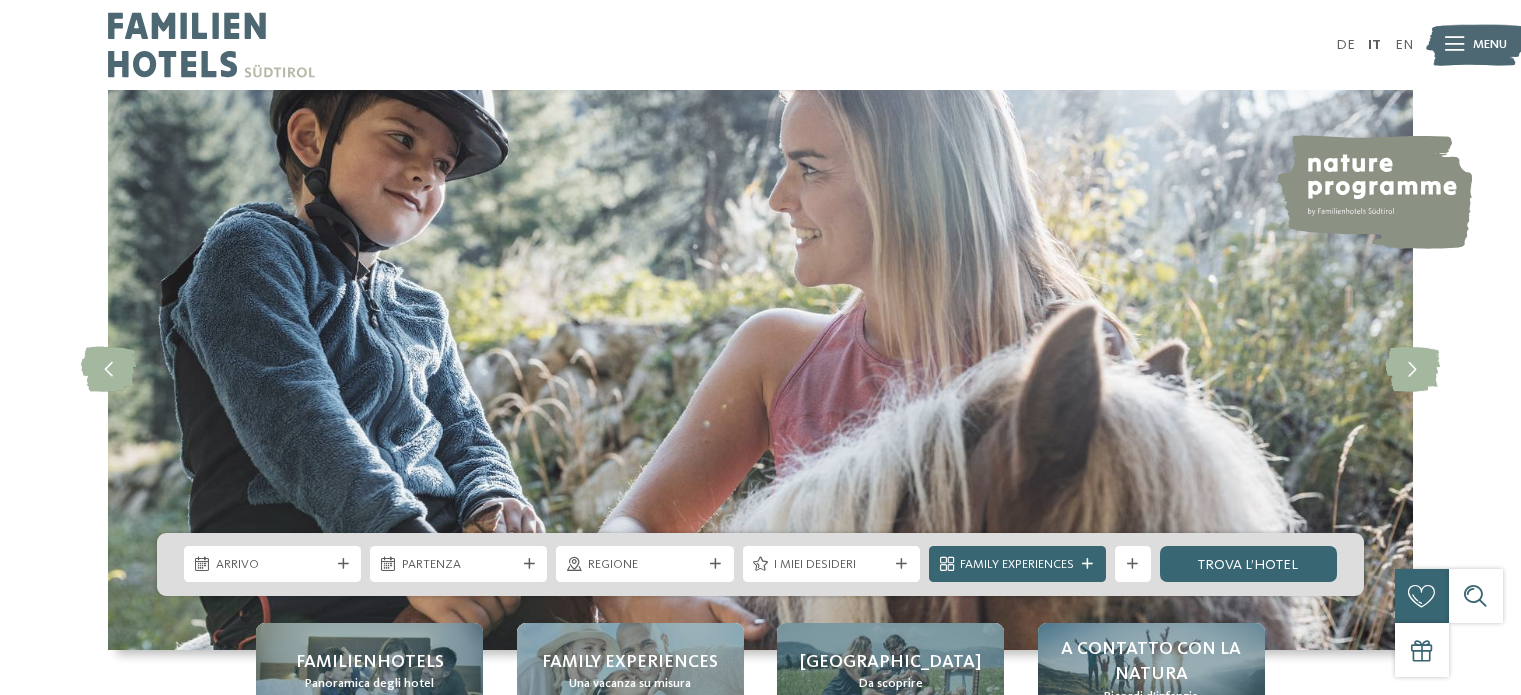 scroll, scrollTop: 0, scrollLeft: 0, axis: both 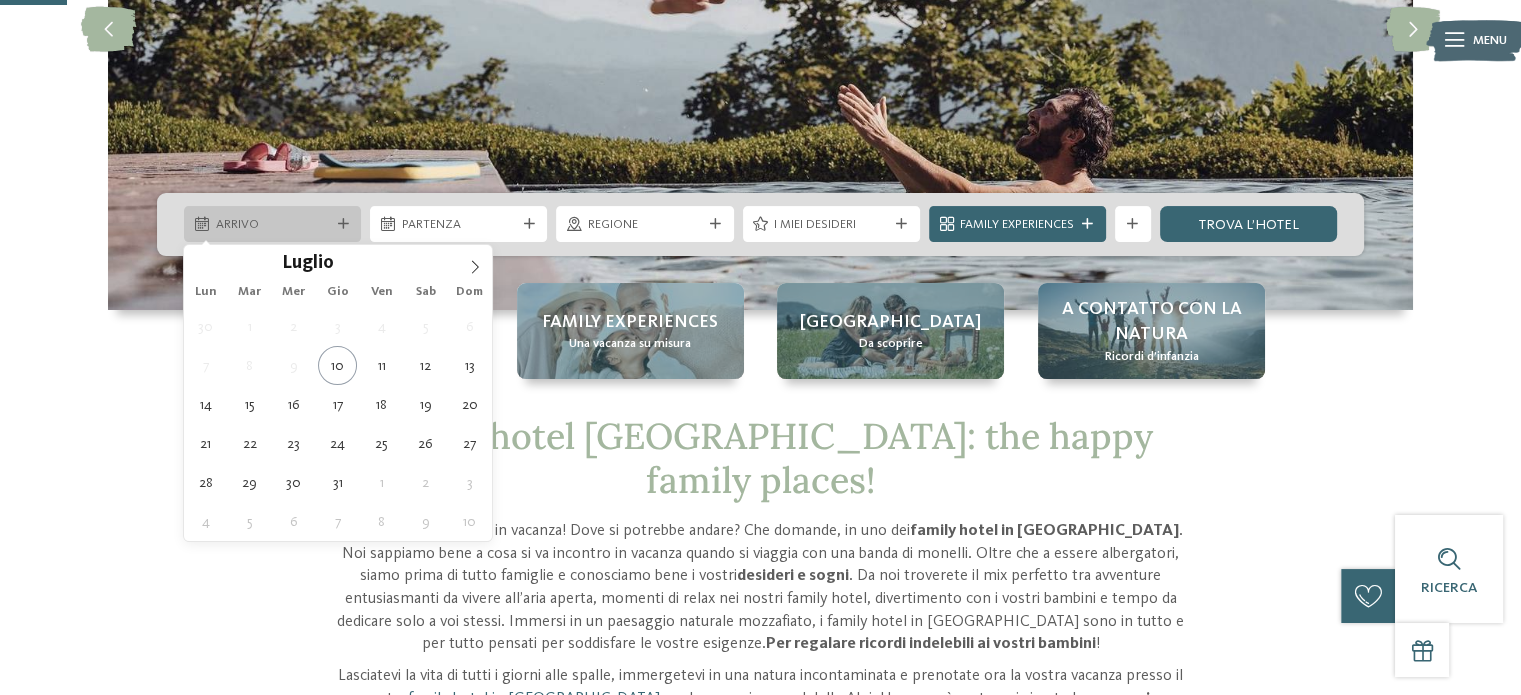 click on "Arrivo" at bounding box center (272, 224) 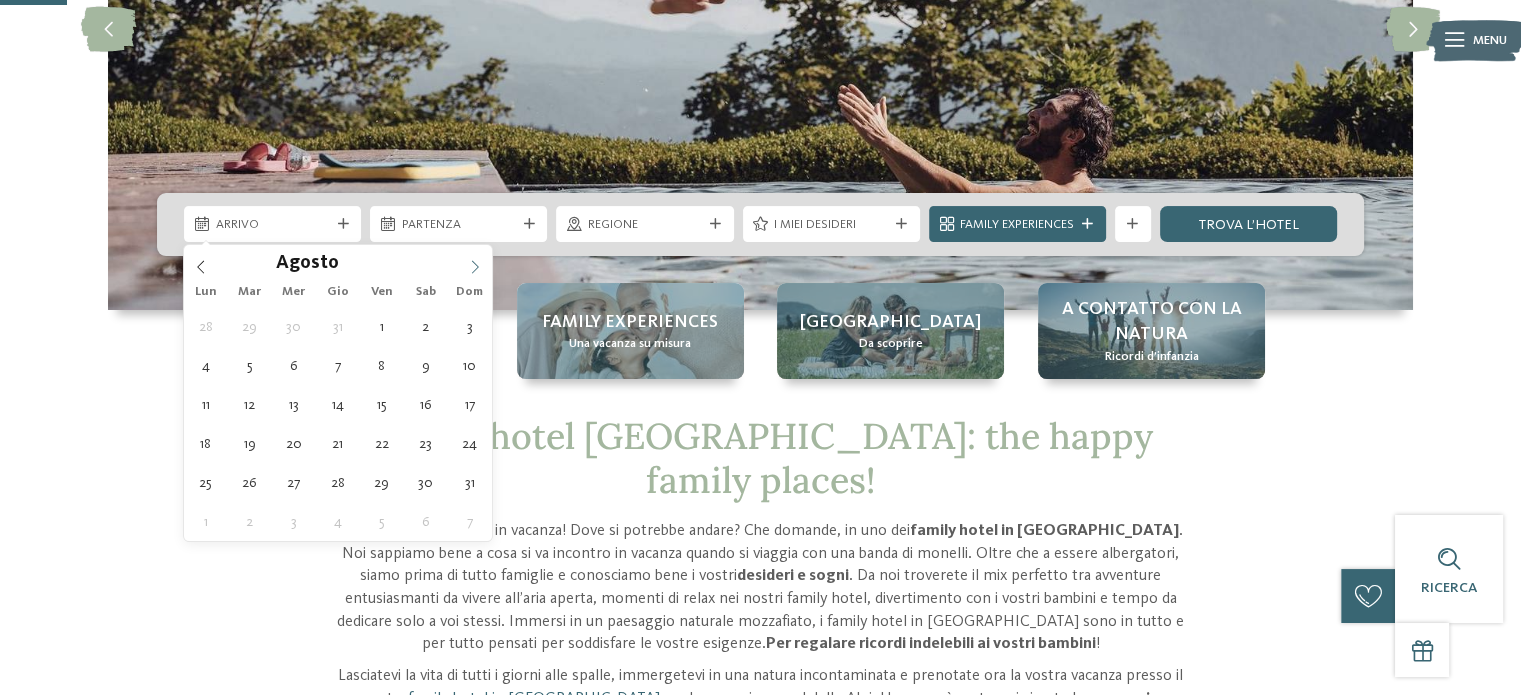 click 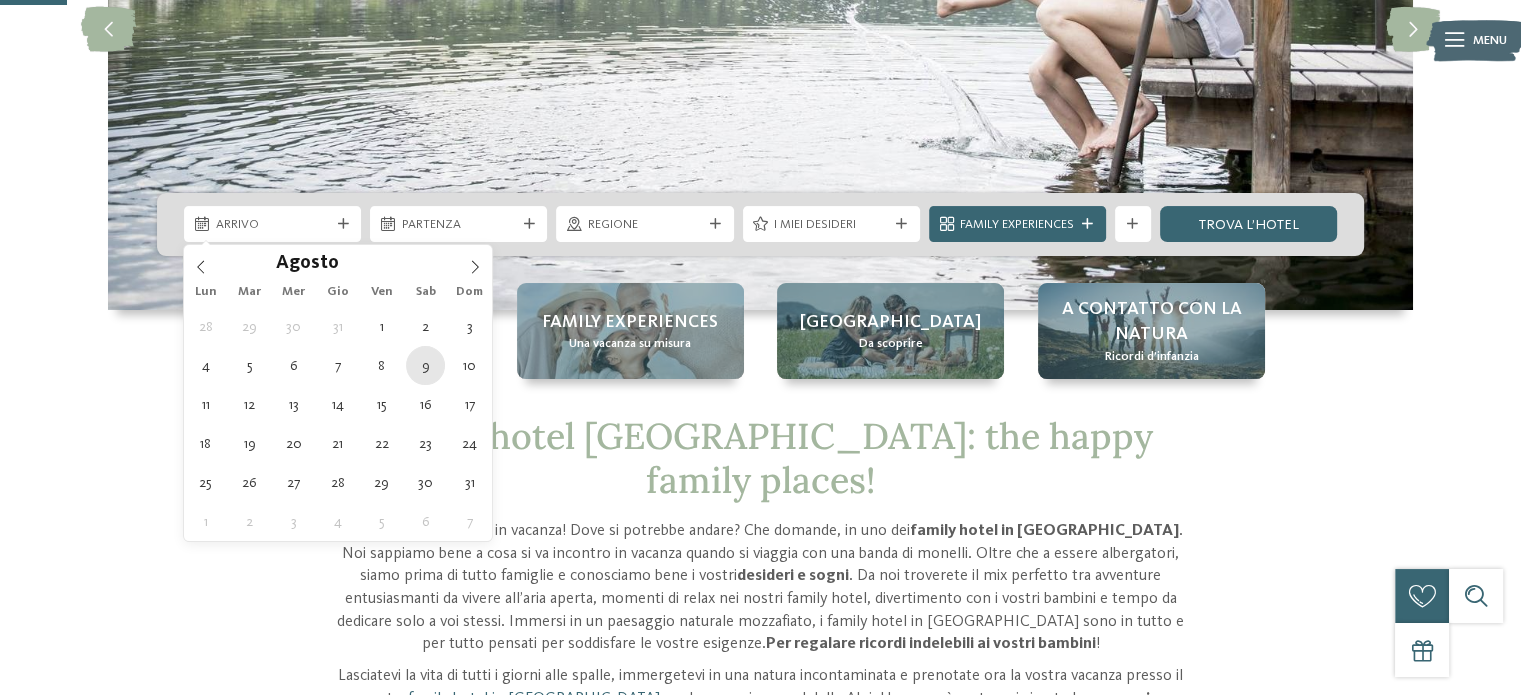 type on "[DATE]" 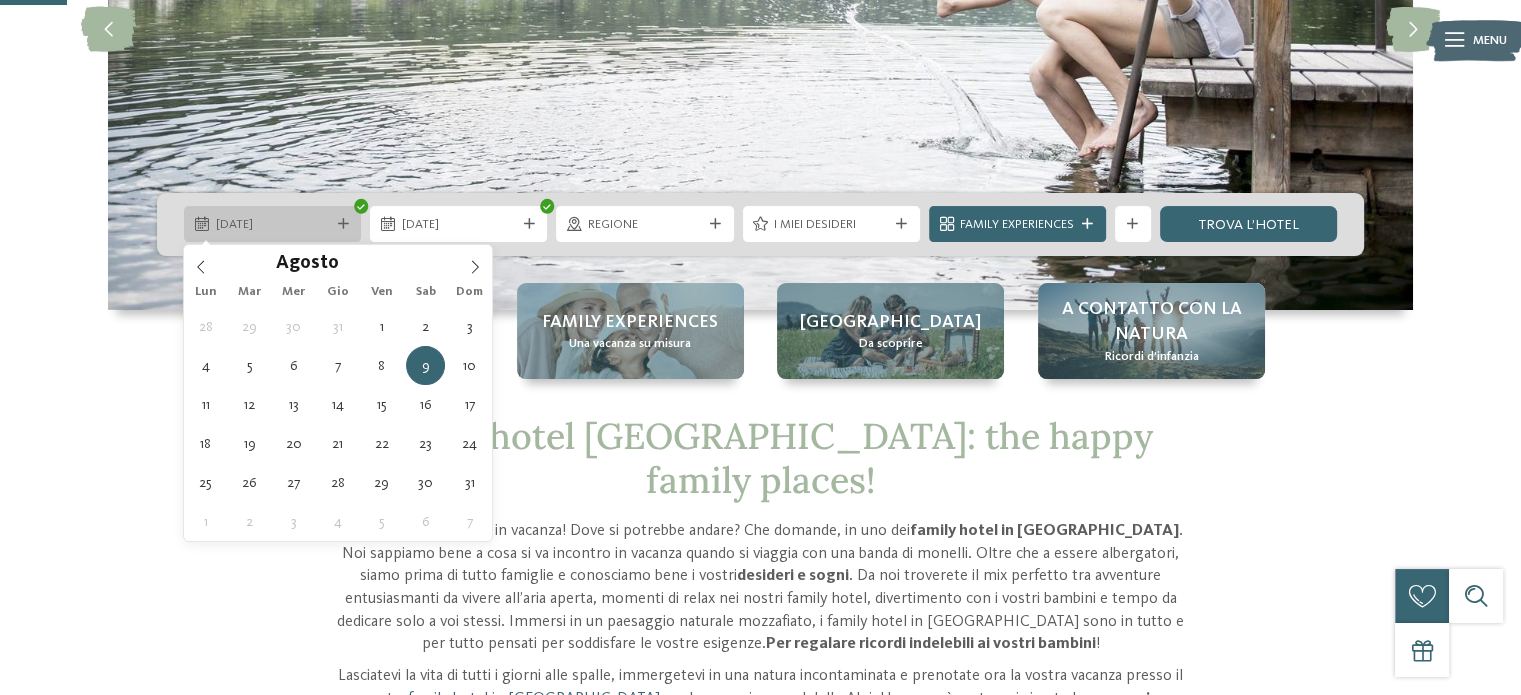 click on "[DATE]" at bounding box center [273, 225] 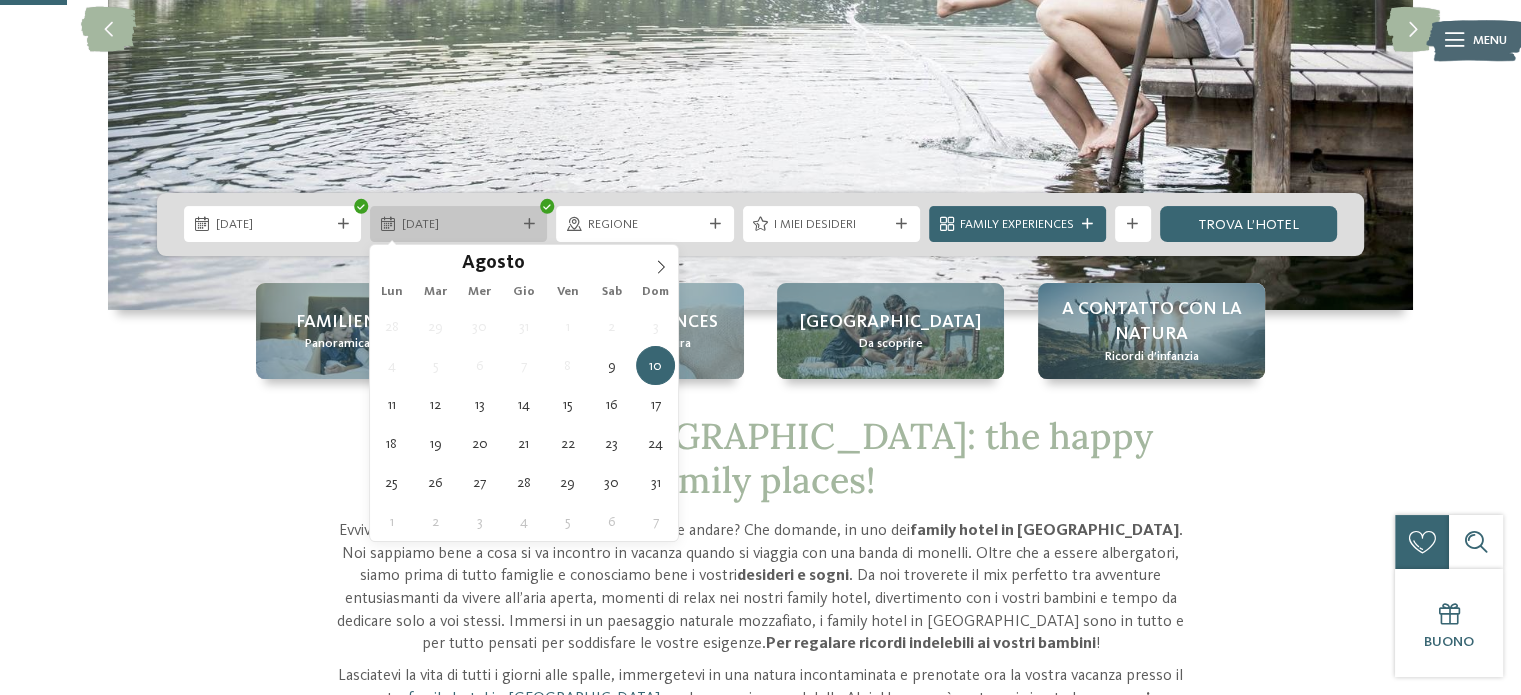 click on "[DATE]" at bounding box center (459, 225) 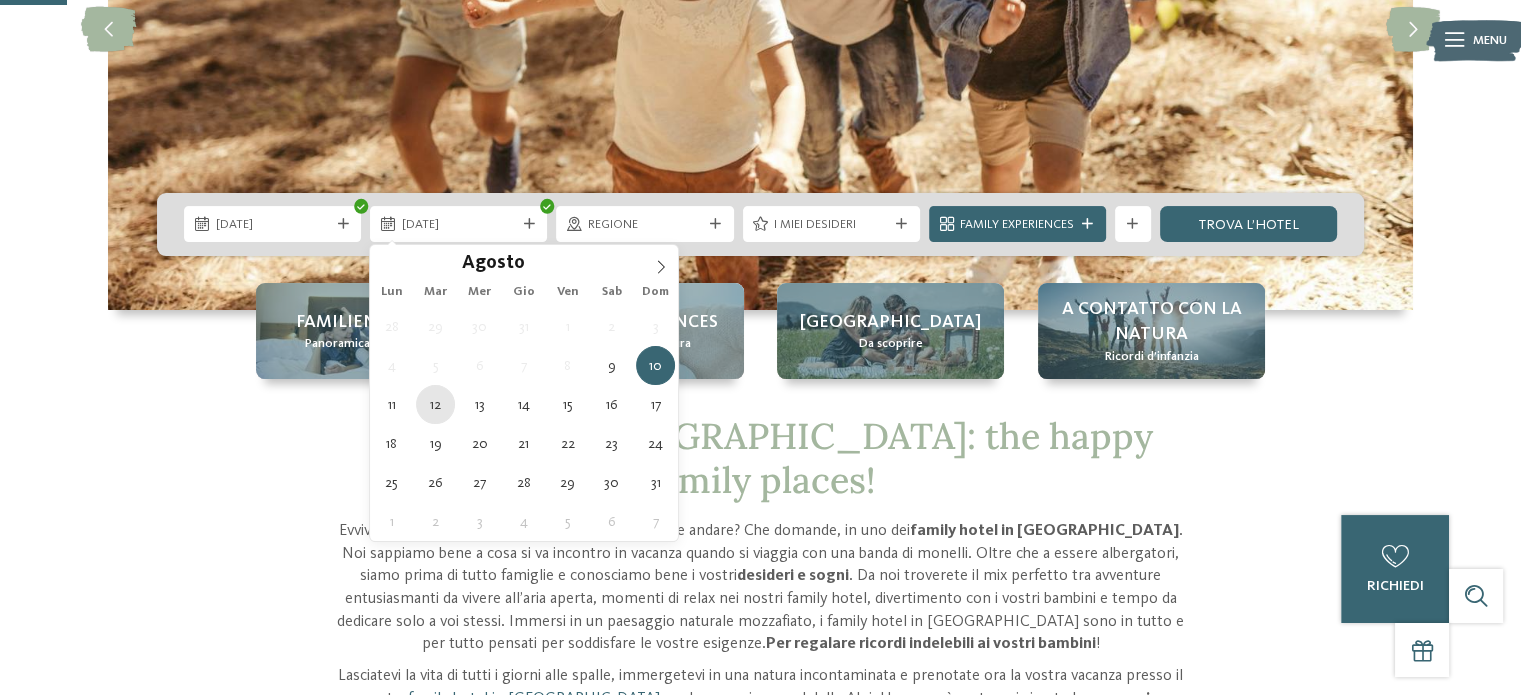 type on "[DATE]" 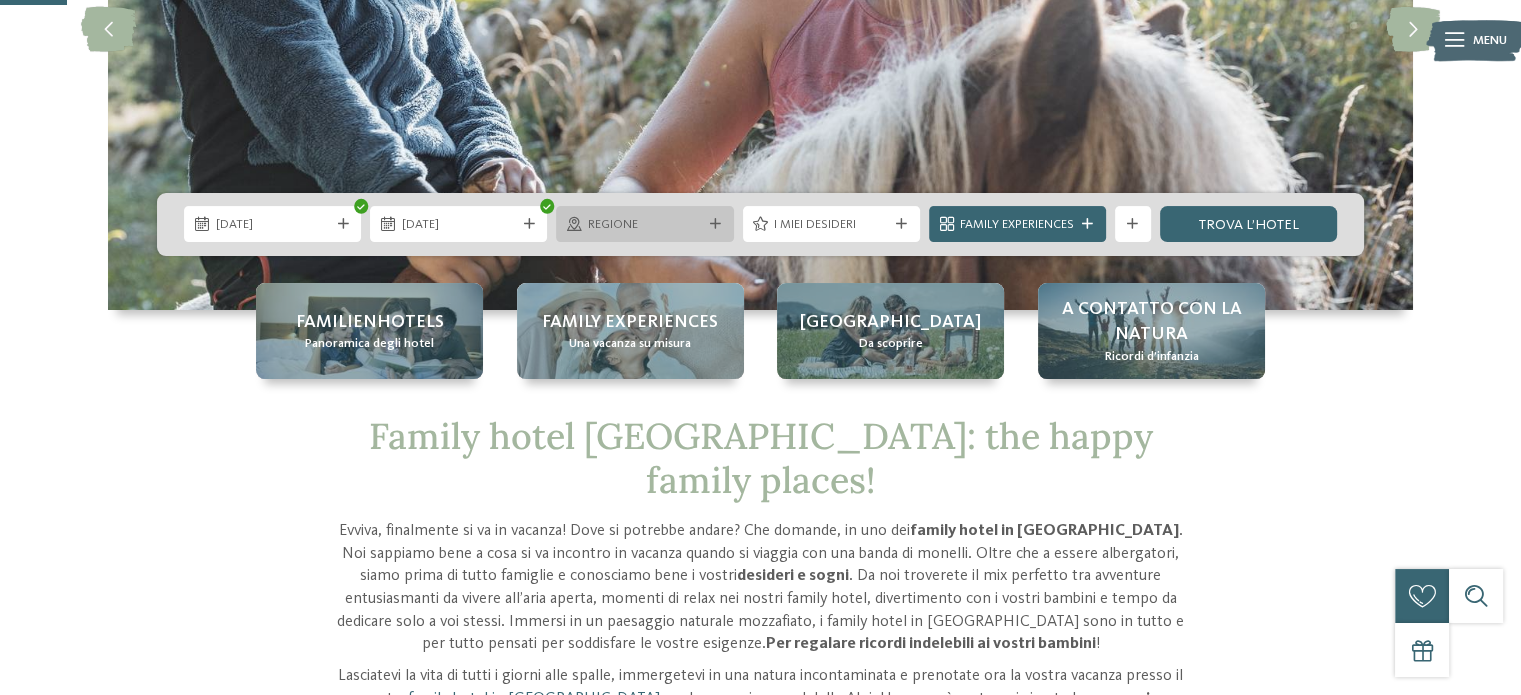 click on "Regione" at bounding box center [645, 225] 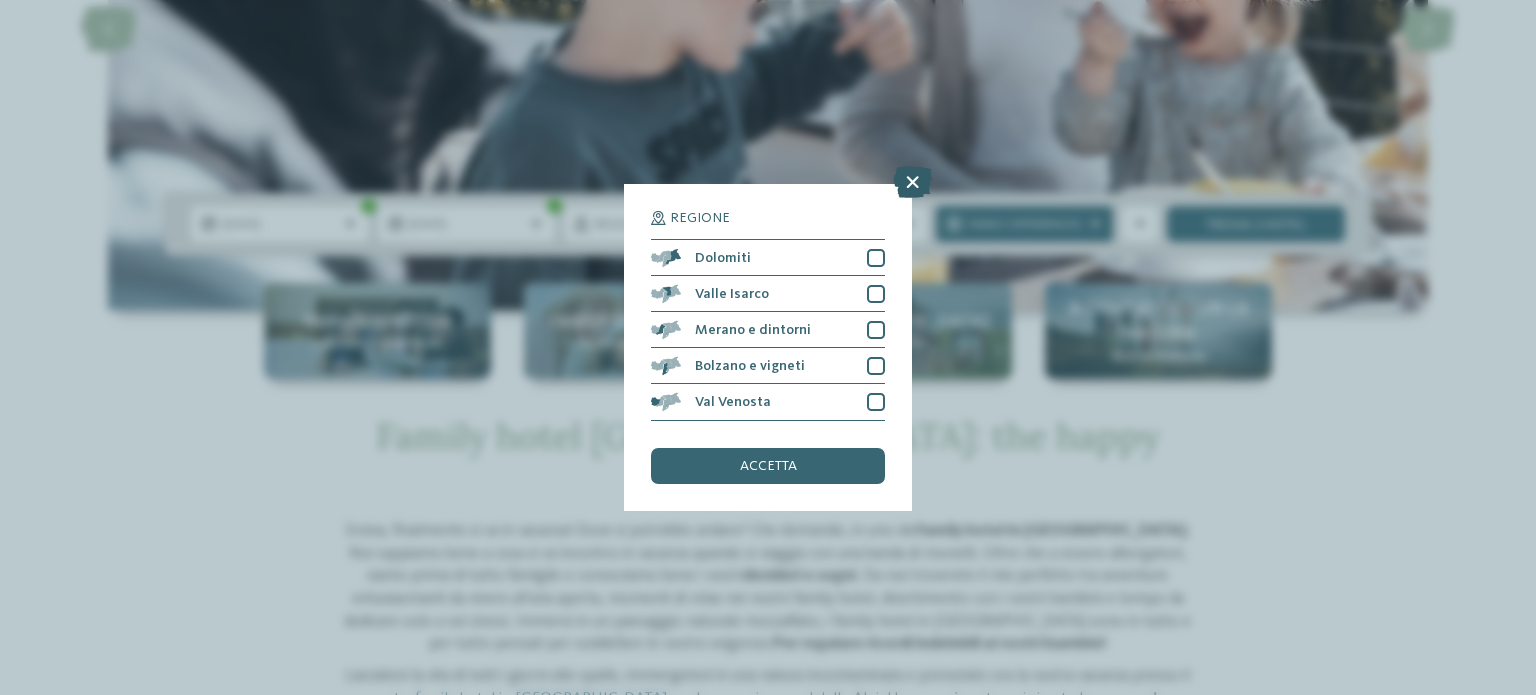 click at bounding box center [912, 183] 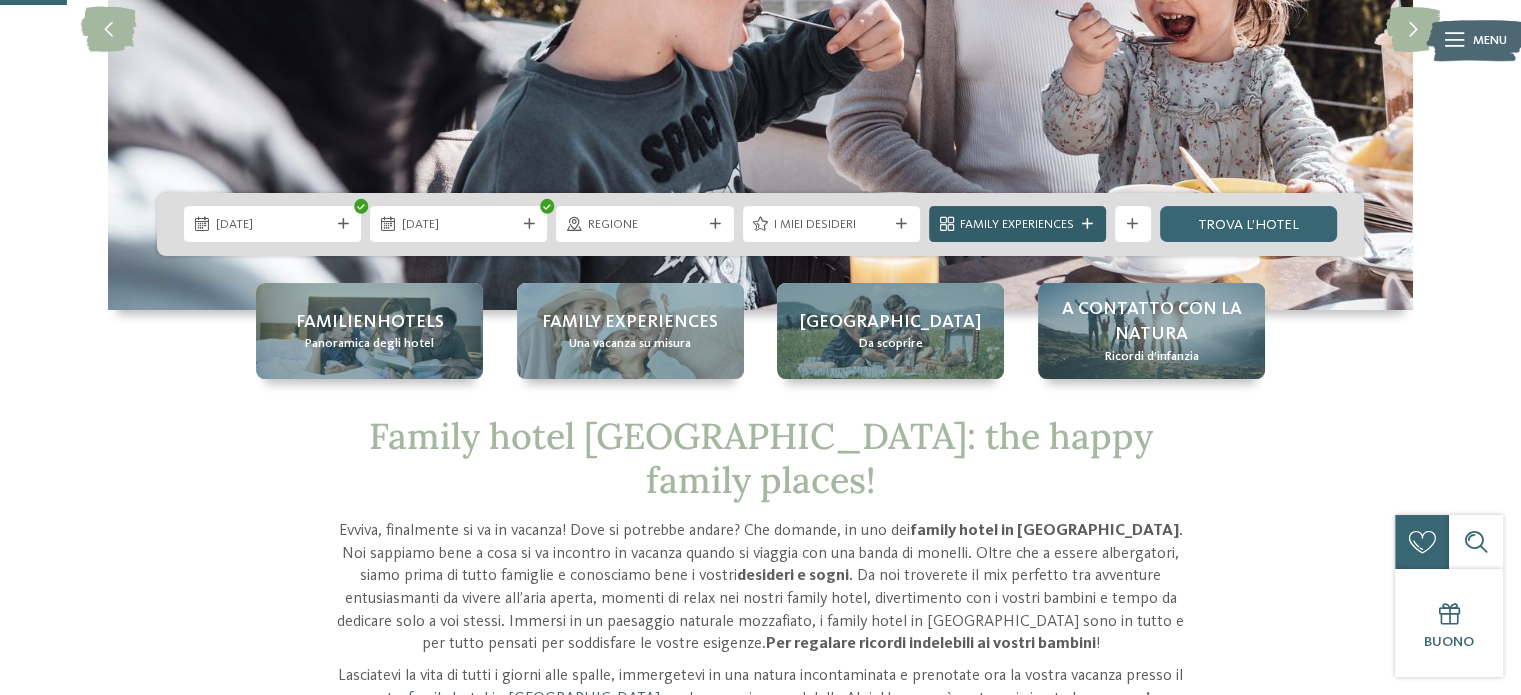 click on "Family Experiences" at bounding box center (1017, 225) 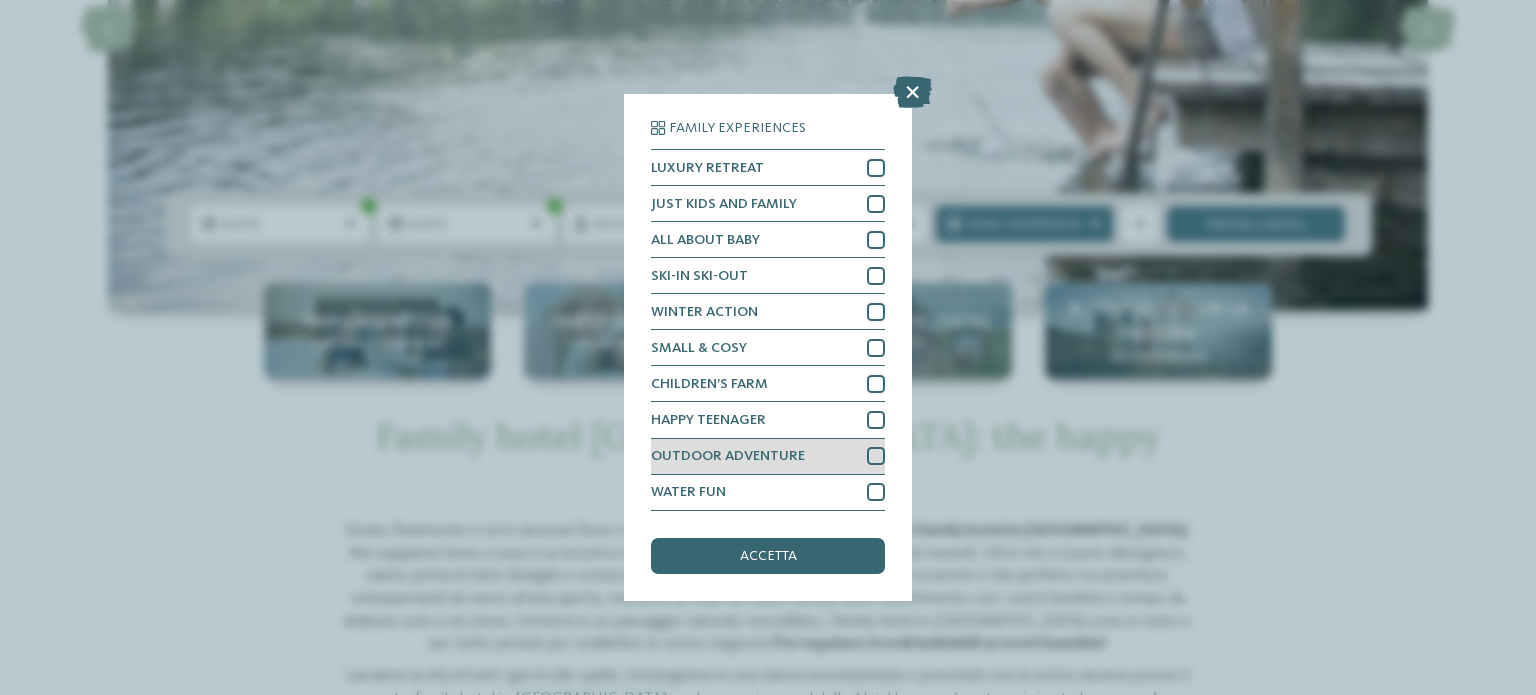 click on "OUTDOOR ADVENTURE" at bounding box center (728, 456) 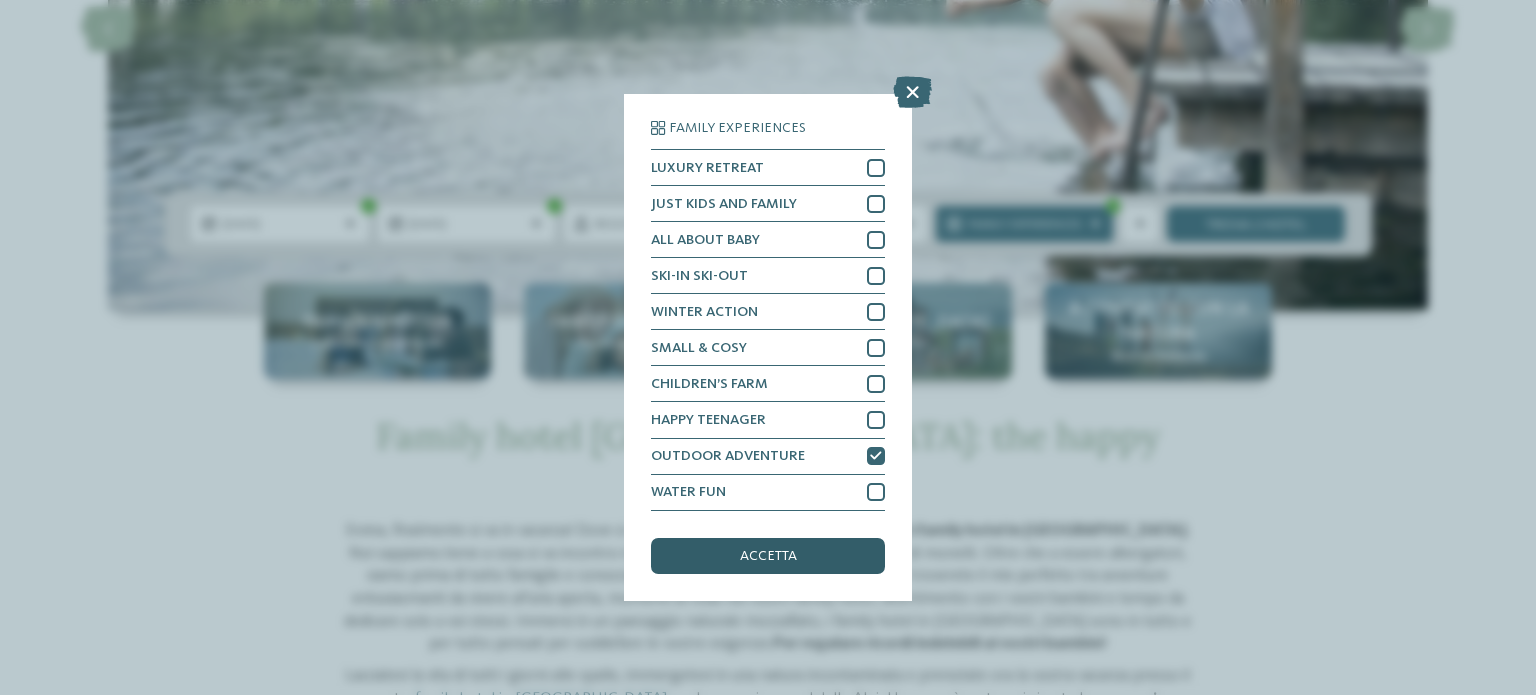 click on "accetta" at bounding box center [768, 556] 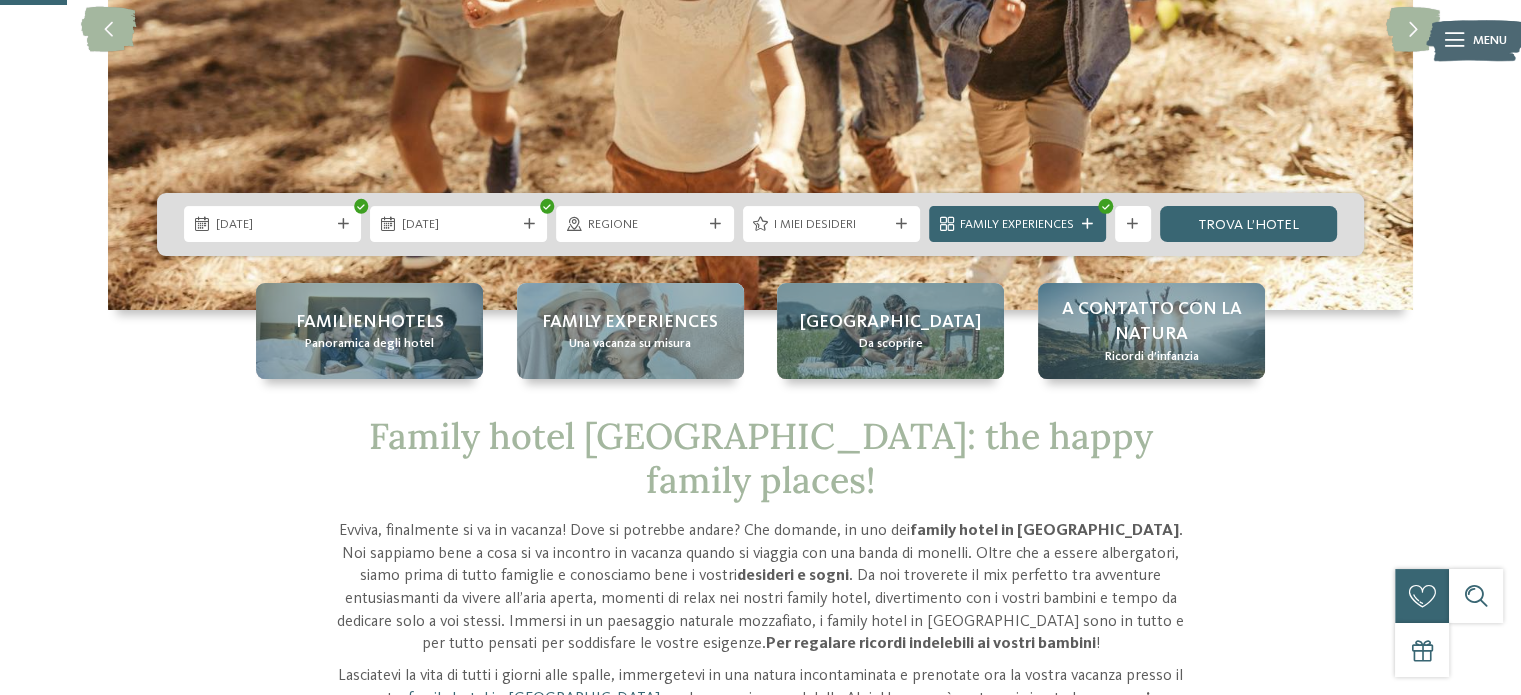 click on "09.08.2025
12.08.2025" at bounding box center (760, 224) 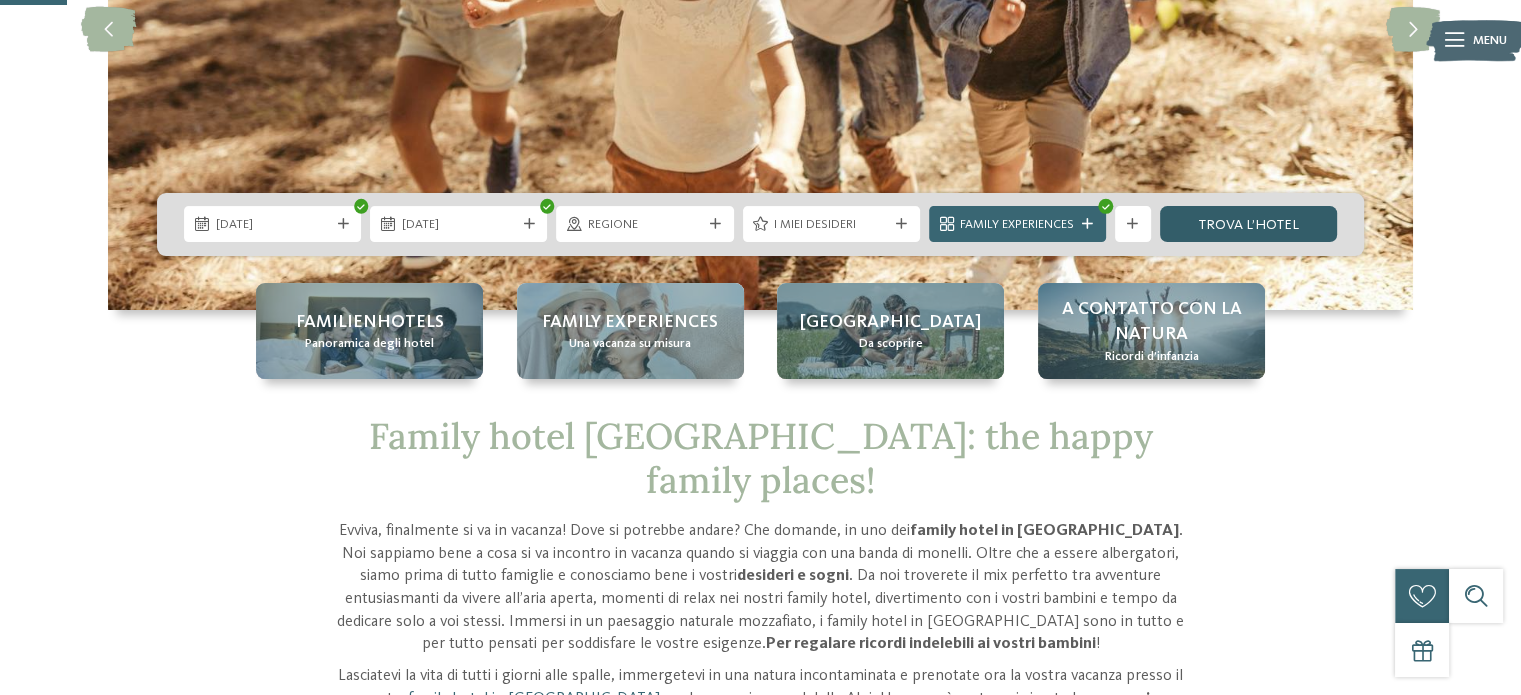 click on "trova l’hotel" at bounding box center (1248, 224) 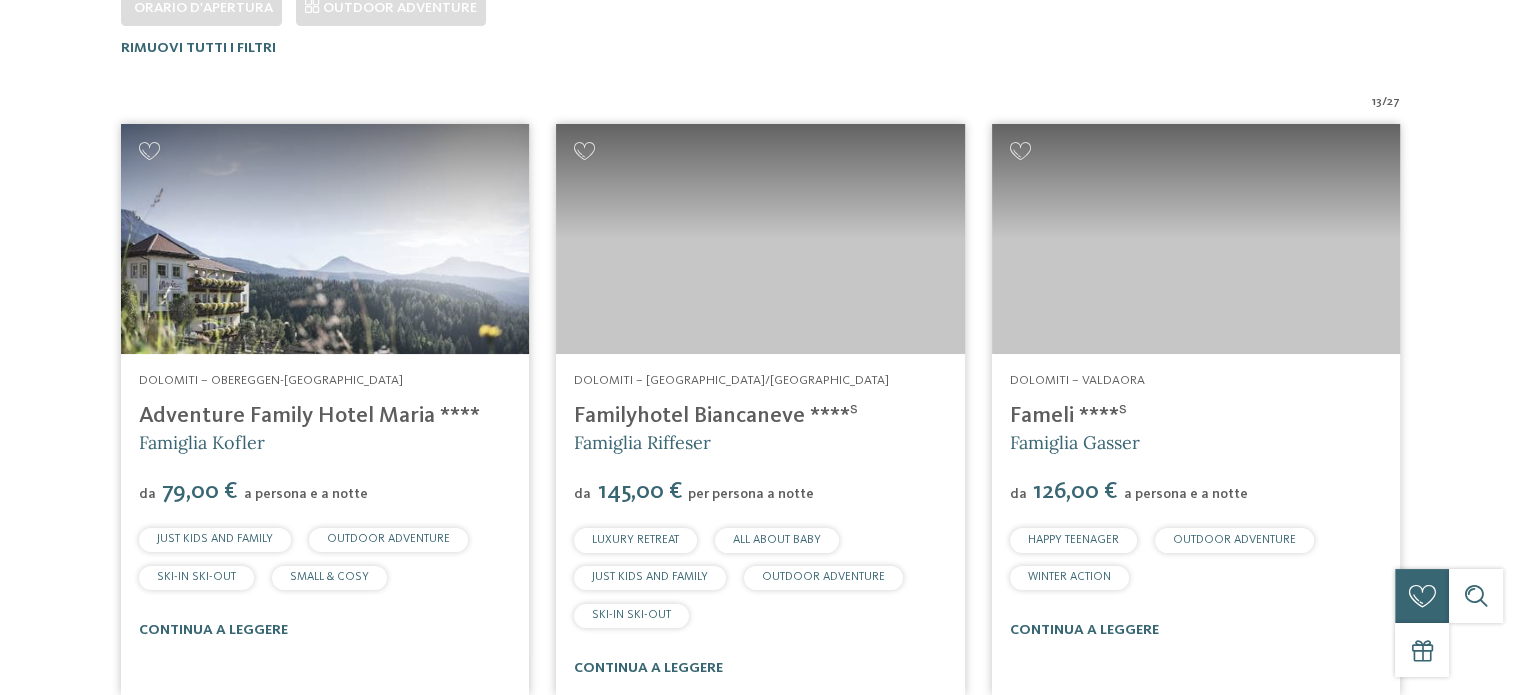 scroll, scrollTop: 579, scrollLeft: 0, axis: vertical 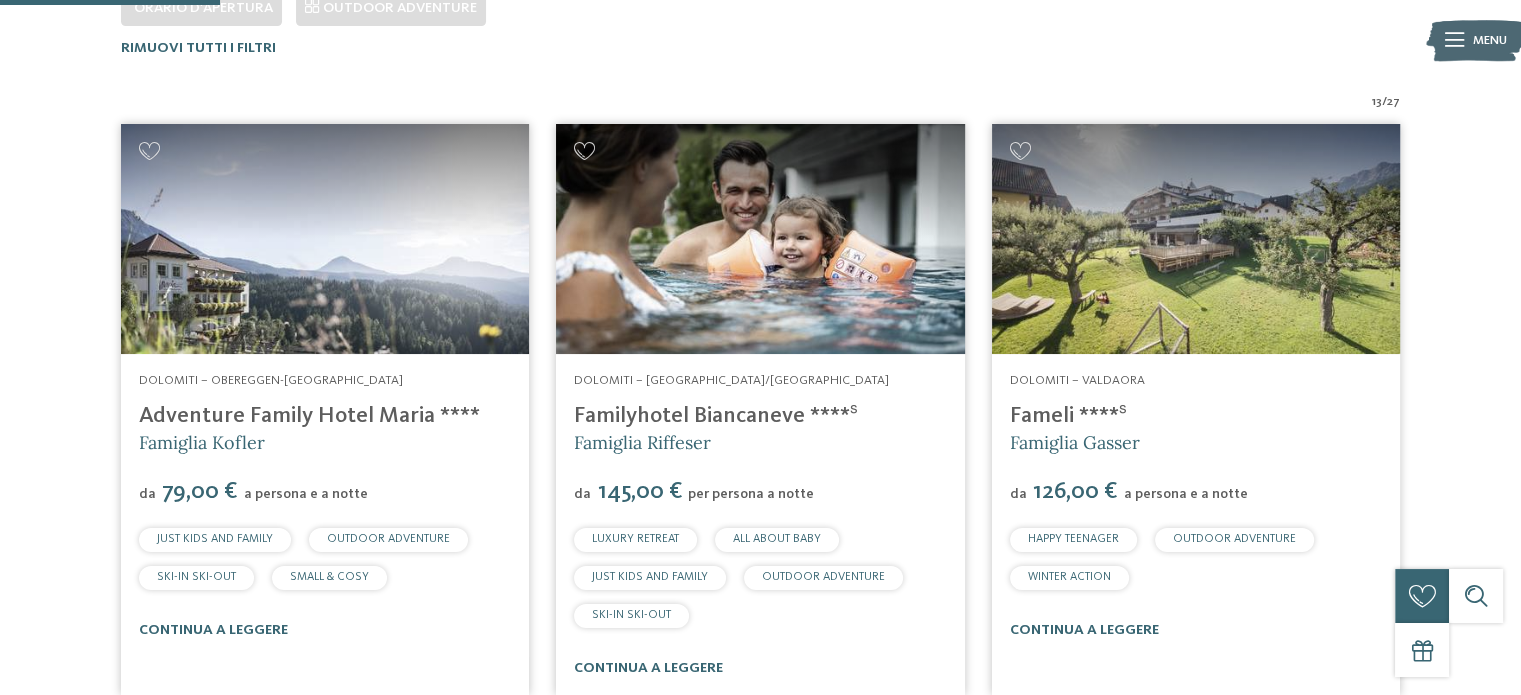 click at bounding box center (325, 239) 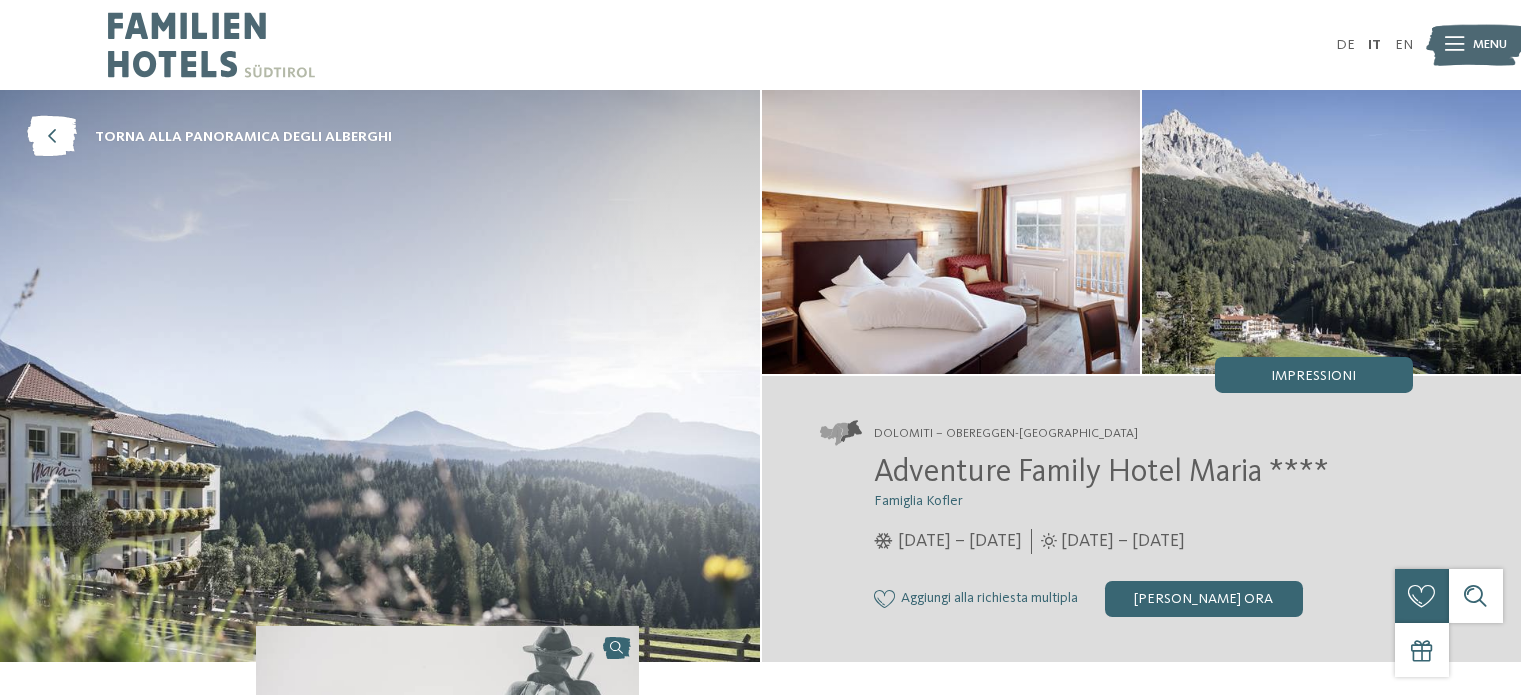 scroll, scrollTop: 0, scrollLeft: 0, axis: both 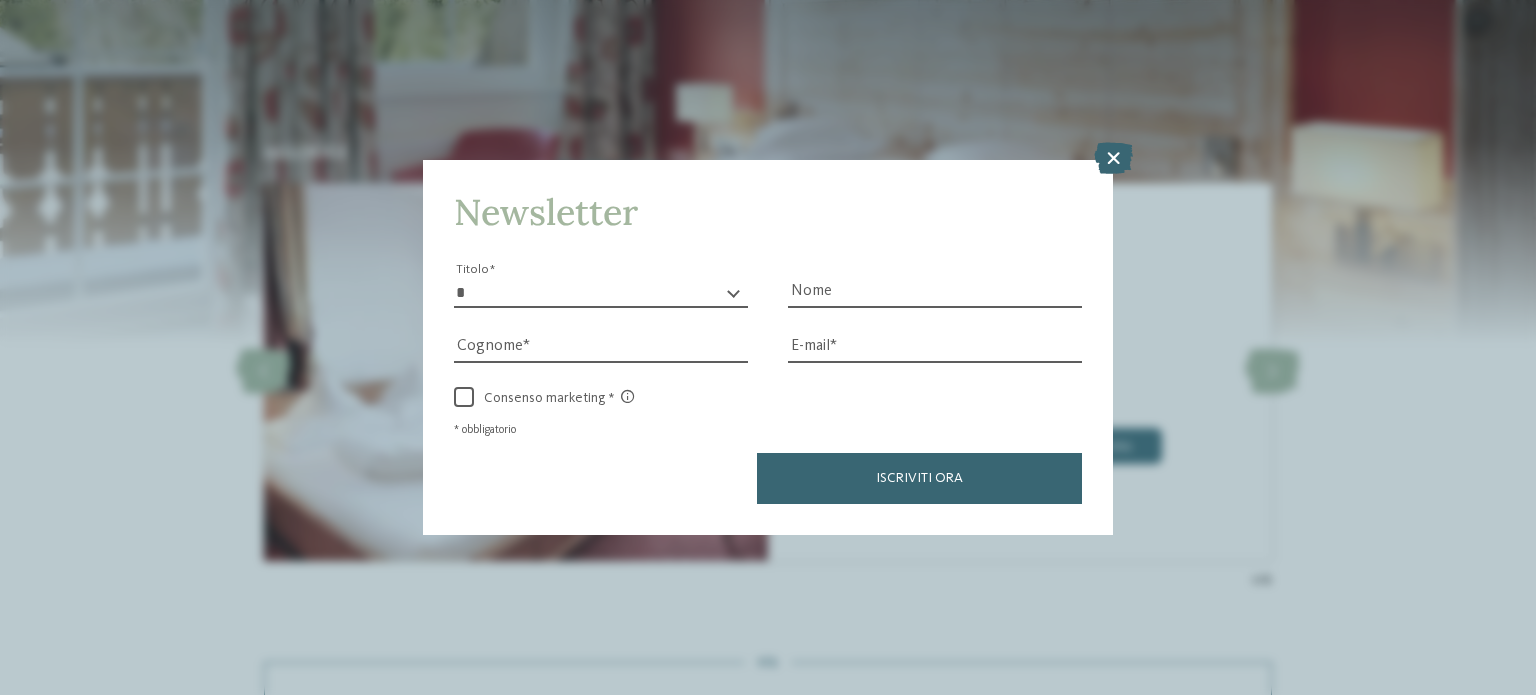 click on "Solo un momento – il sito web sta caricando …
DE
IT" at bounding box center (768, 1443) 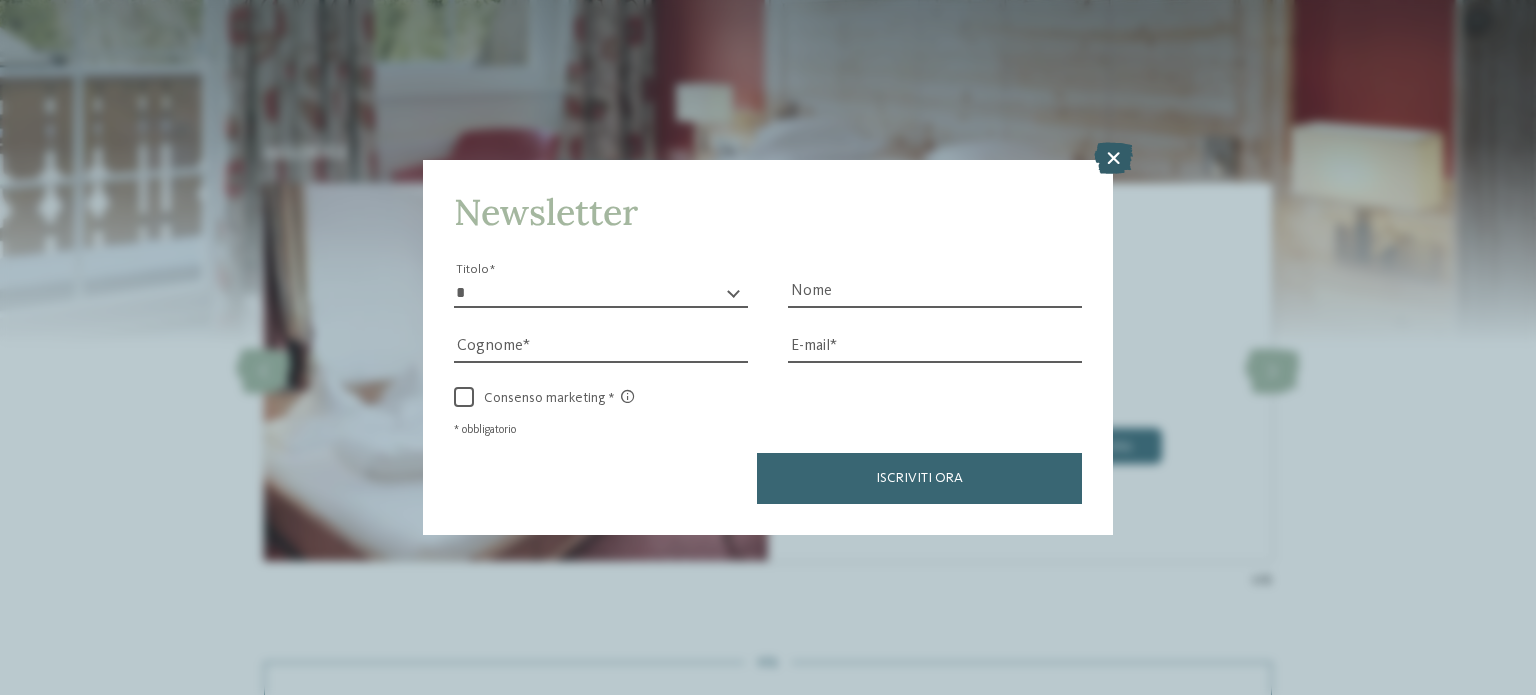 click at bounding box center (1113, 158) 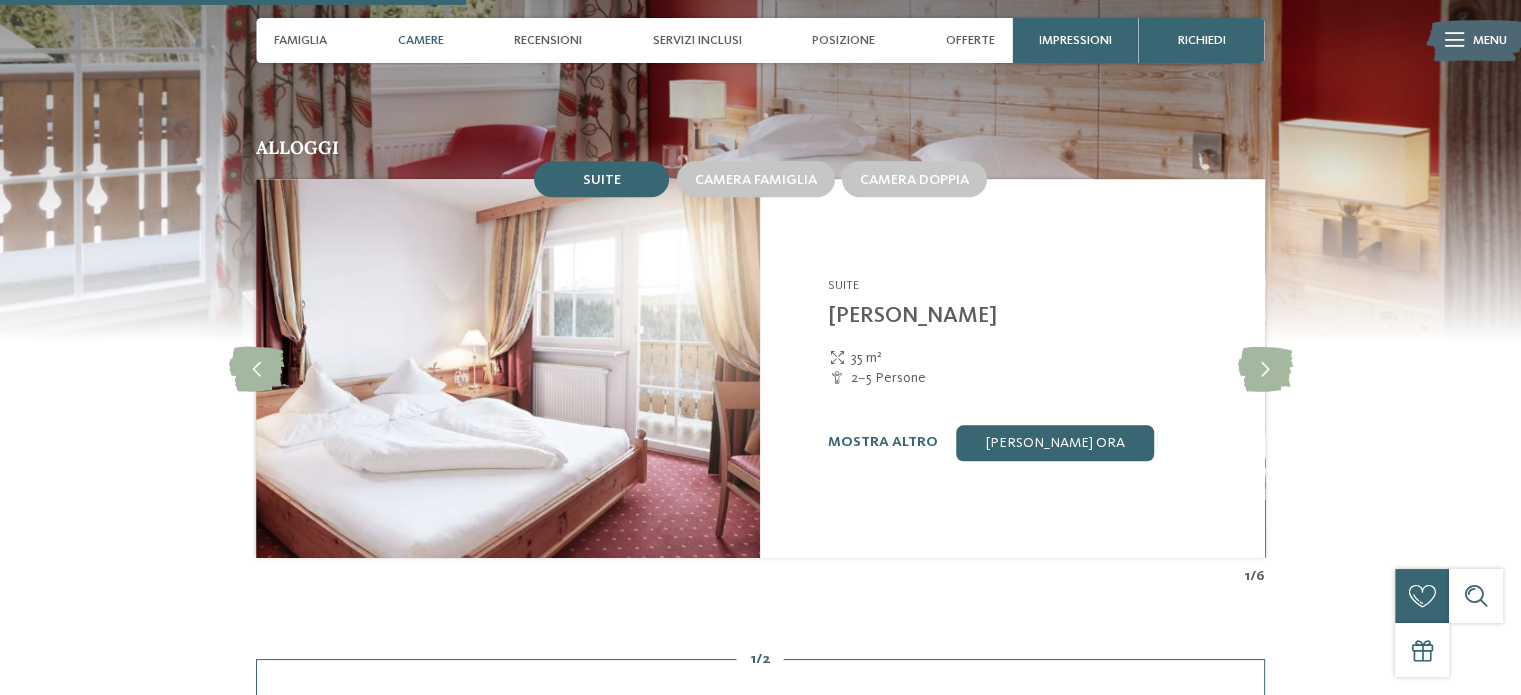 click on "Camere" at bounding box center [421, 40] 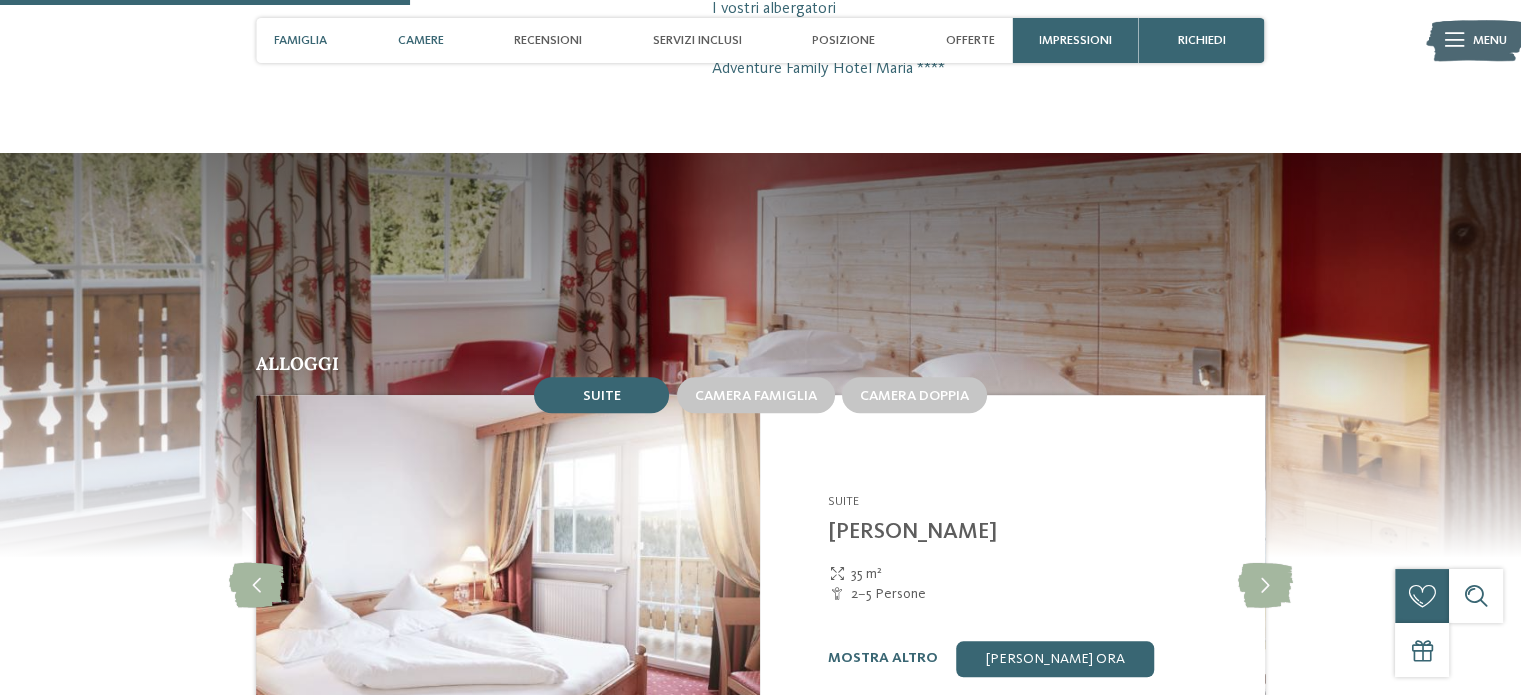 scroll, scrollTop: 1475, scrollLeft: 0, axis: vertical 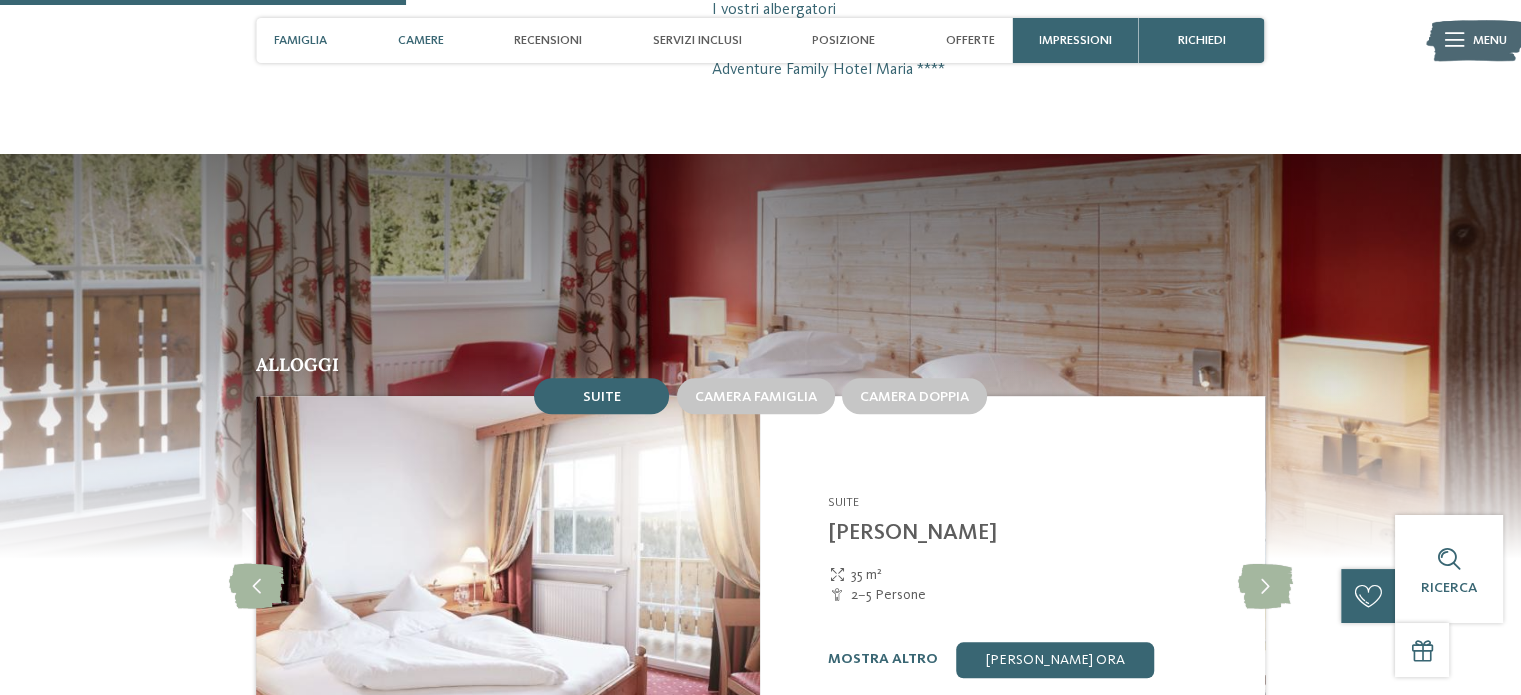 click on "Famiglia" at bounding box center [300, 40] 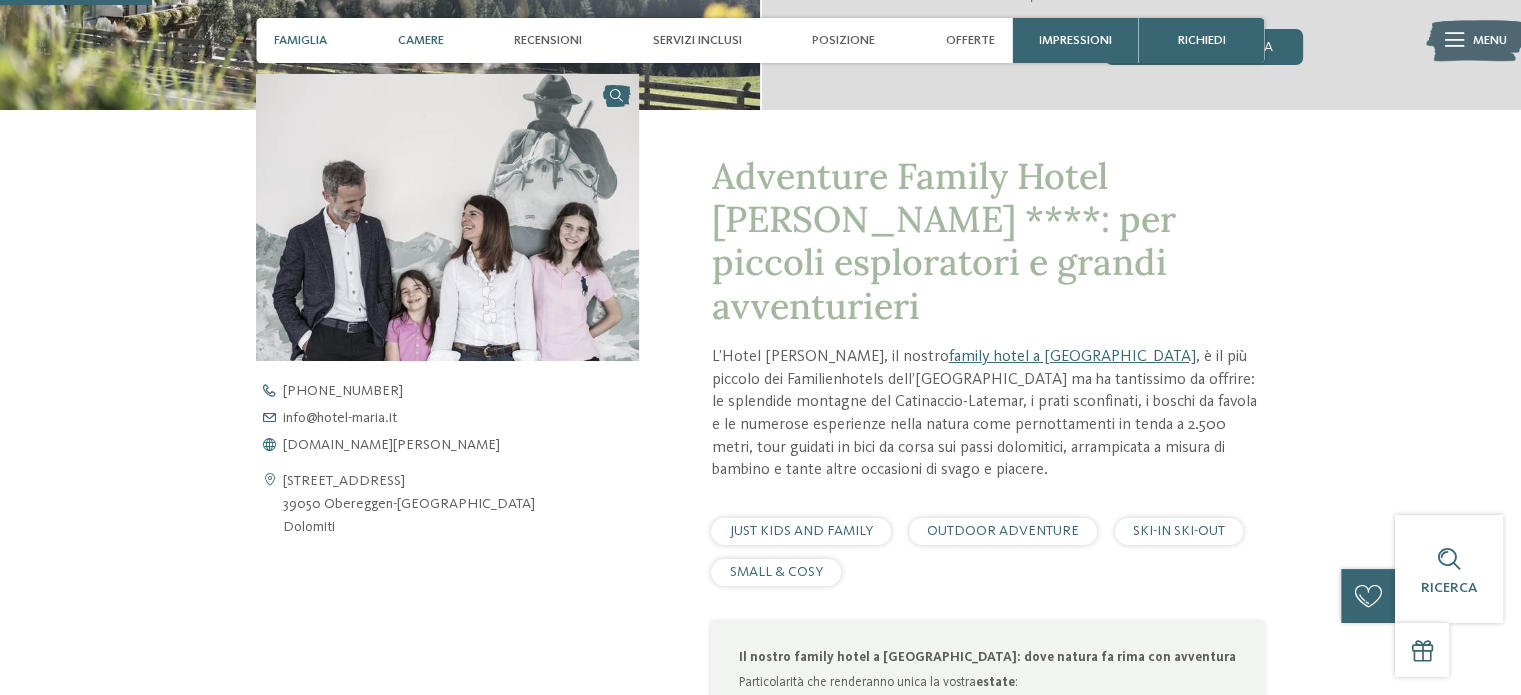 click on "Camere" at bounding box center [421, 40] 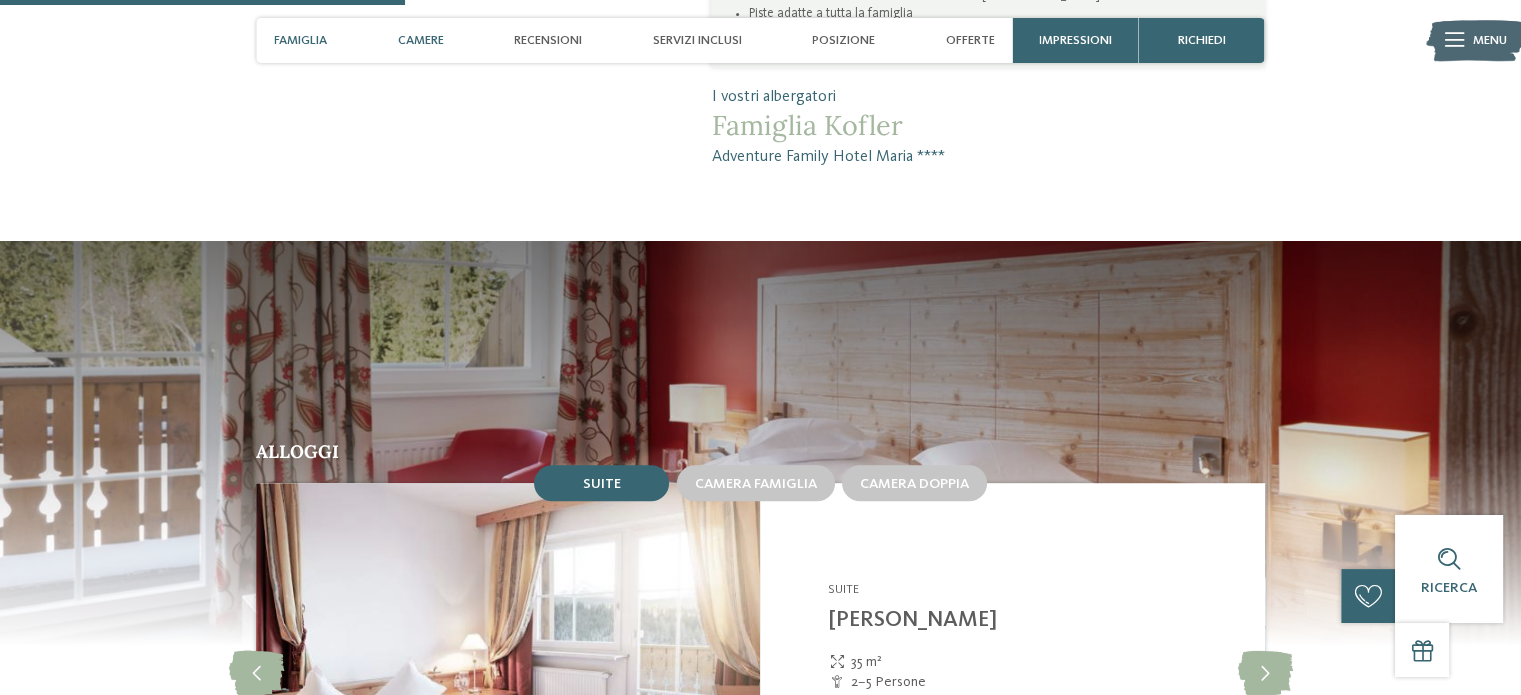 scroll, scrollTop: 1475, scrollLeft: 0, axis: vertical 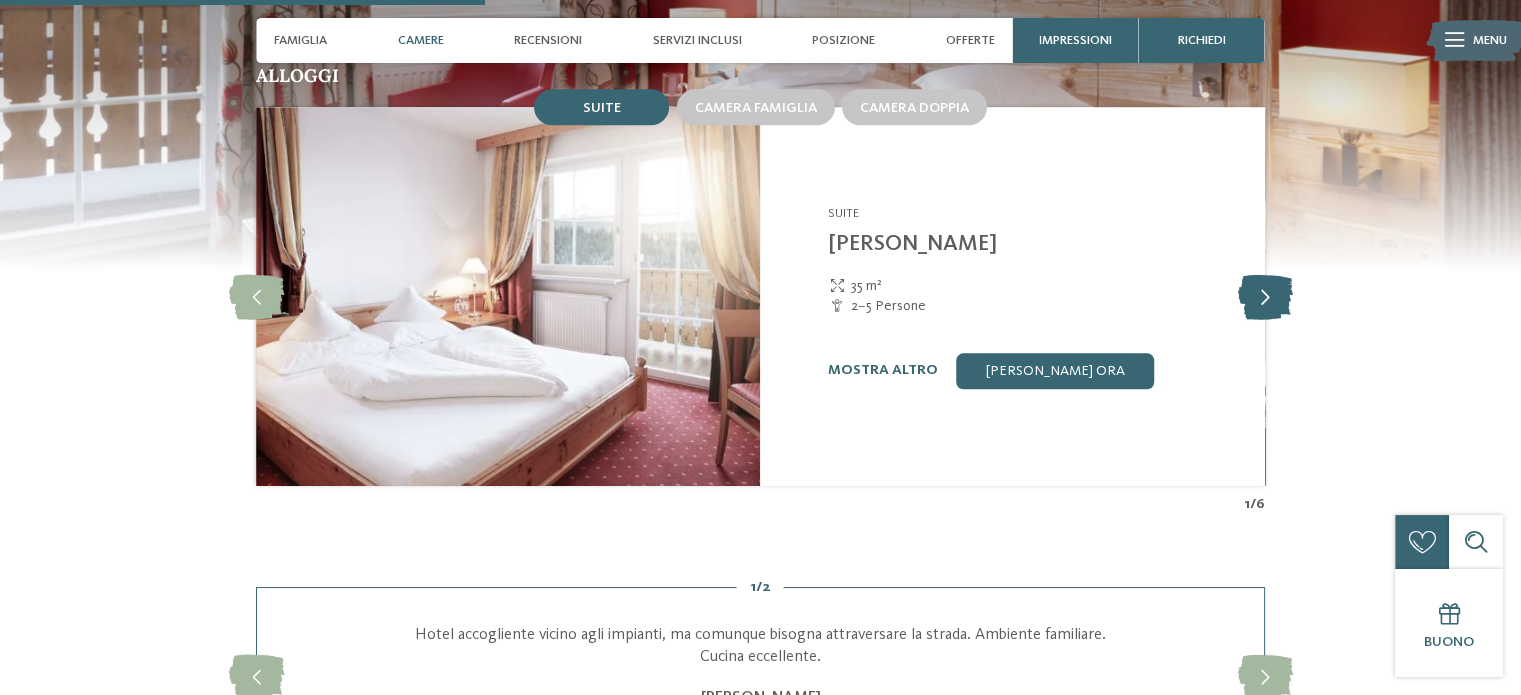 click at bounding box center (1264, 296) 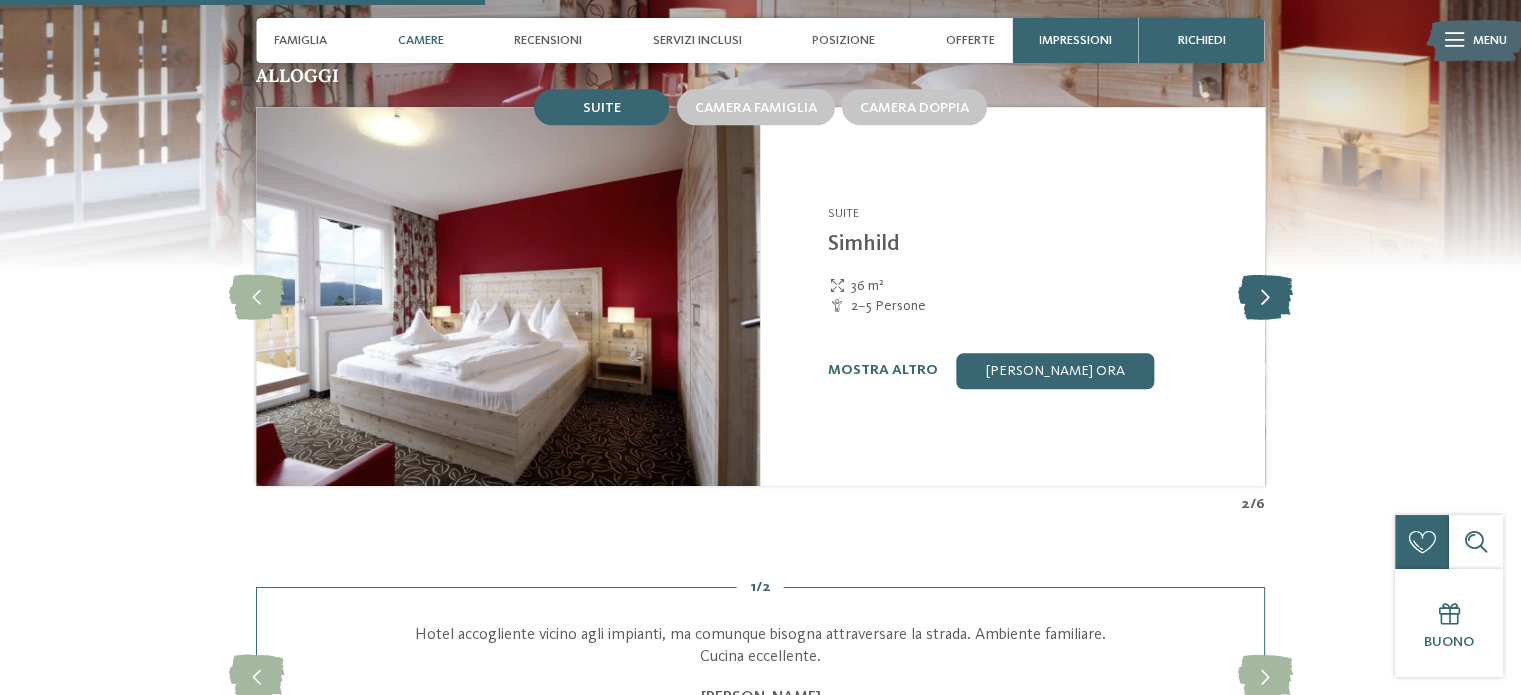click at bounding box center [1264, 296] 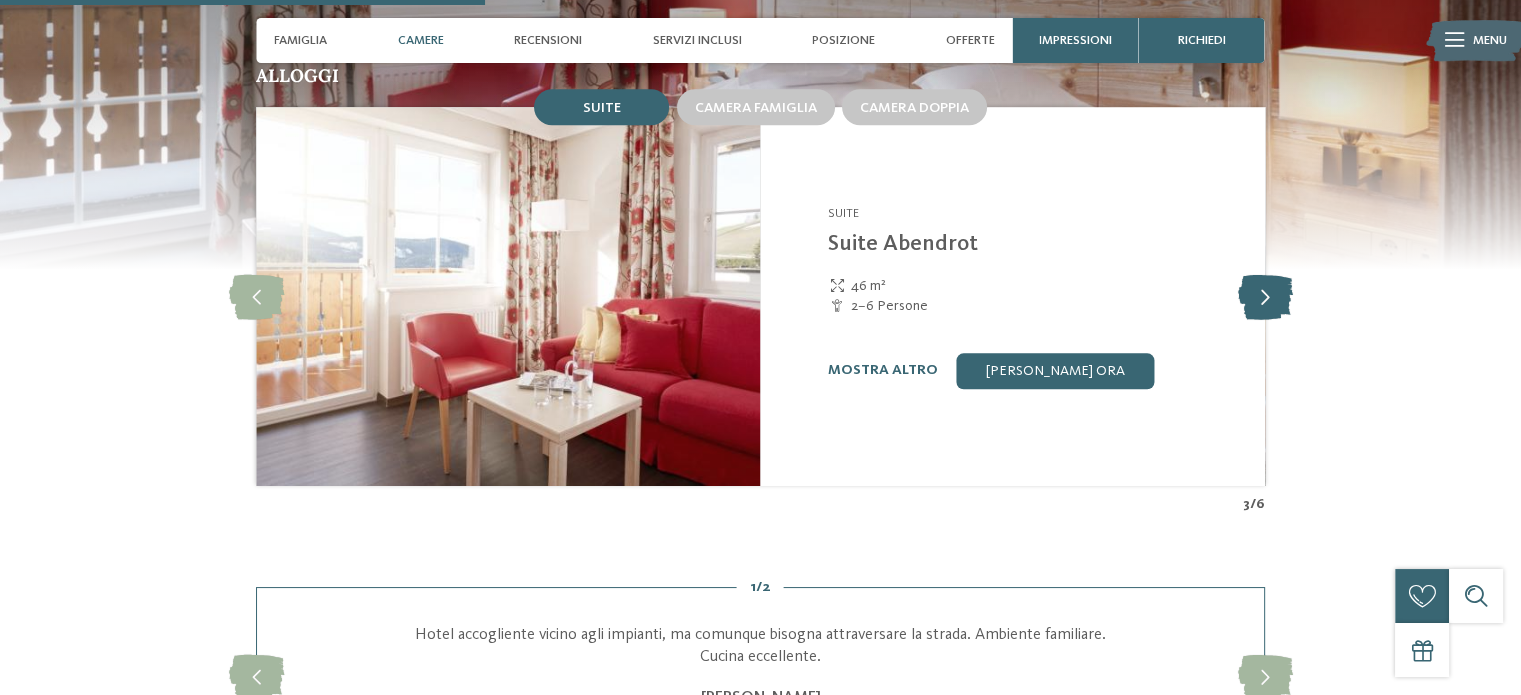 click at bounding box center [1264, 296] 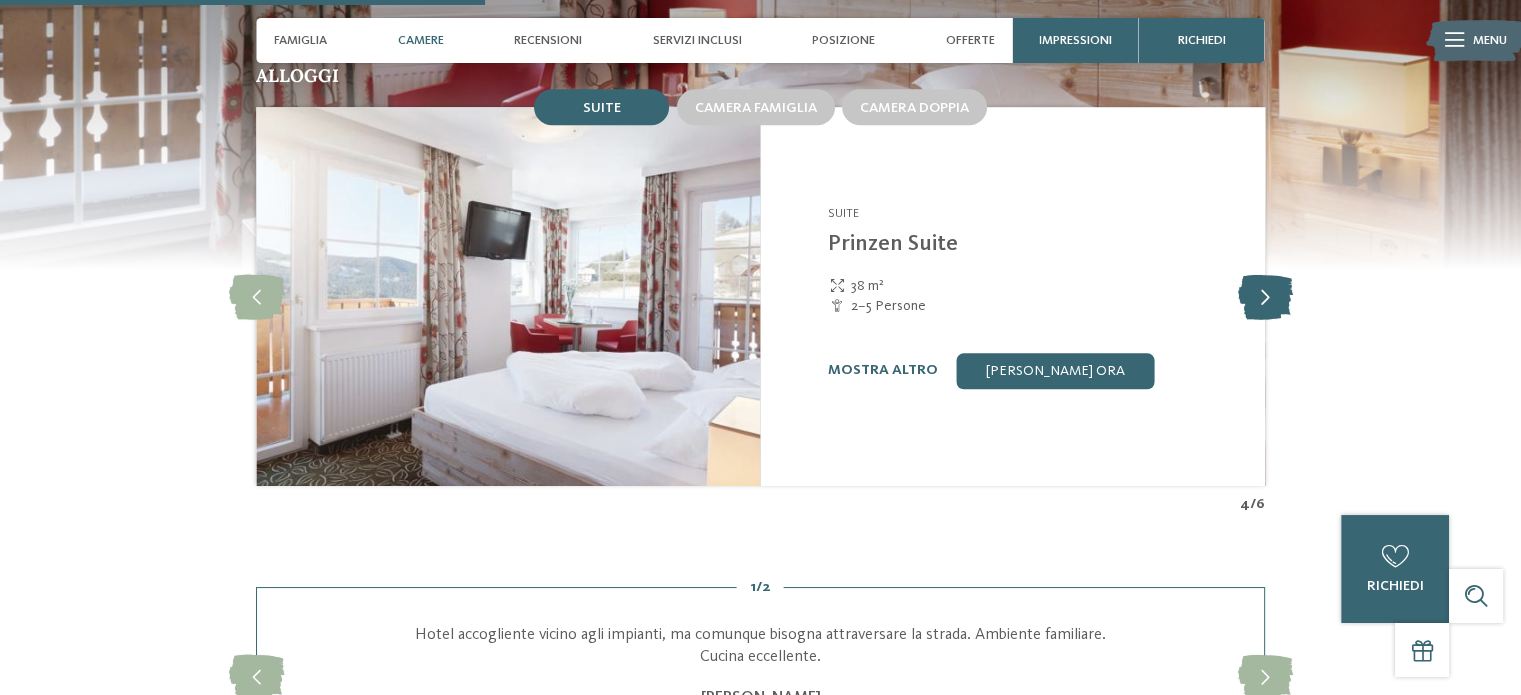 click at bounding box center [1264, 296] 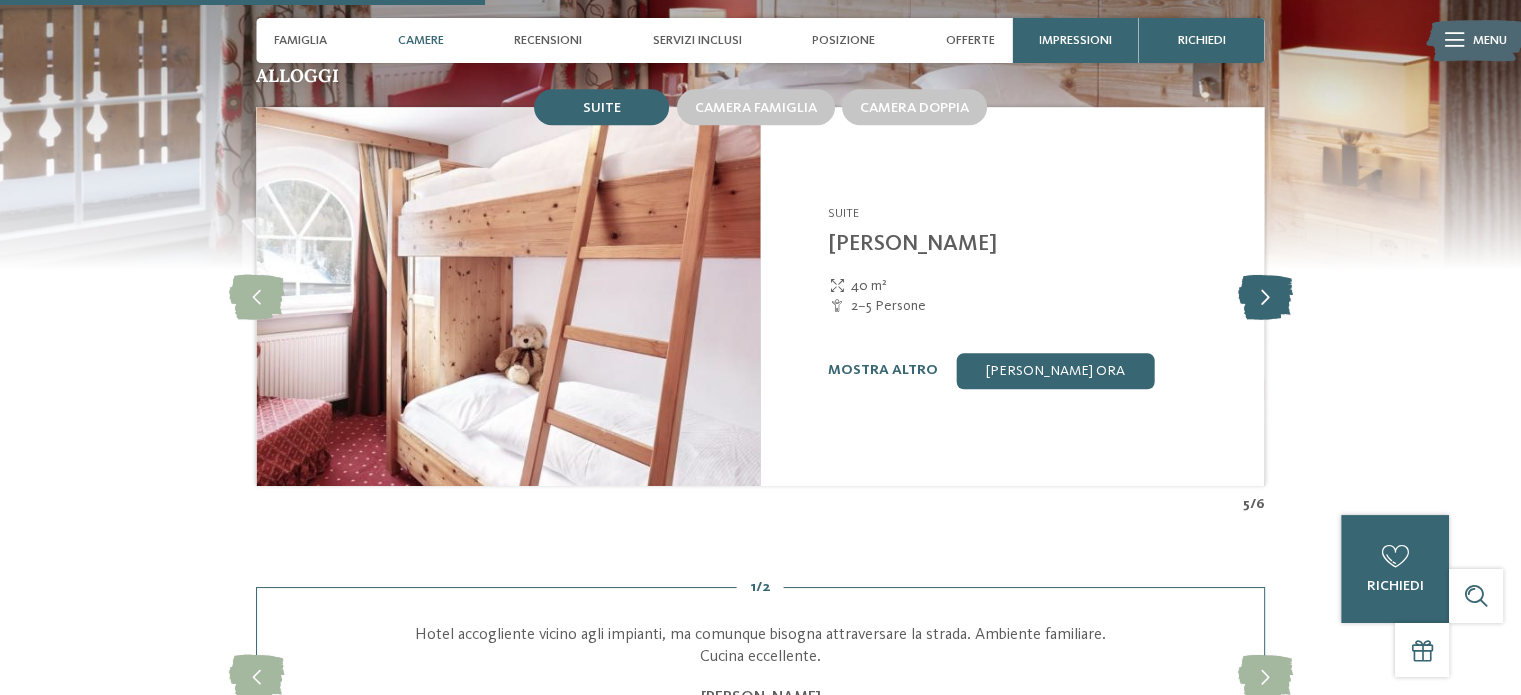 click at bounding box center (1264, 296) 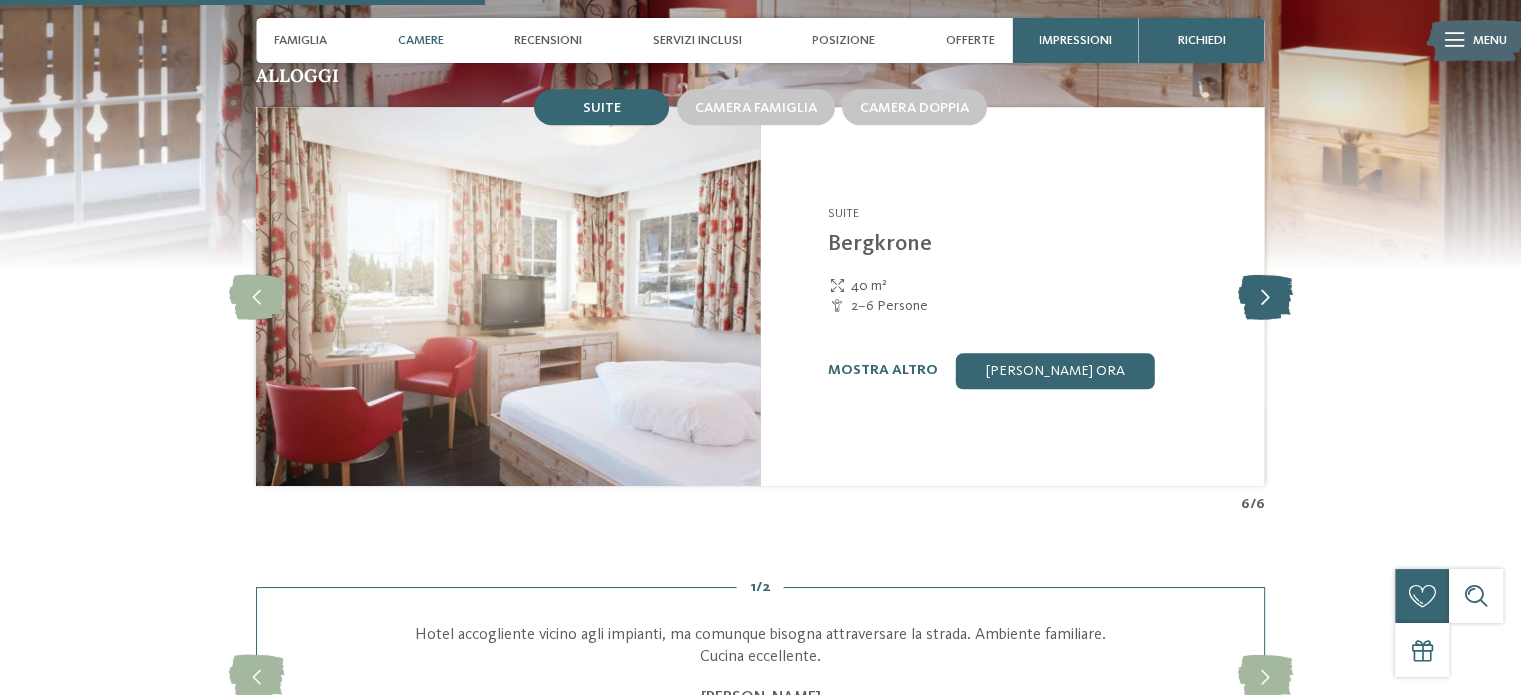click at bounding box center (1264, 296) 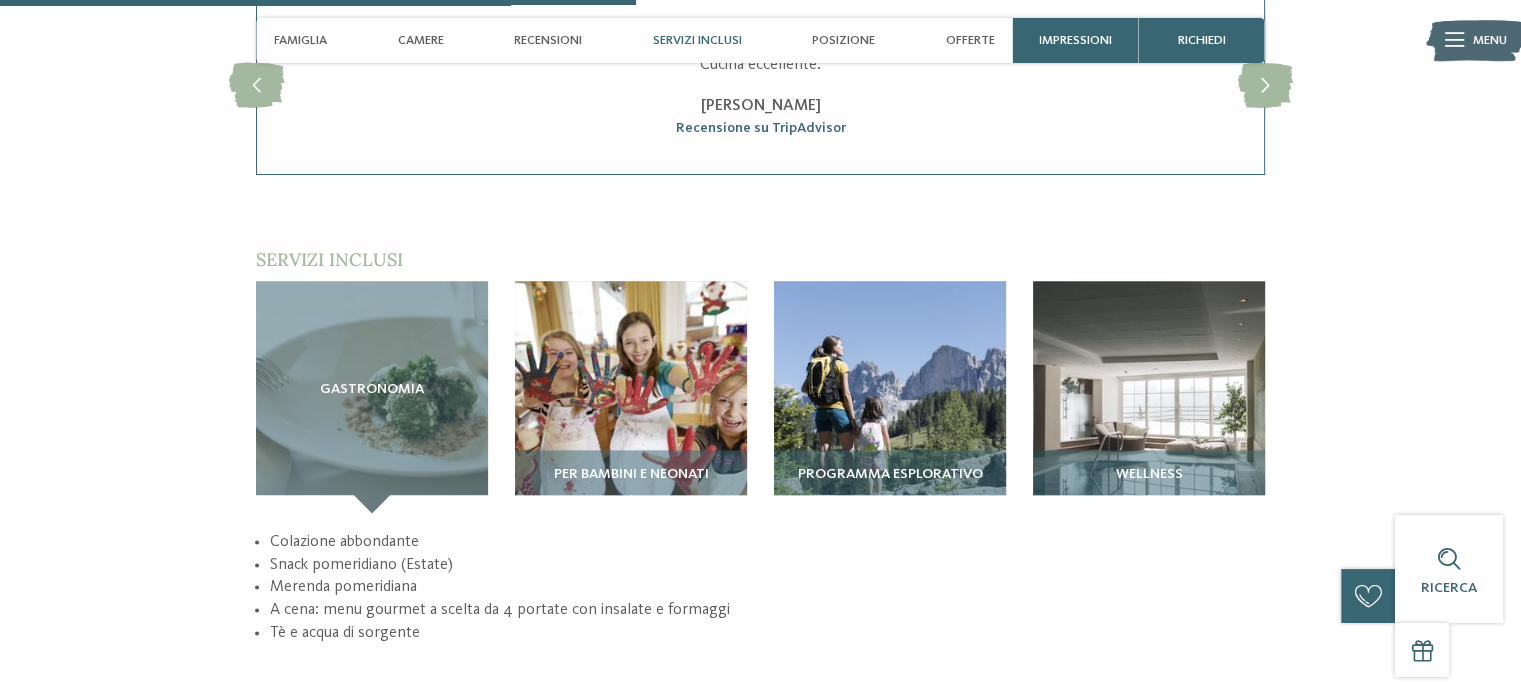 scroll, scrollTop: 2508, scrollLeft: 0, axis: vertical 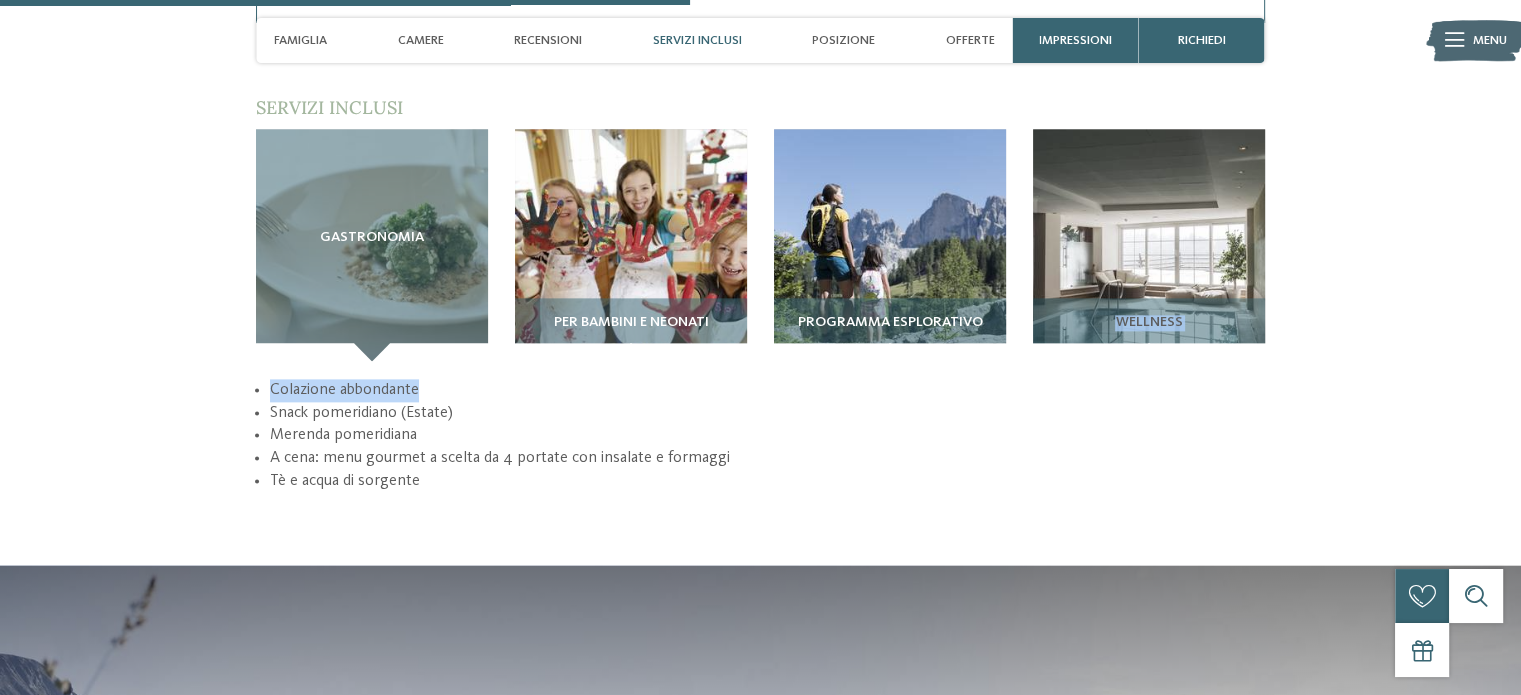drag, startPoint x: 1517, startPoint y: 299, endPoint x: 1523, endPoint y: 343, distance: 44.407207 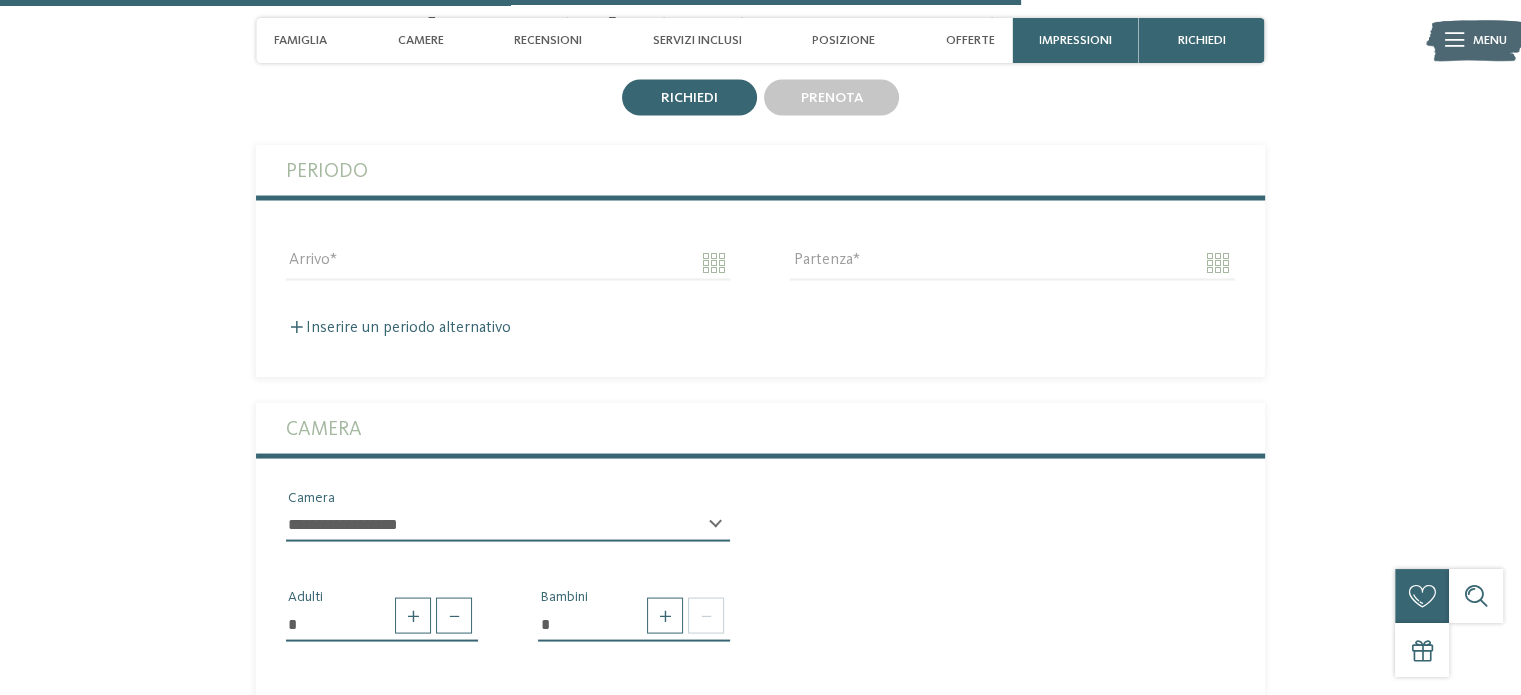 scroll, scrollTop: 3584, scrollLeft: 0, axis: vertical 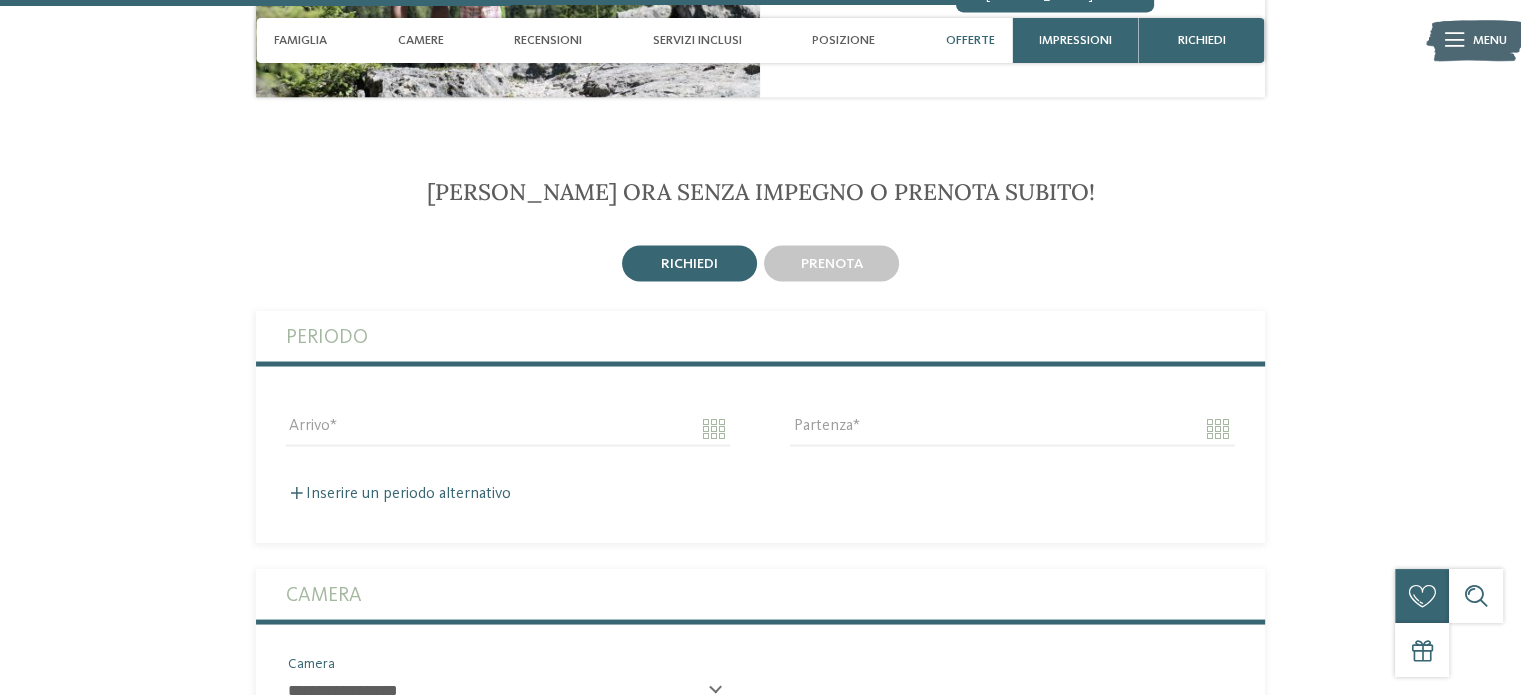 drag, startPoint x: 1520, startPoint y: 442, endPoint x: 1535, endPoint y: 428, distance: 20.518284 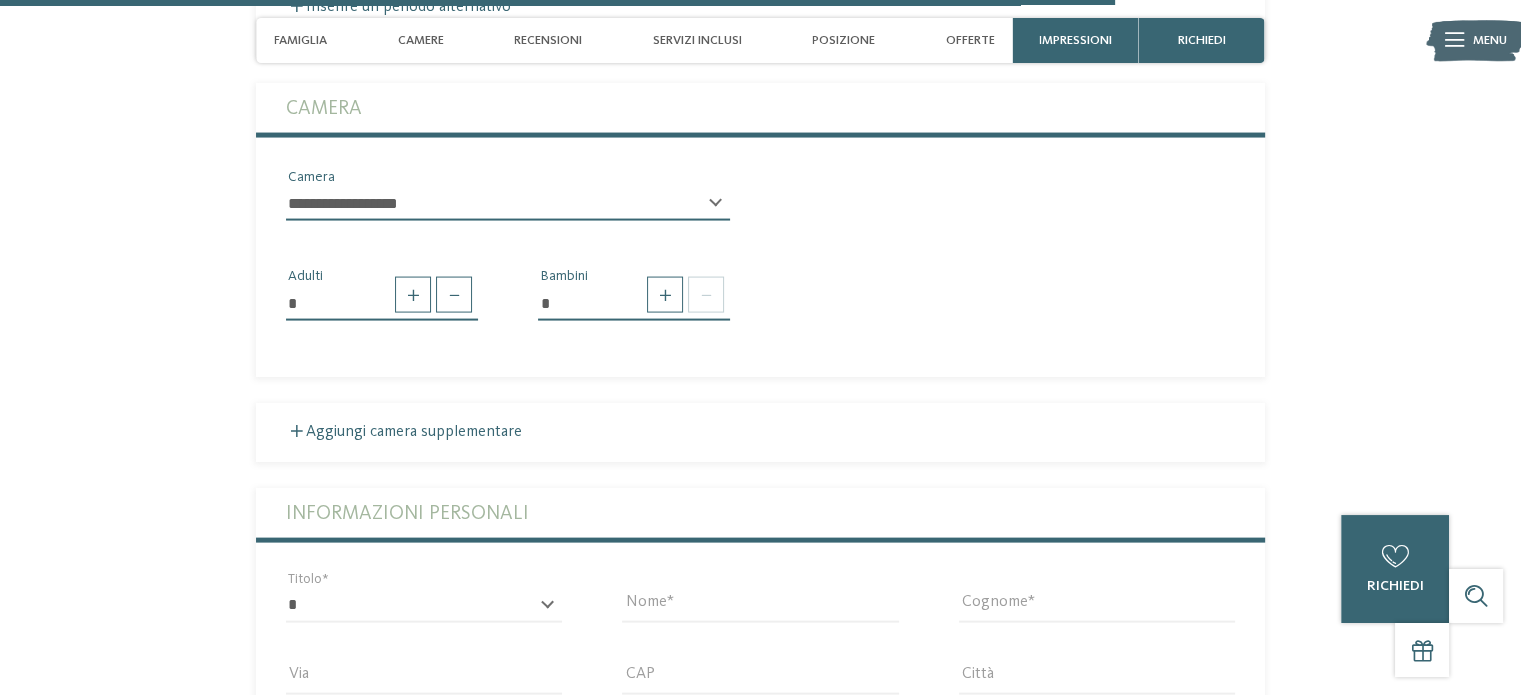 scroll, scrollTop: 4138, scrollLeft: 0, axis: vertical 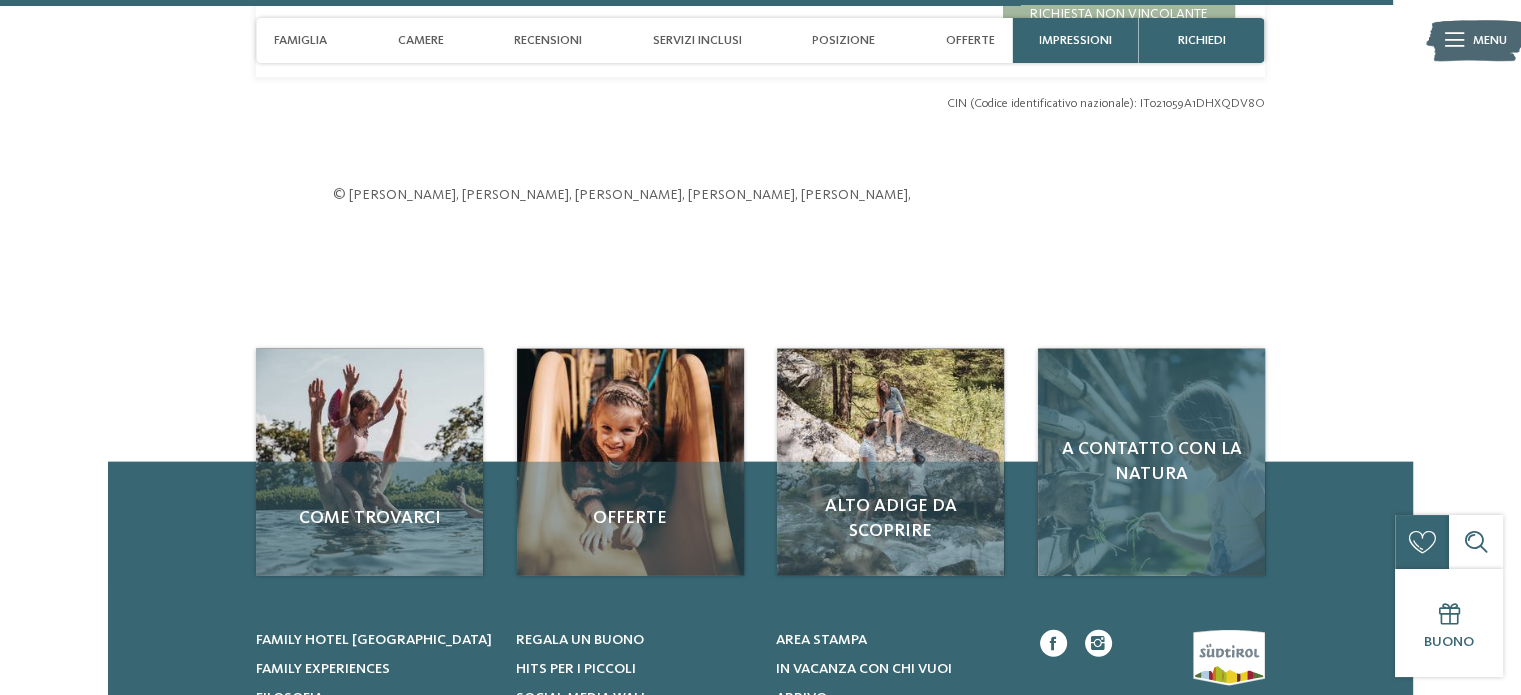 click on "A contatto con la natura" at bounding box center [1151, 462] 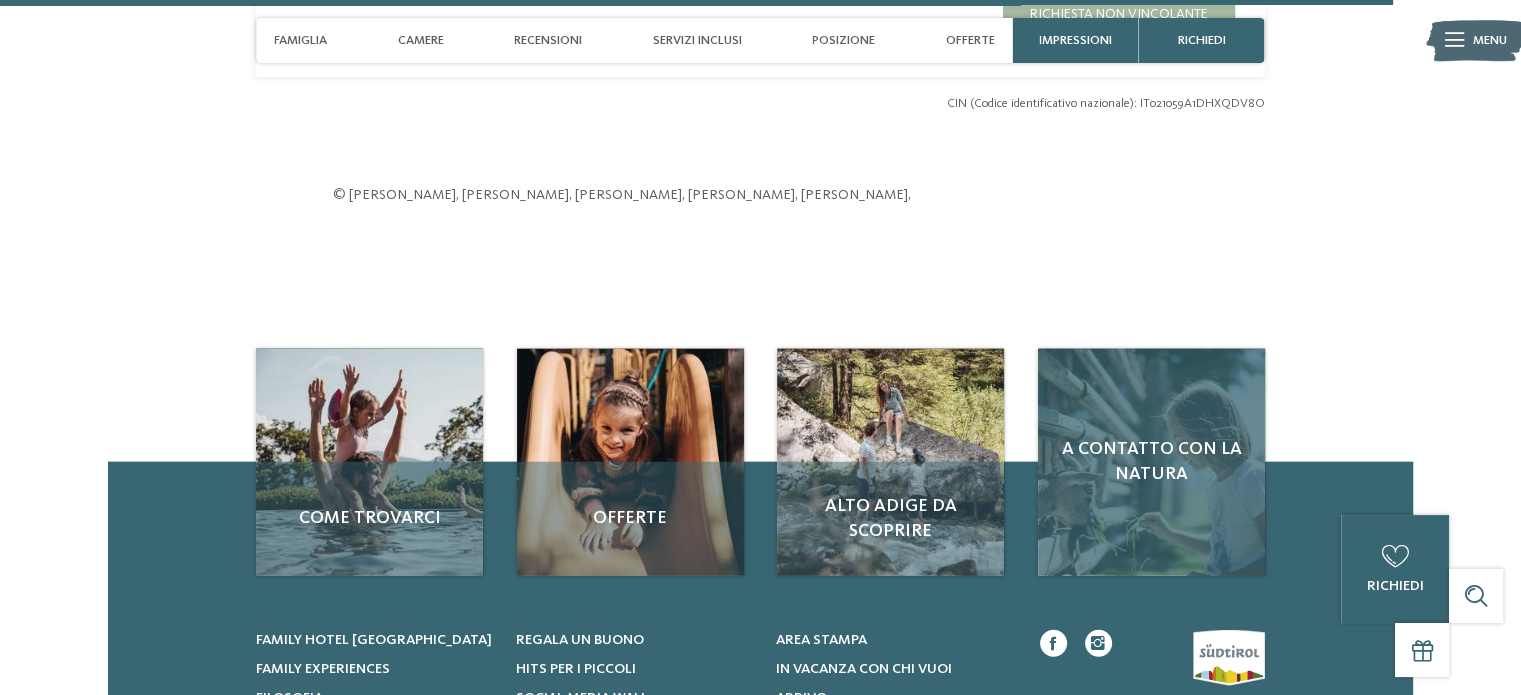 click on "A contatto con la natura" at bounding box center [1151, 462] 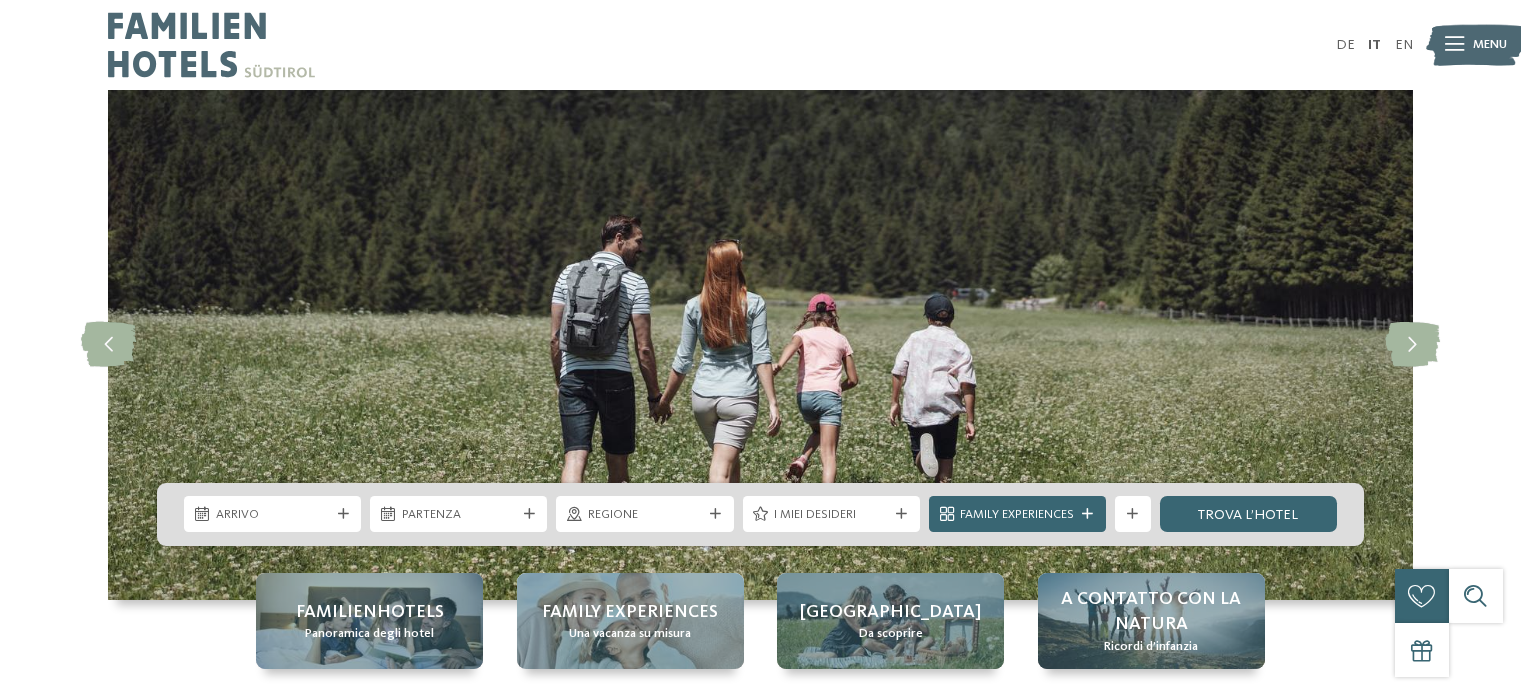 scroll, scrollTop: 0, scrollLeft: 0, axis: both 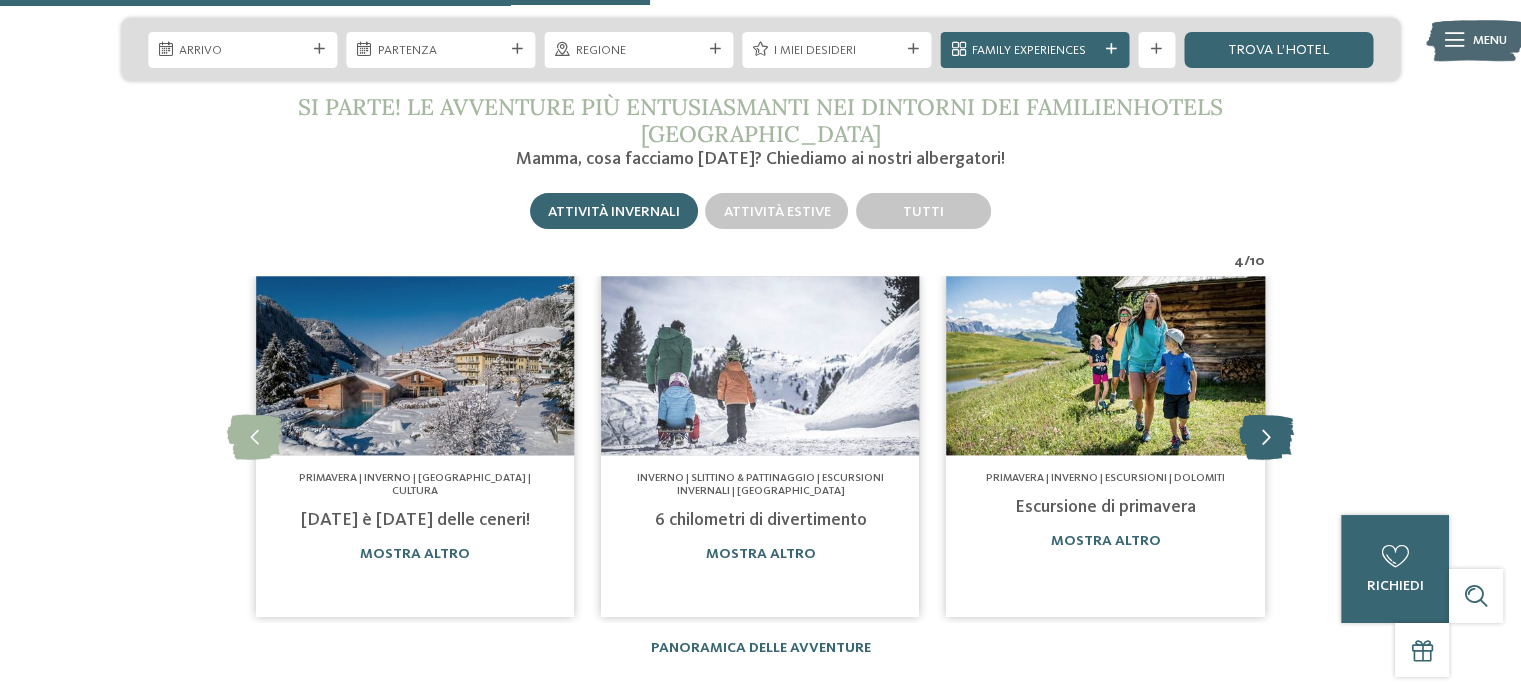 click at bounding box center (1266, 436) 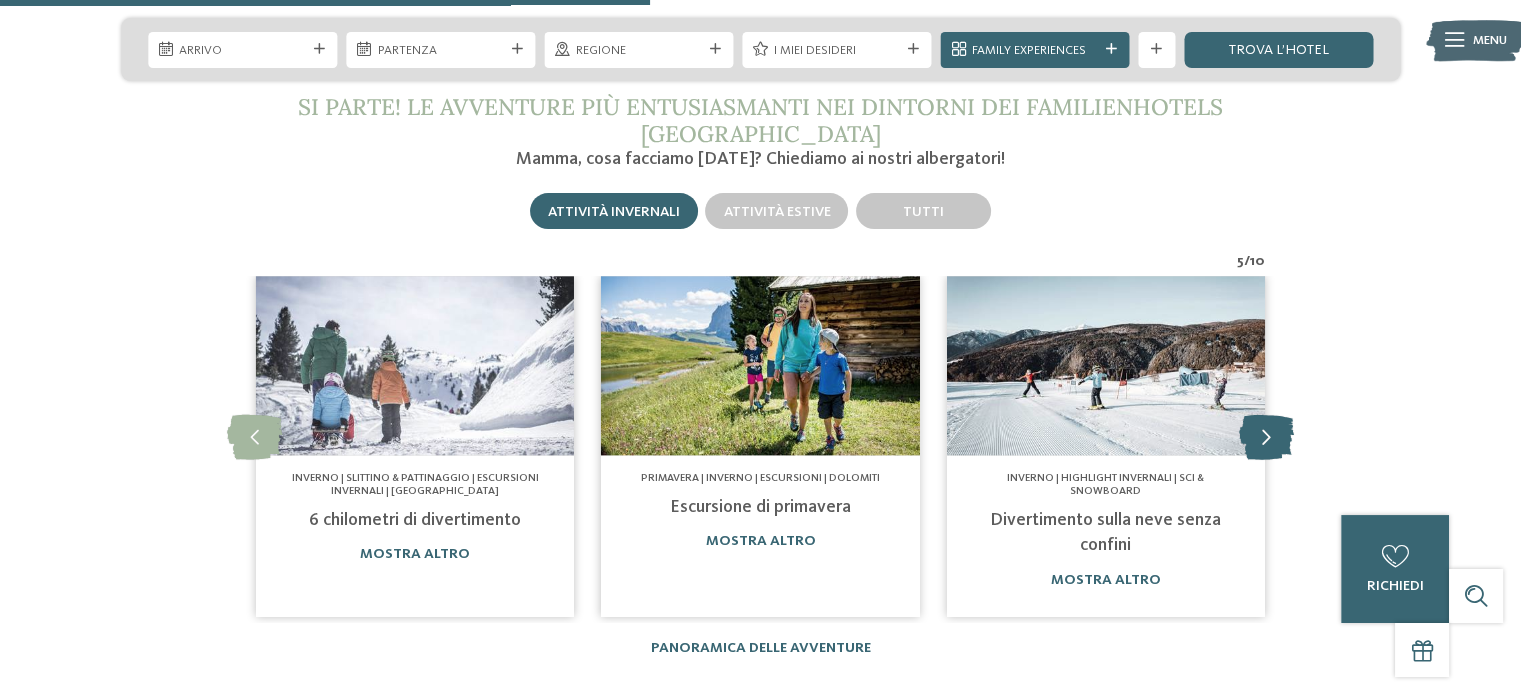 click at bounding box center (1266, 436) 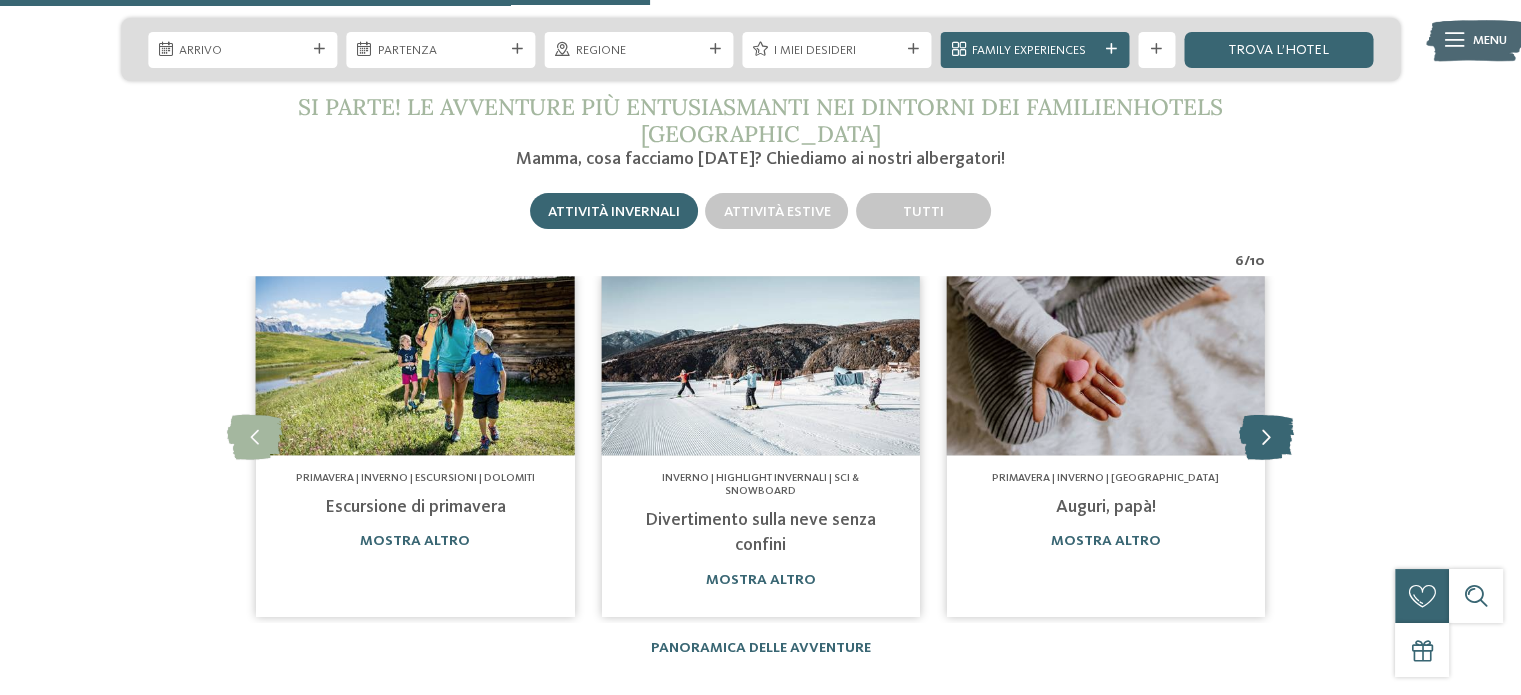 click at bounding box center [1266, 436] 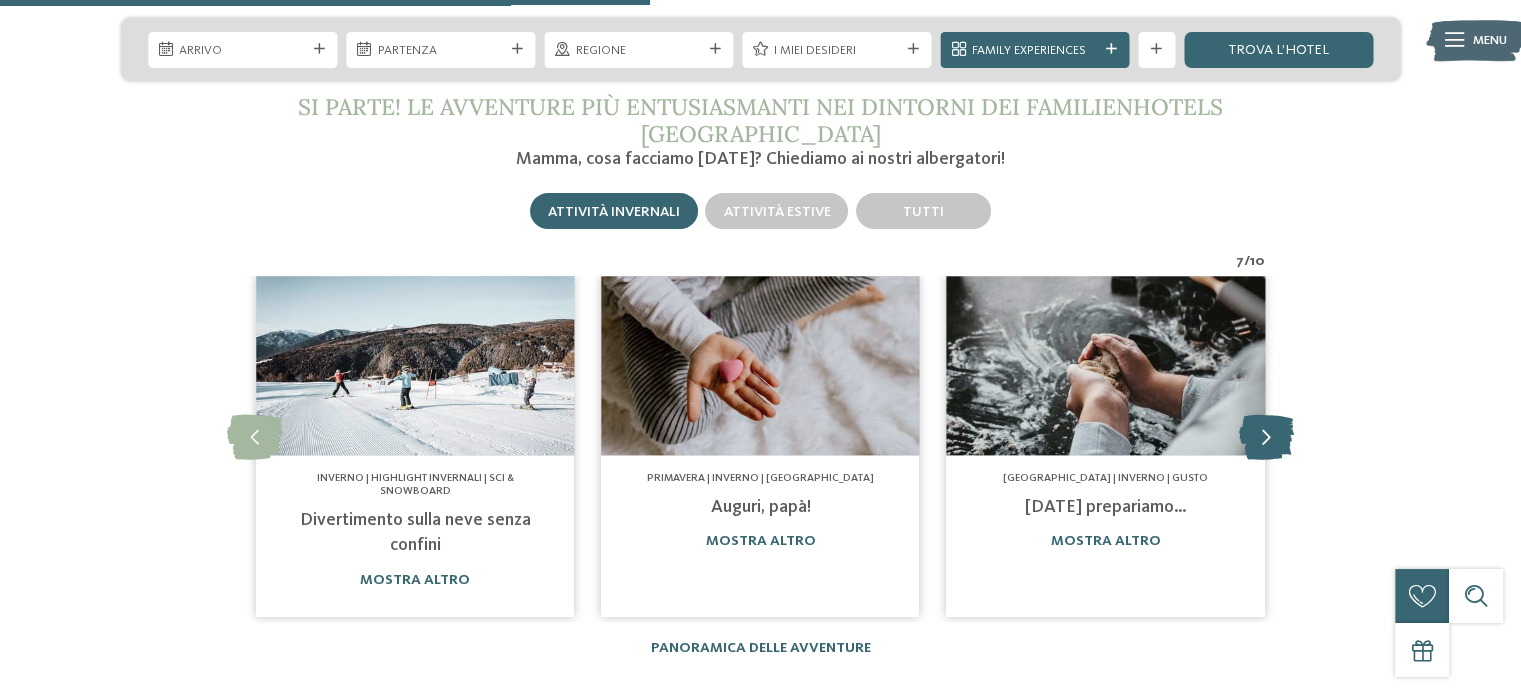 click at bounding box center (1266, 436) 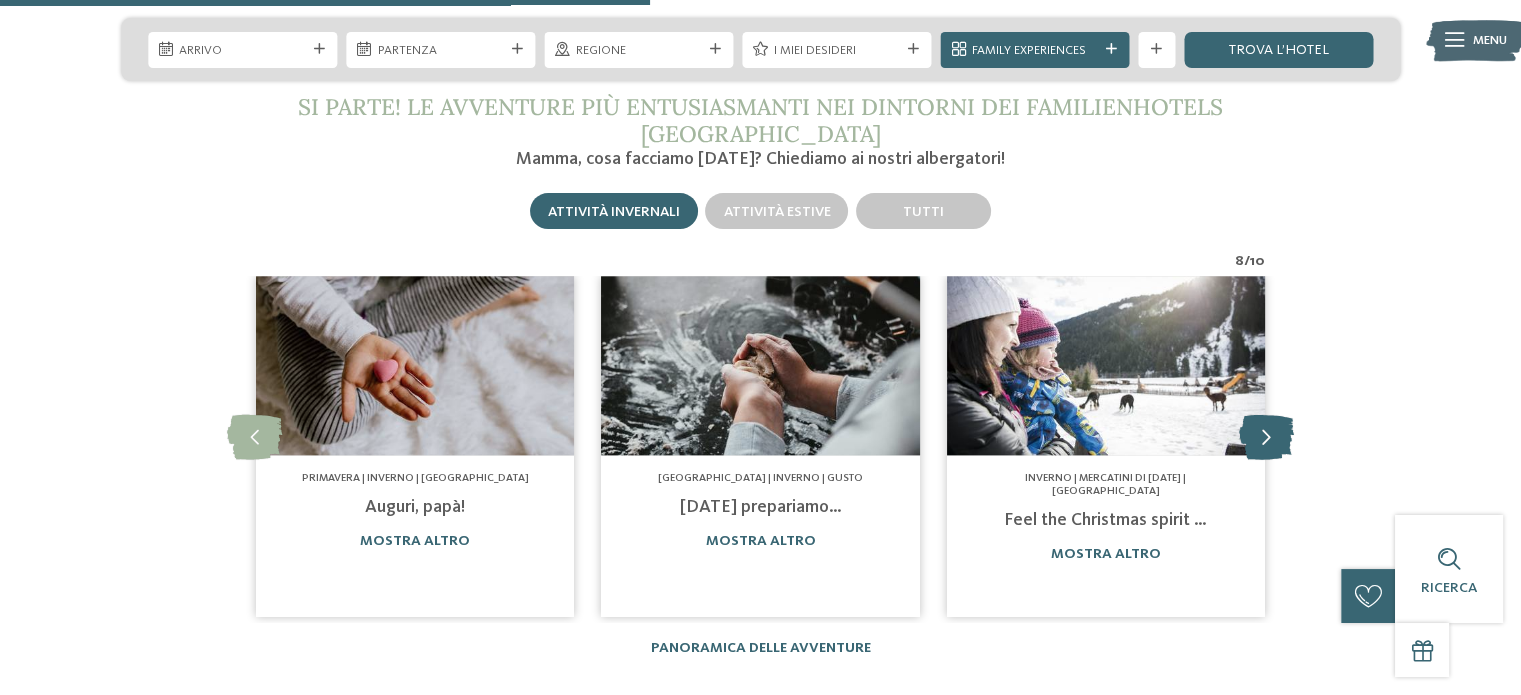 click at bounding box center [1266, 436] 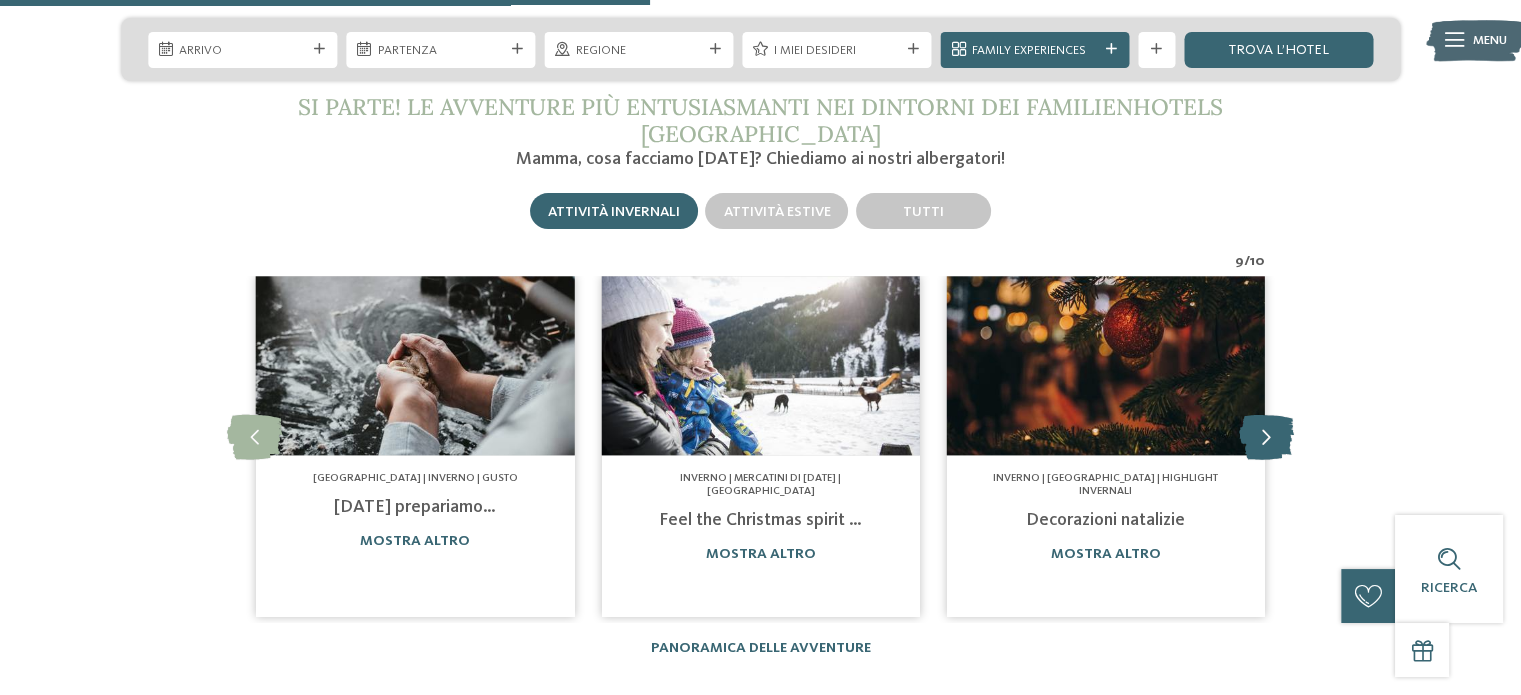 click at bounding box center (1266, 436) 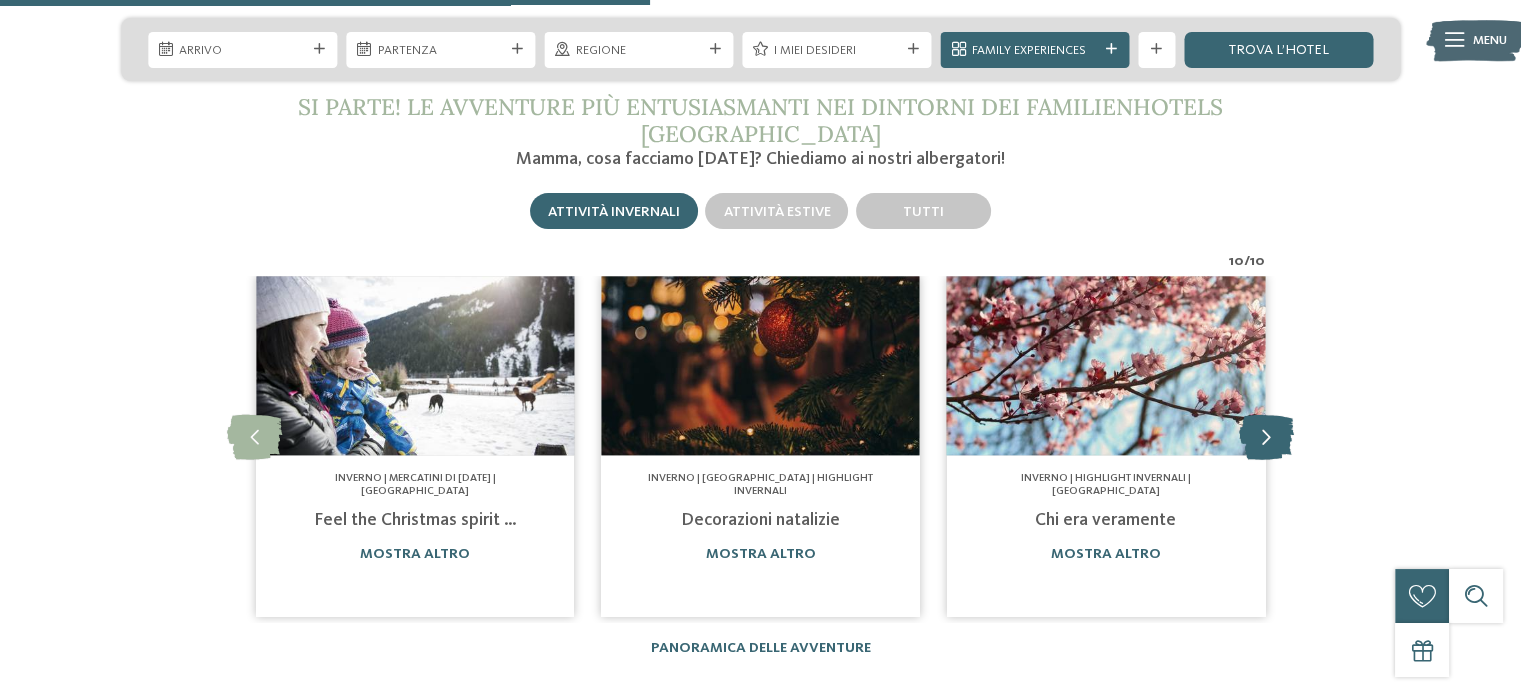 click at bounding box center (1266, 436) 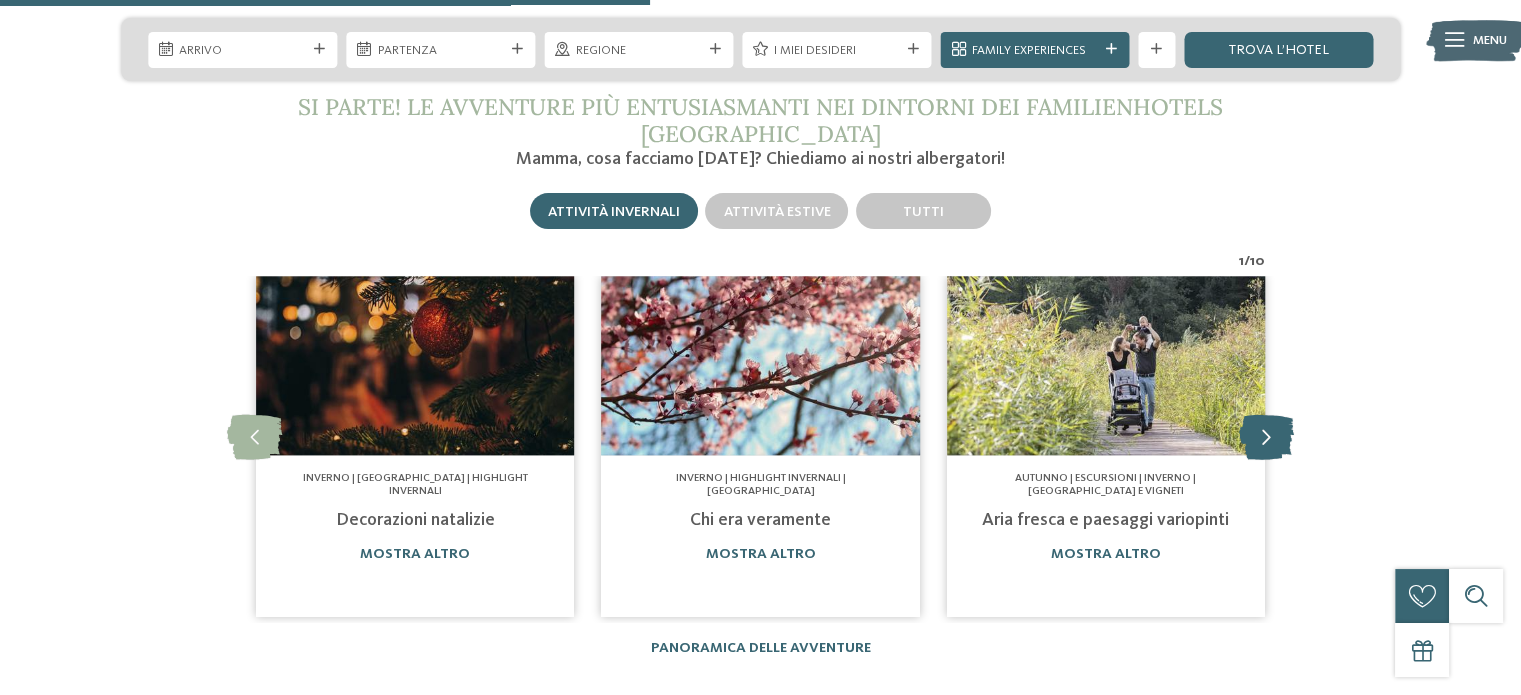 click at bounding box center (1266, 436) 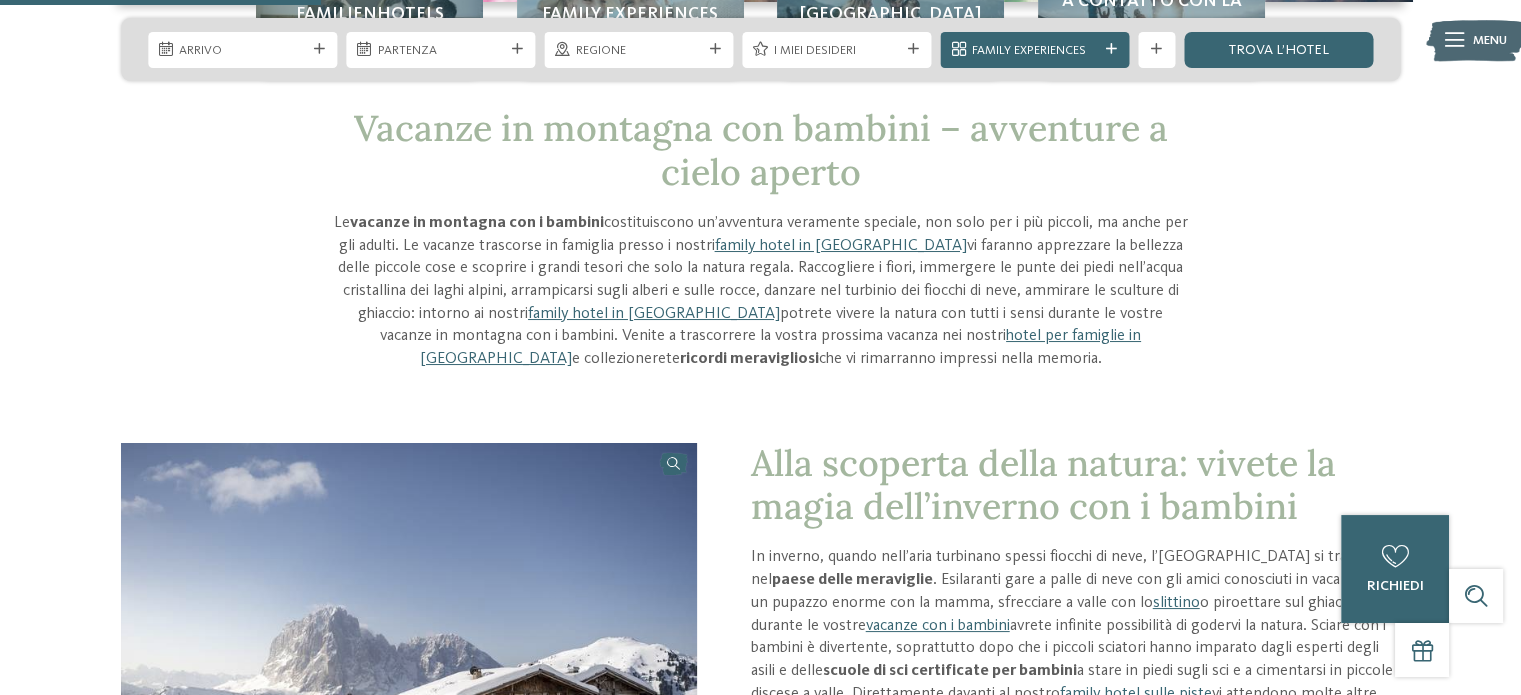 scroll, scrollTop: 0, scrollLeft: 0, axis: both 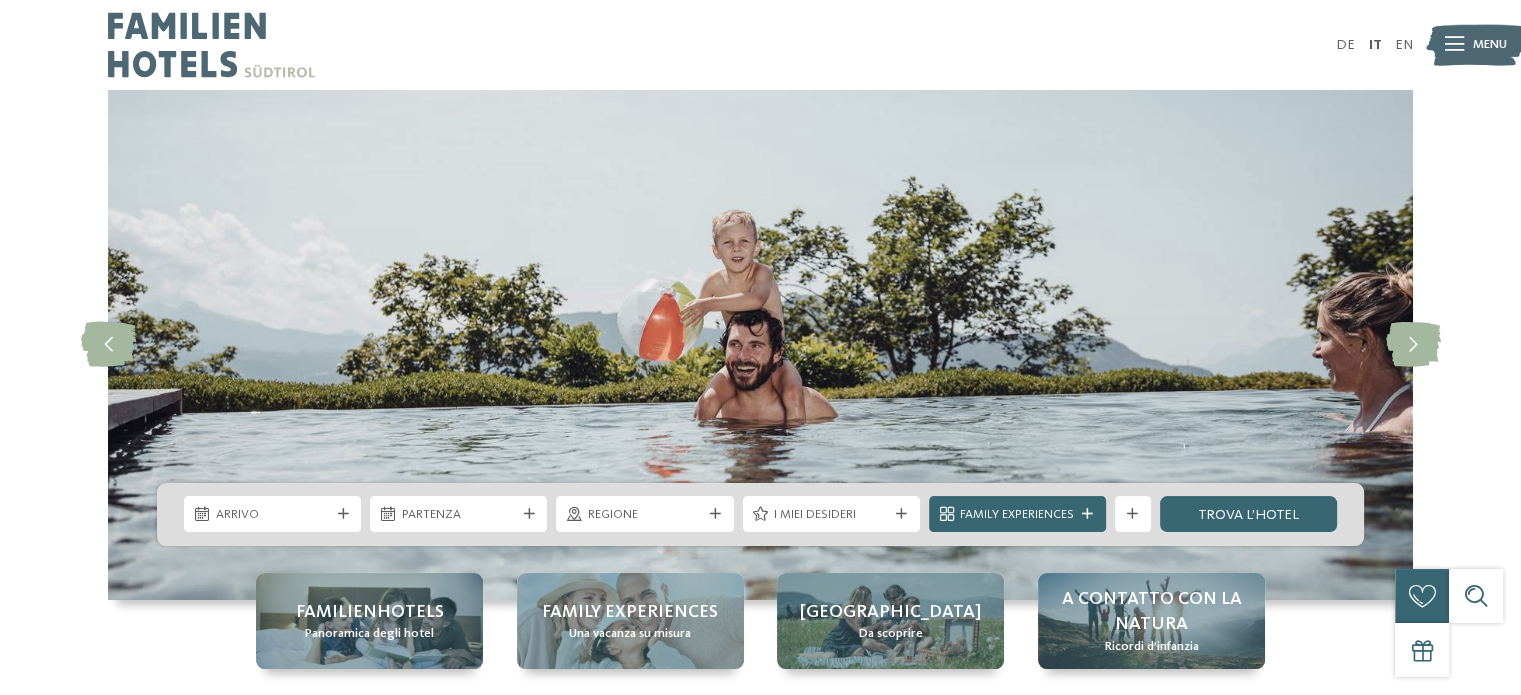 click at bounding box center [211, 45] 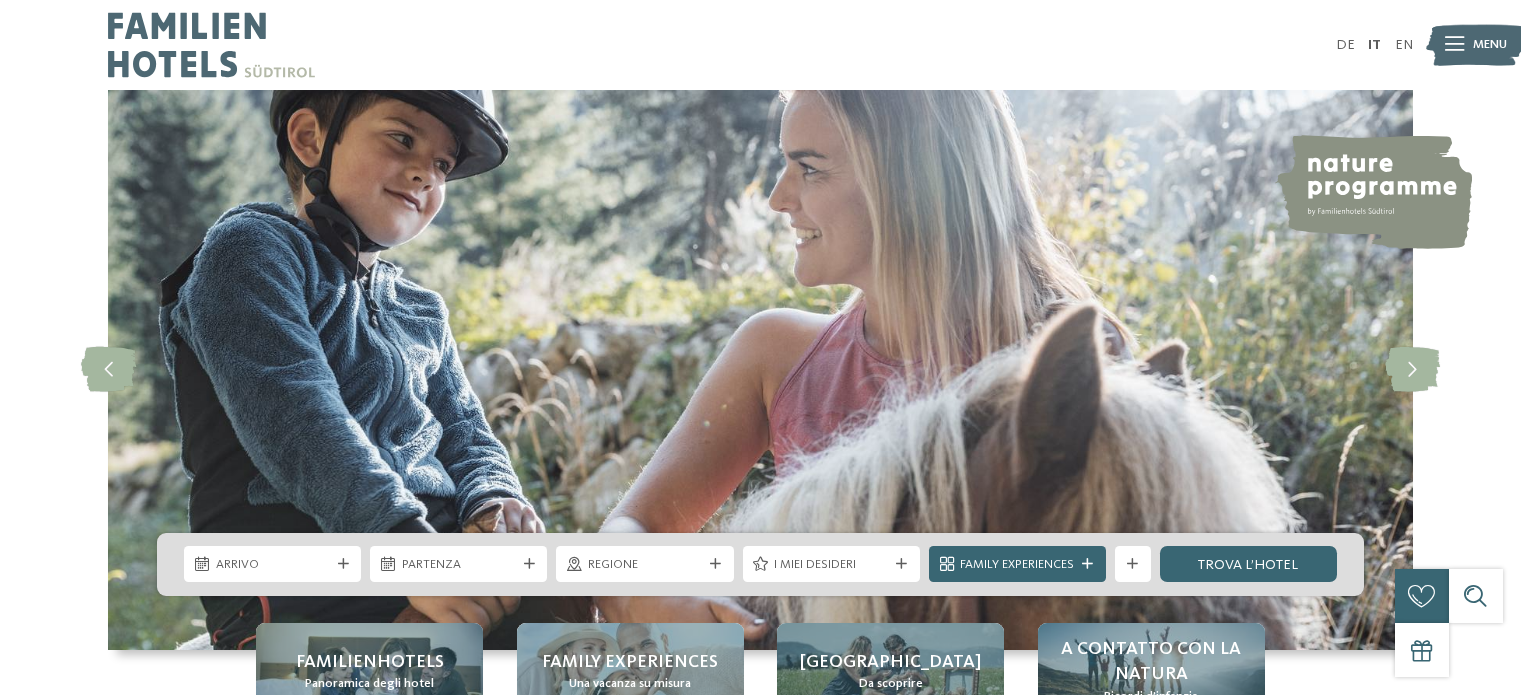 scroll, scrollTop: 0, scrollLeft: 0, axis: both 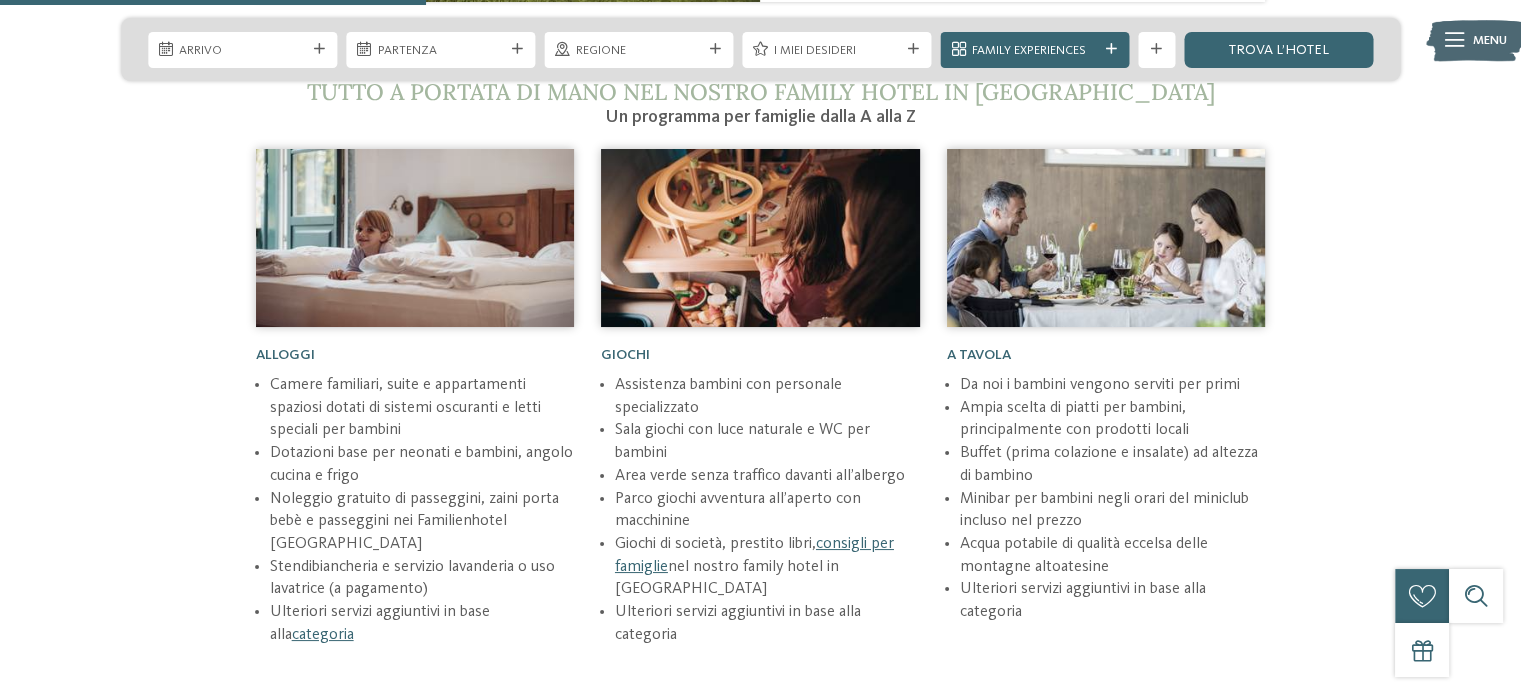 click at bounding box center [415, 238] 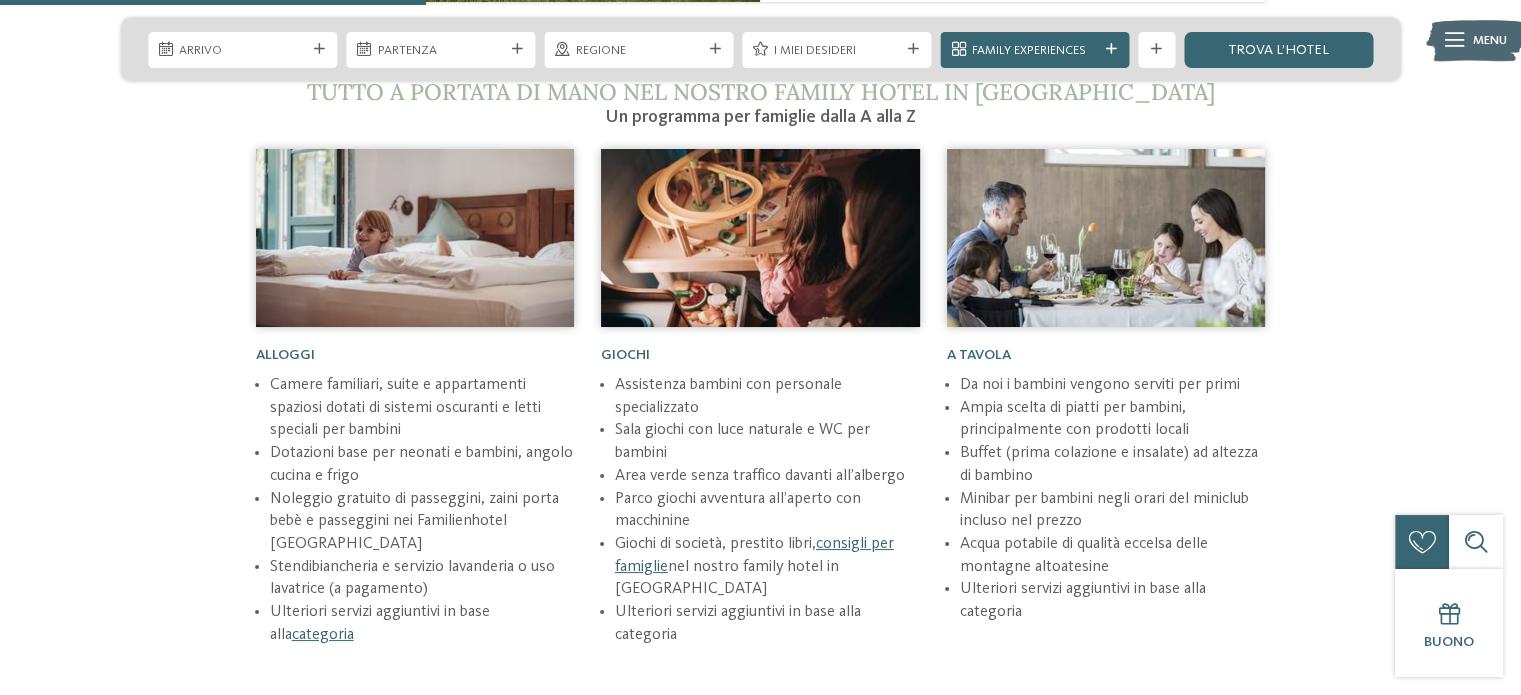 click on "Alloggi" at bounding box center [415, 355] 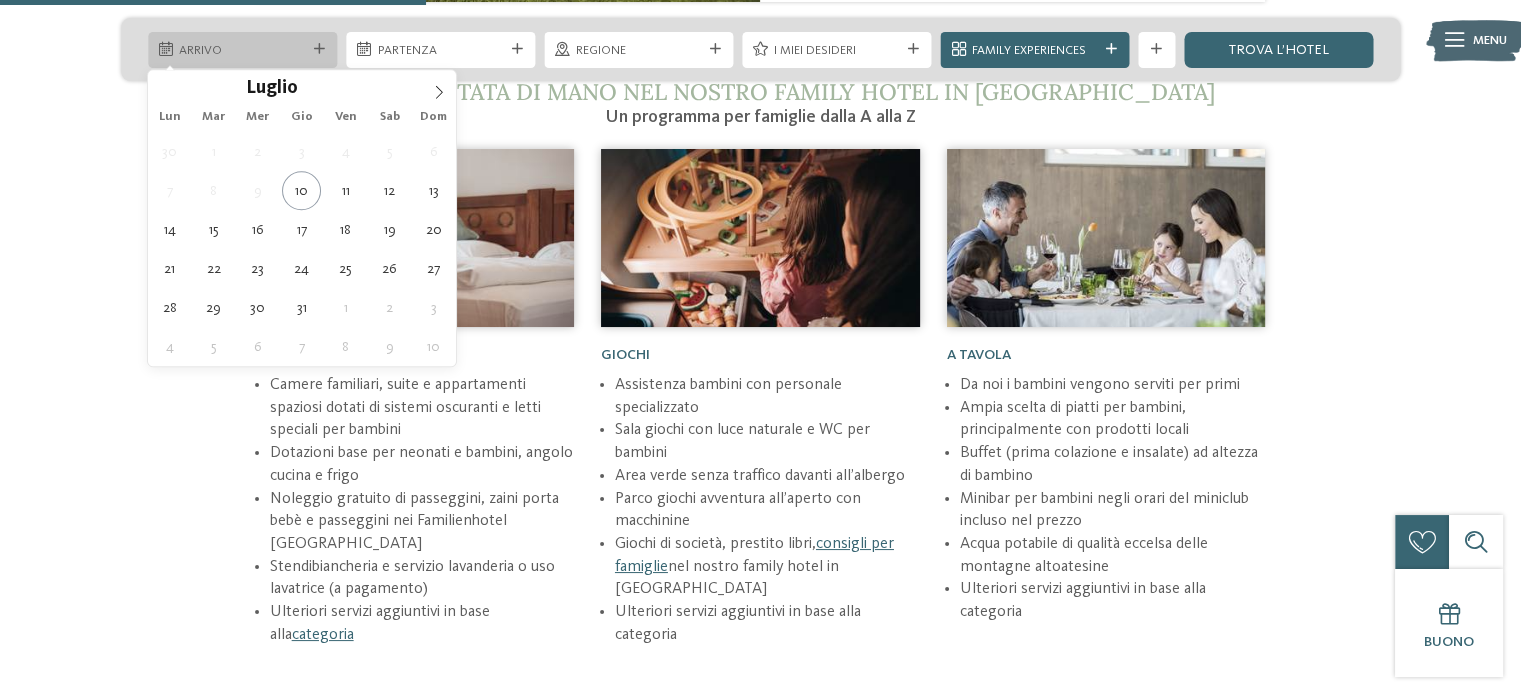 click on "Arrivo" at bounding box center (242, 51) 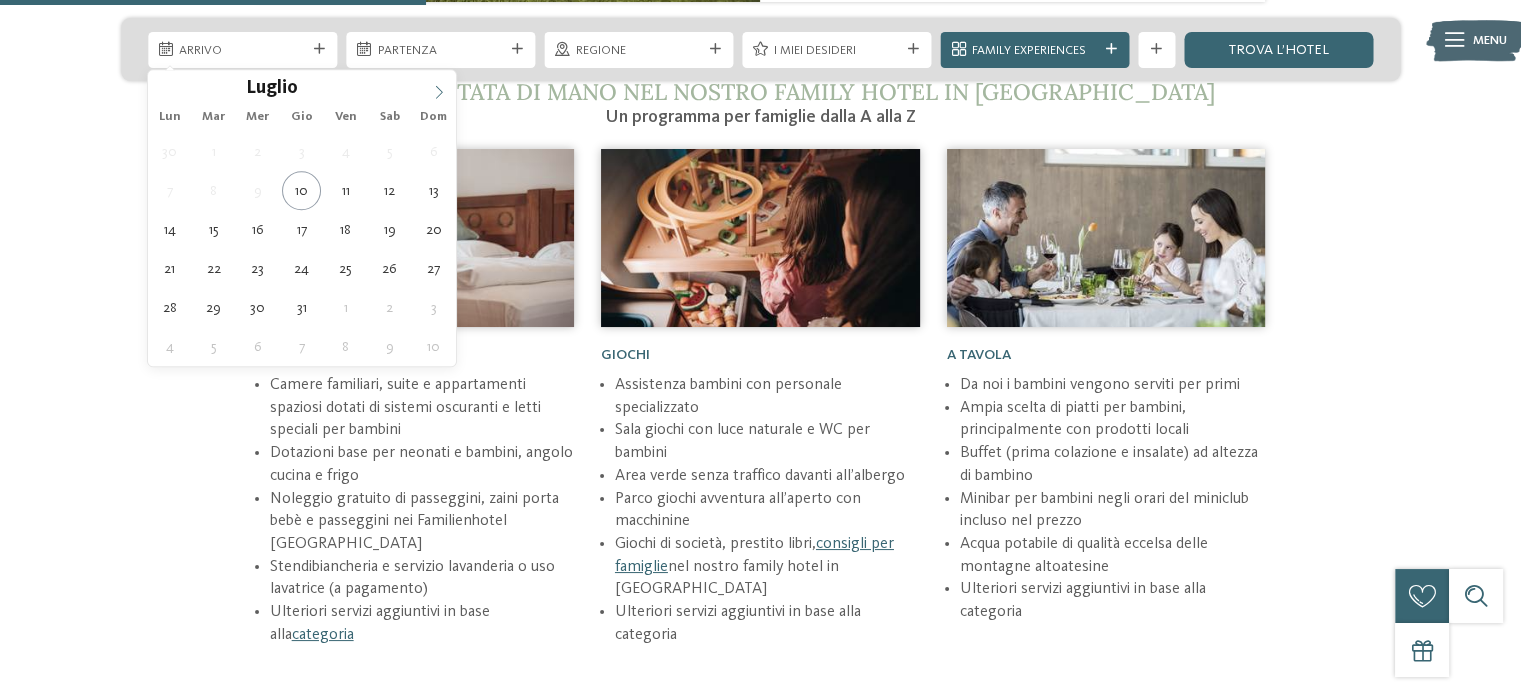 click on "Lun Mar Mer Gio Ven Sab Dom" at bounding box center [302, 118] 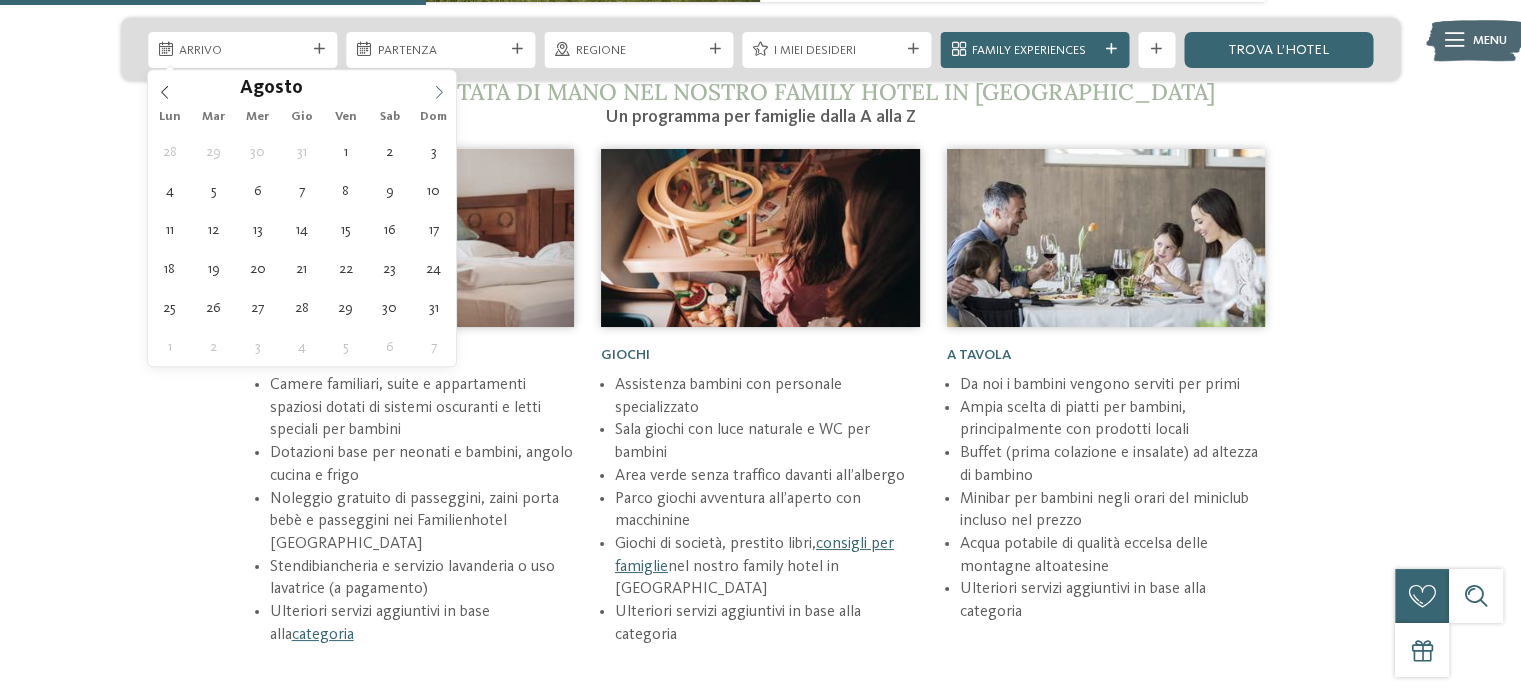 click at bounding box center (439, 87) 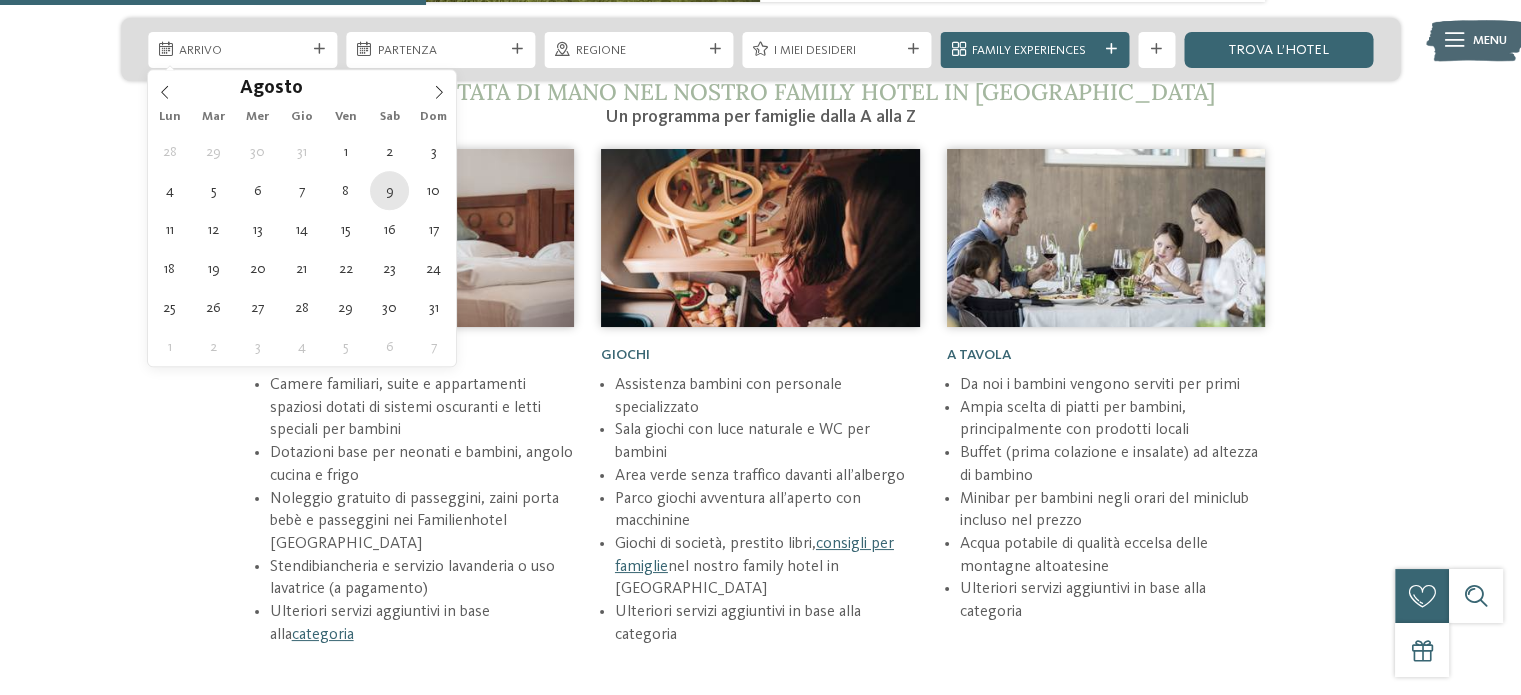 type on "[DATE]" 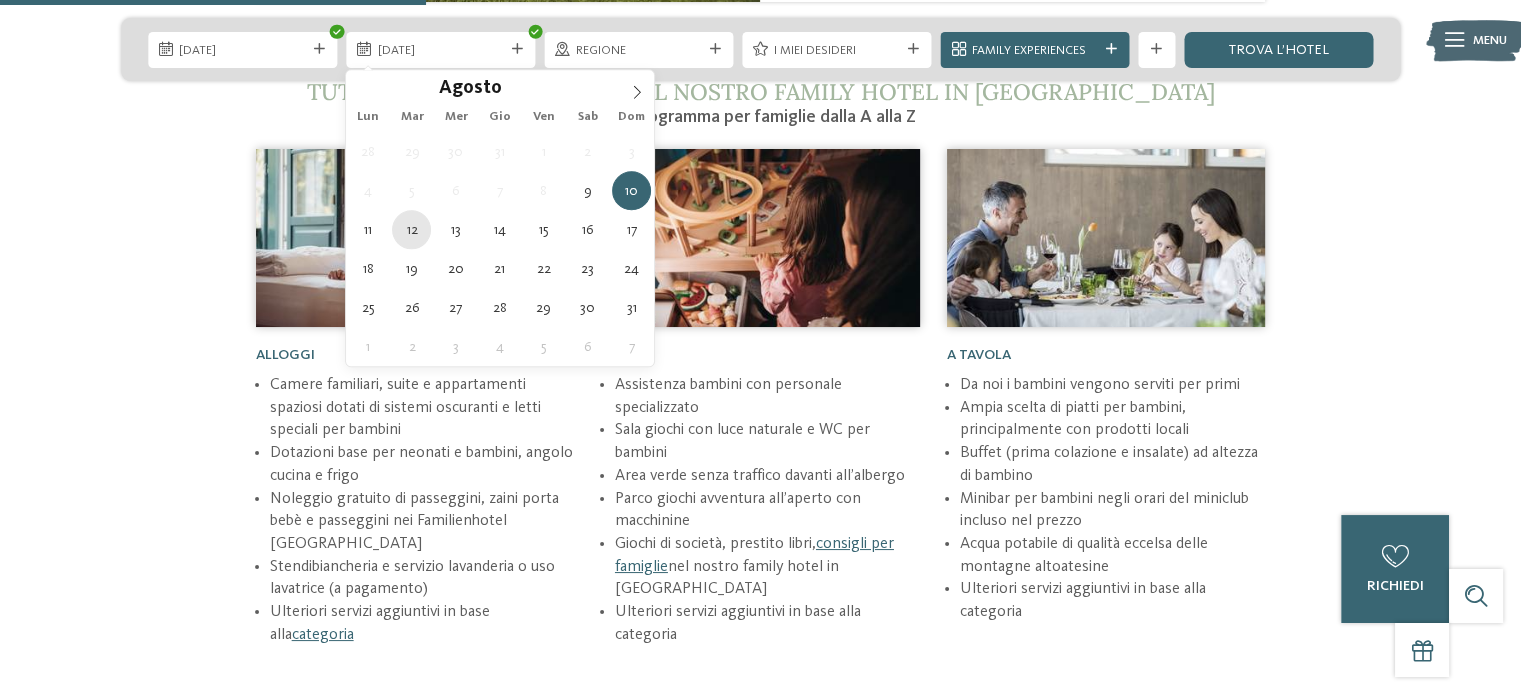 type on "[DATE]" 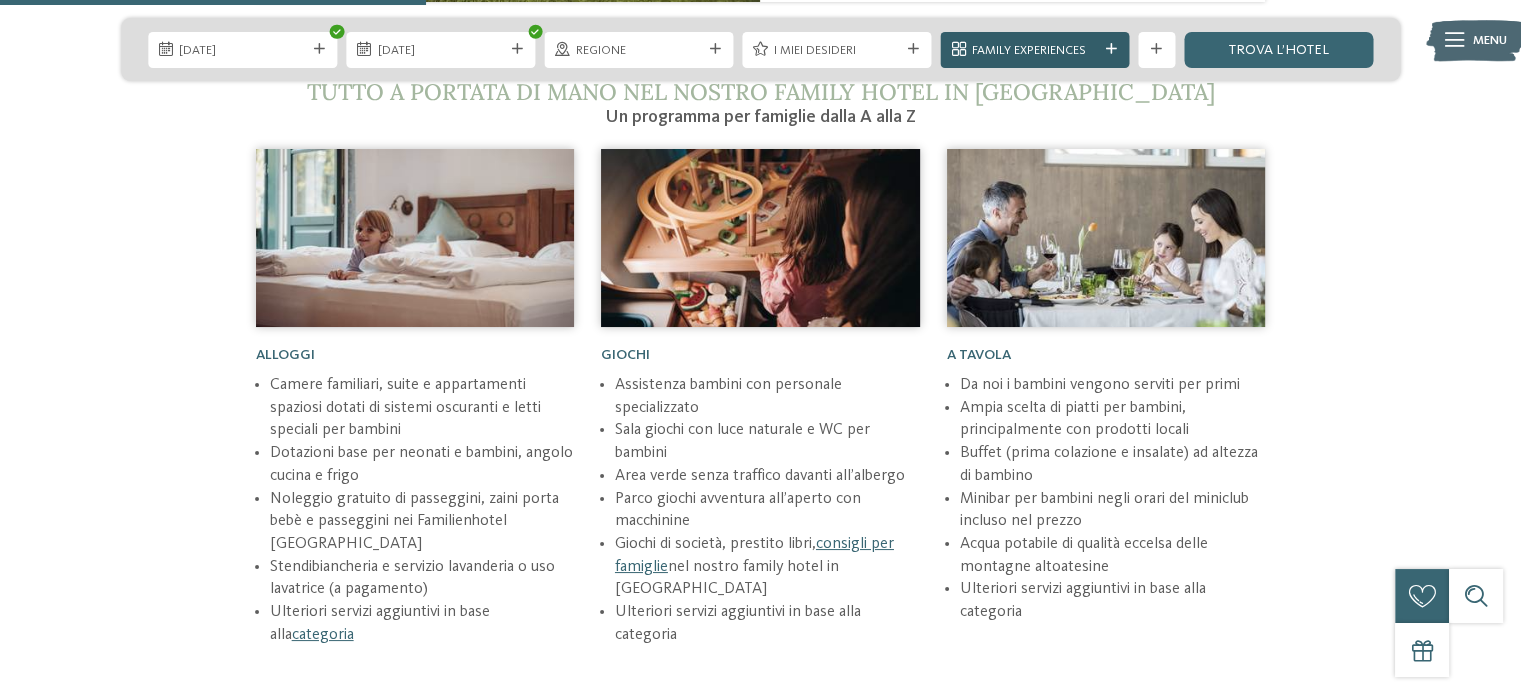 click on "Family Experiences" at bounding box center [1035, 49] 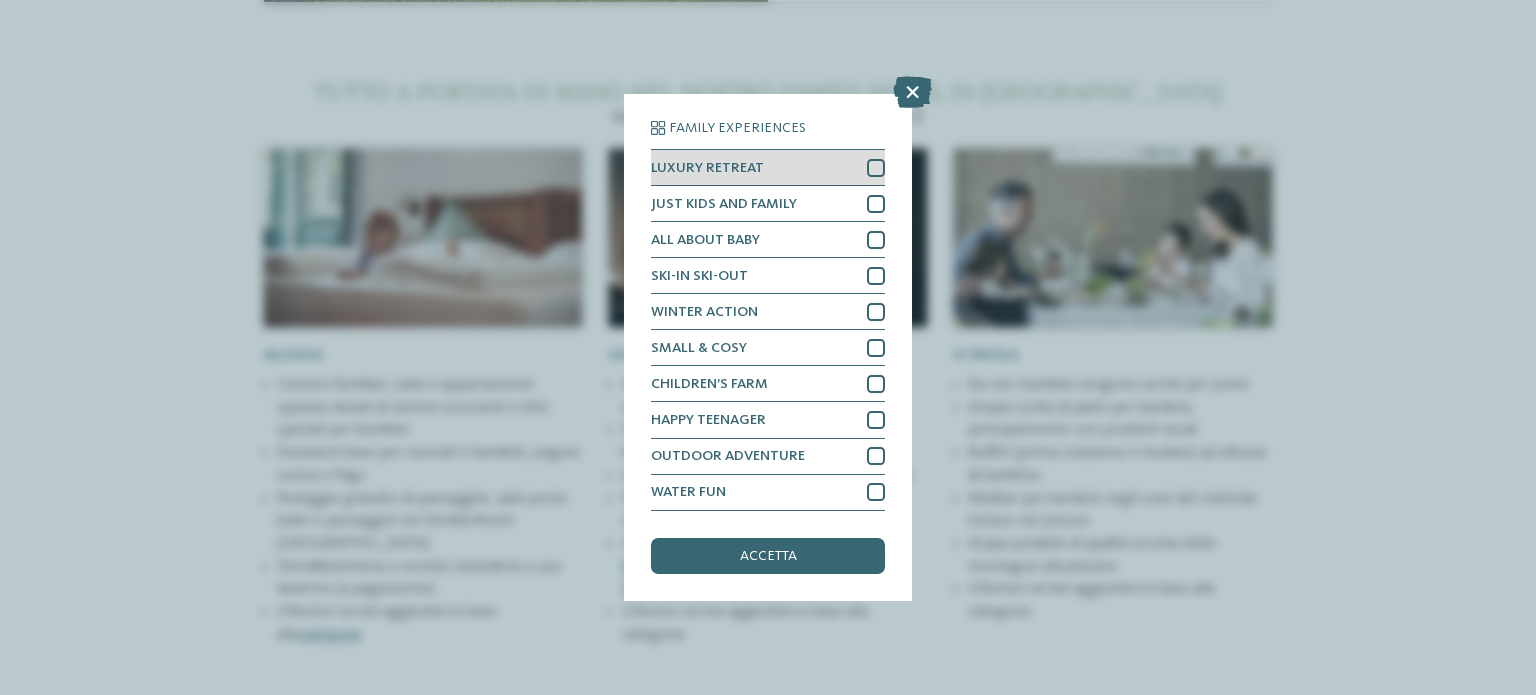 click on "LUXURY RETREAT" at bounding box center (768, 168) 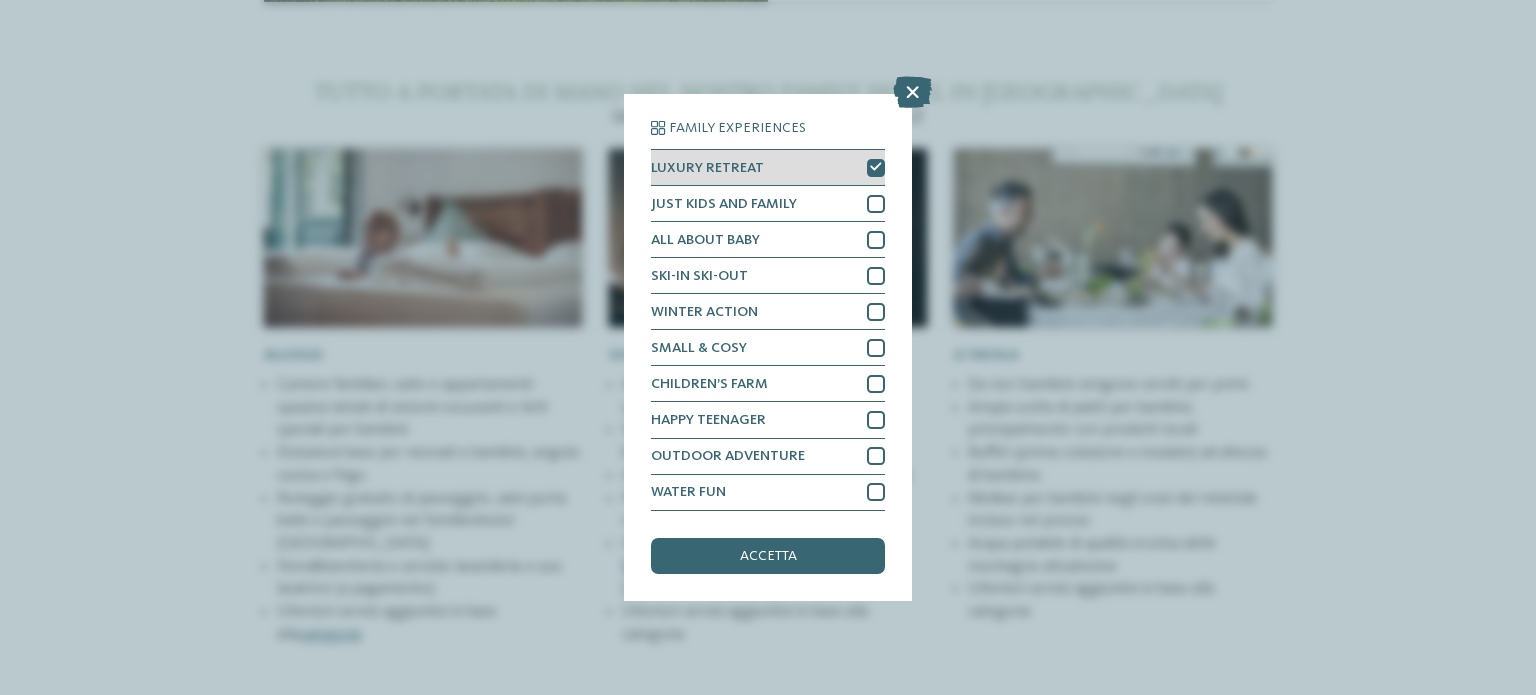 click on "LUXURY RETREAT" at bounding box center (768, 168) 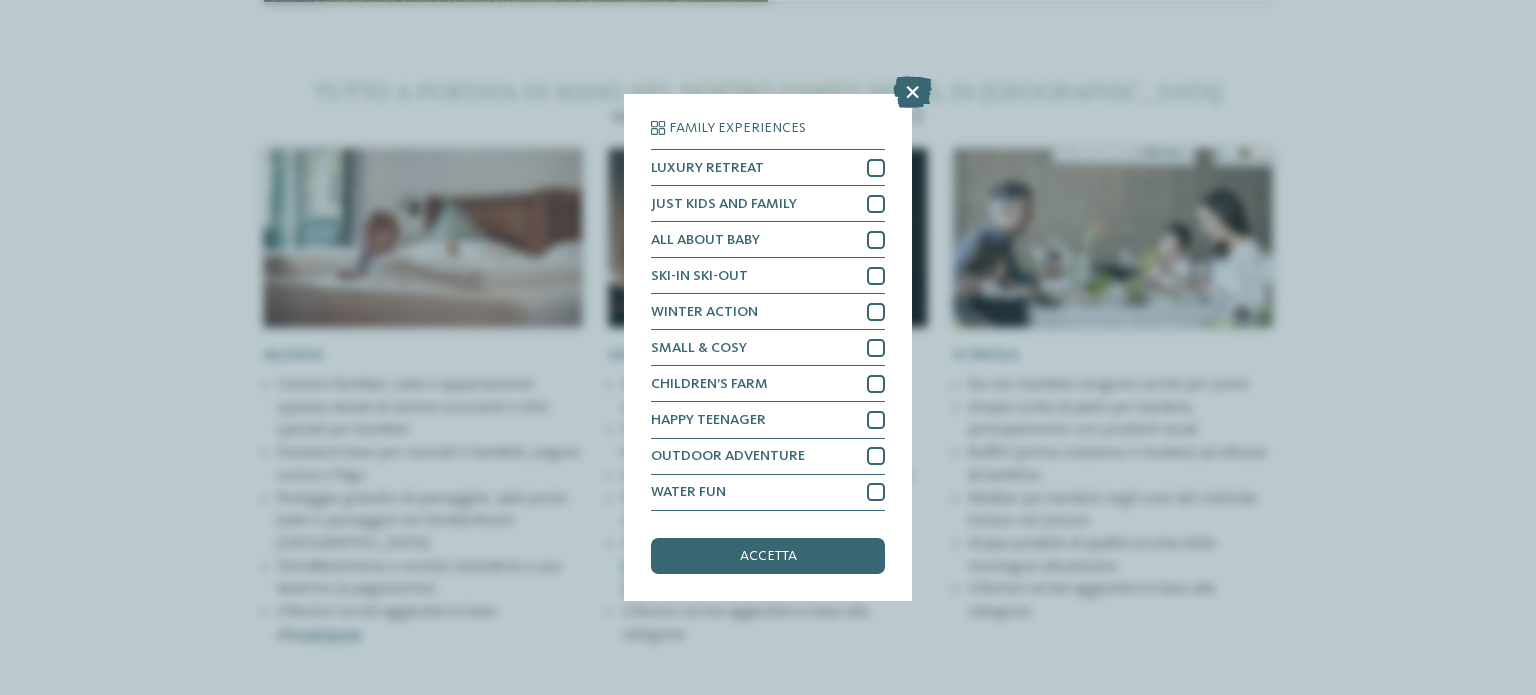 click on "Family Experiences
LUXURY RETREAT
JUST KIDS AND FAMILY" at bounding box center (768, 347) 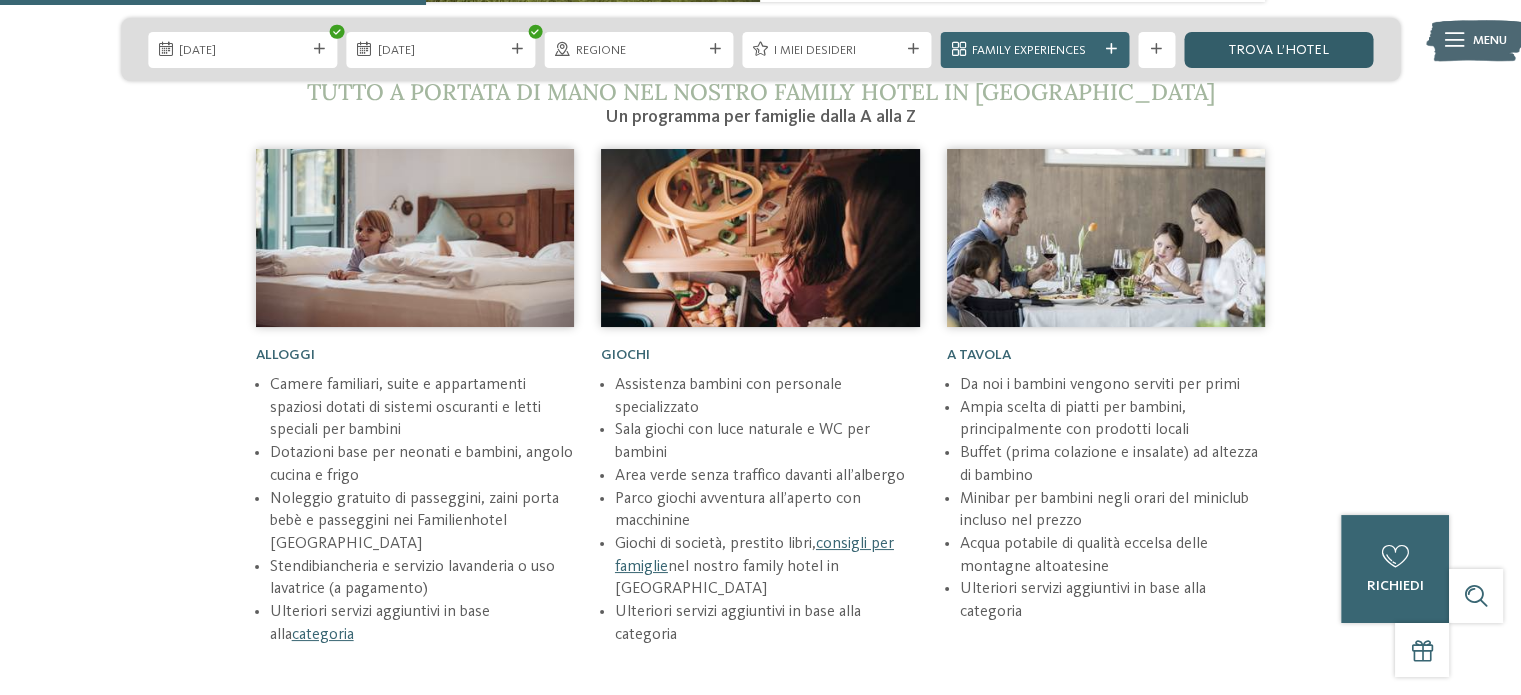 click on "trova l’hotel" at bounding box center (1278, 50) 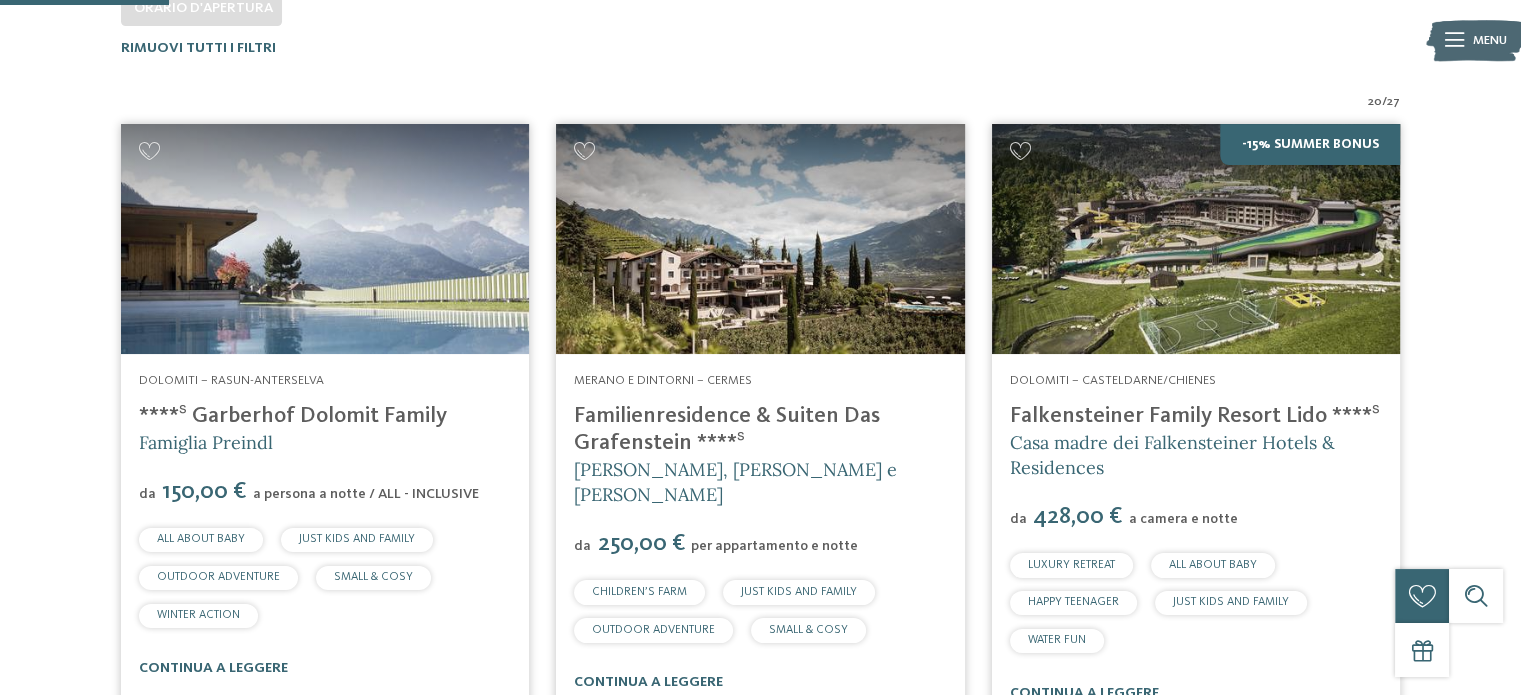 scroll, scrollTop: 579, scrollLeft: 0, axis: vertical 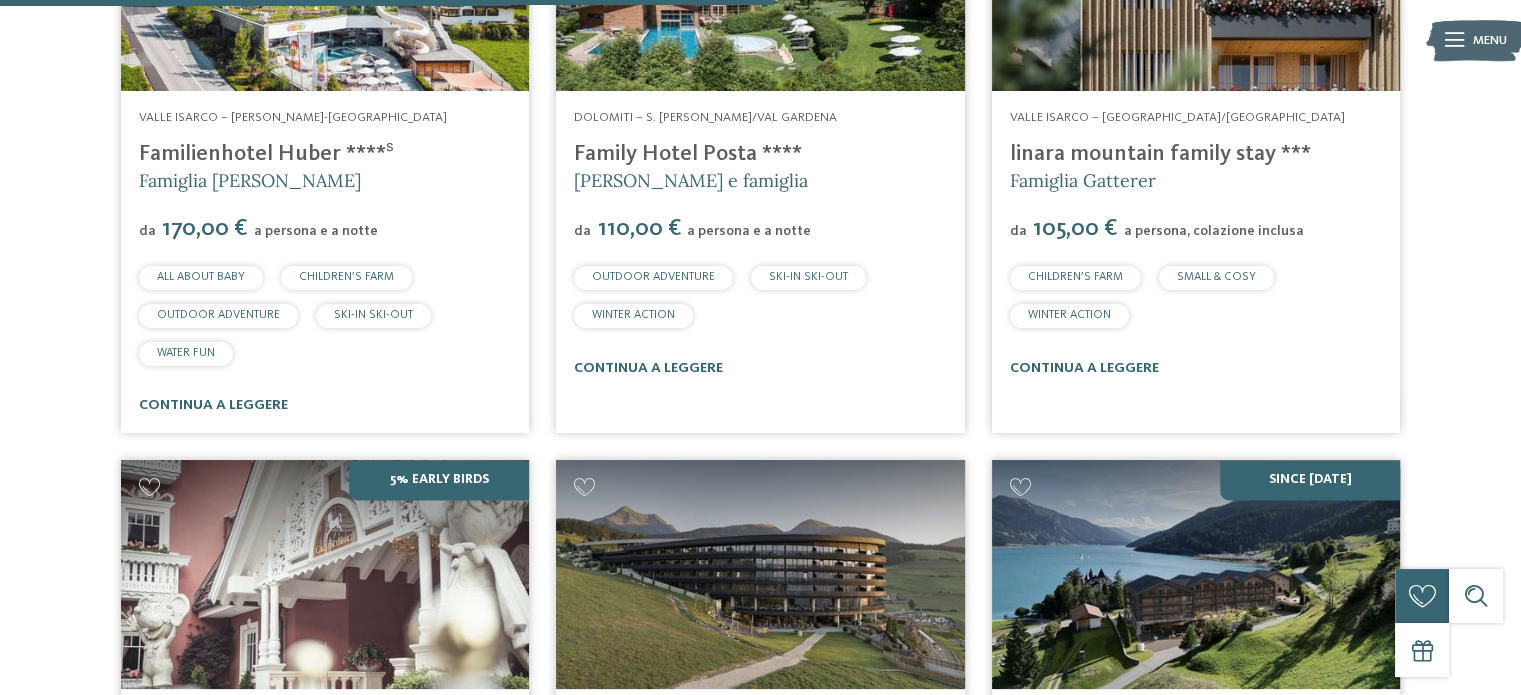 drag, startPoint x: 1513, startPoint y: 368, endPoint x: 1535, endPoint y: 357, distance: 24.596748 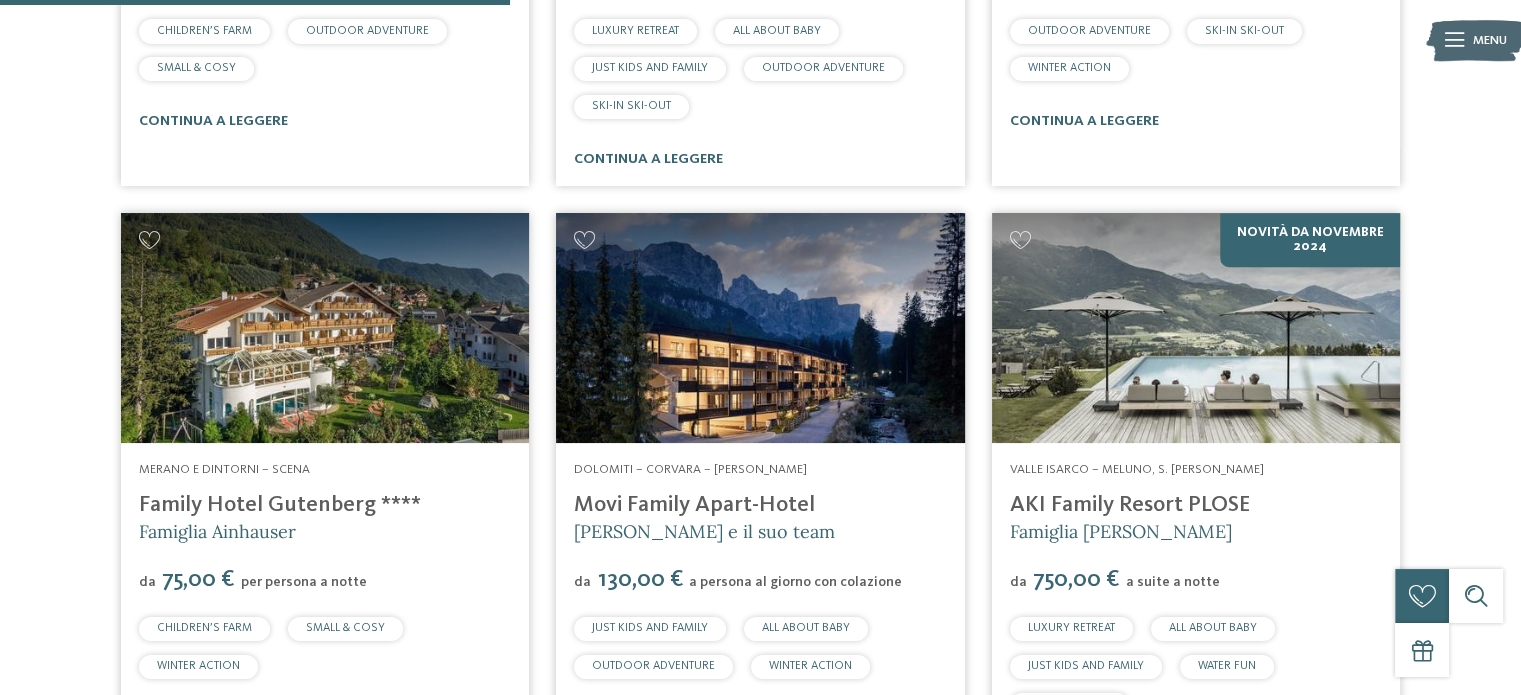 scroll, scrollTop: 1668, scrollLeft: 0, axis: vertical 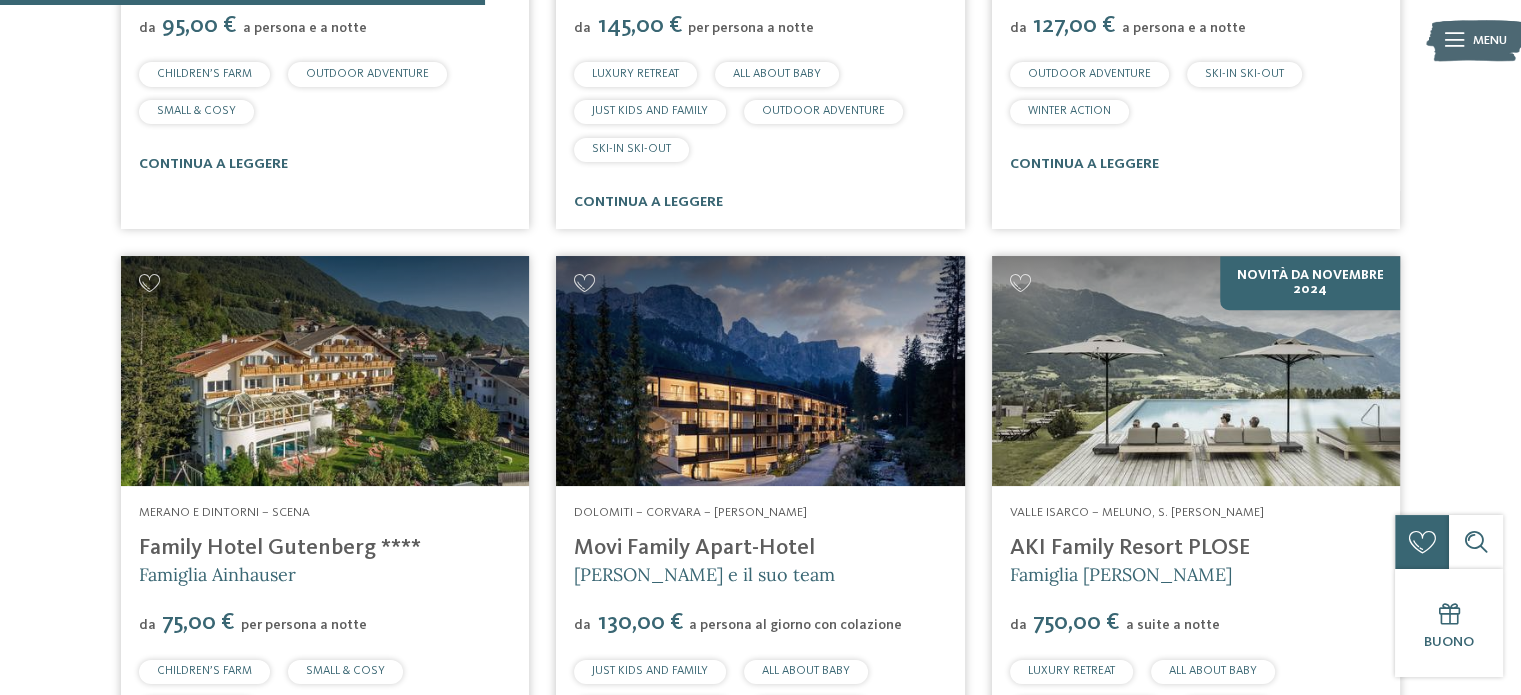 click on "Merano e dintorni – Scena
Family Hotel Gutenberg ****
Famiglia Ainhauser
da
75,00 €
per persona a notte
CHILDREN’S FARM" at bounding box center [325, 637] 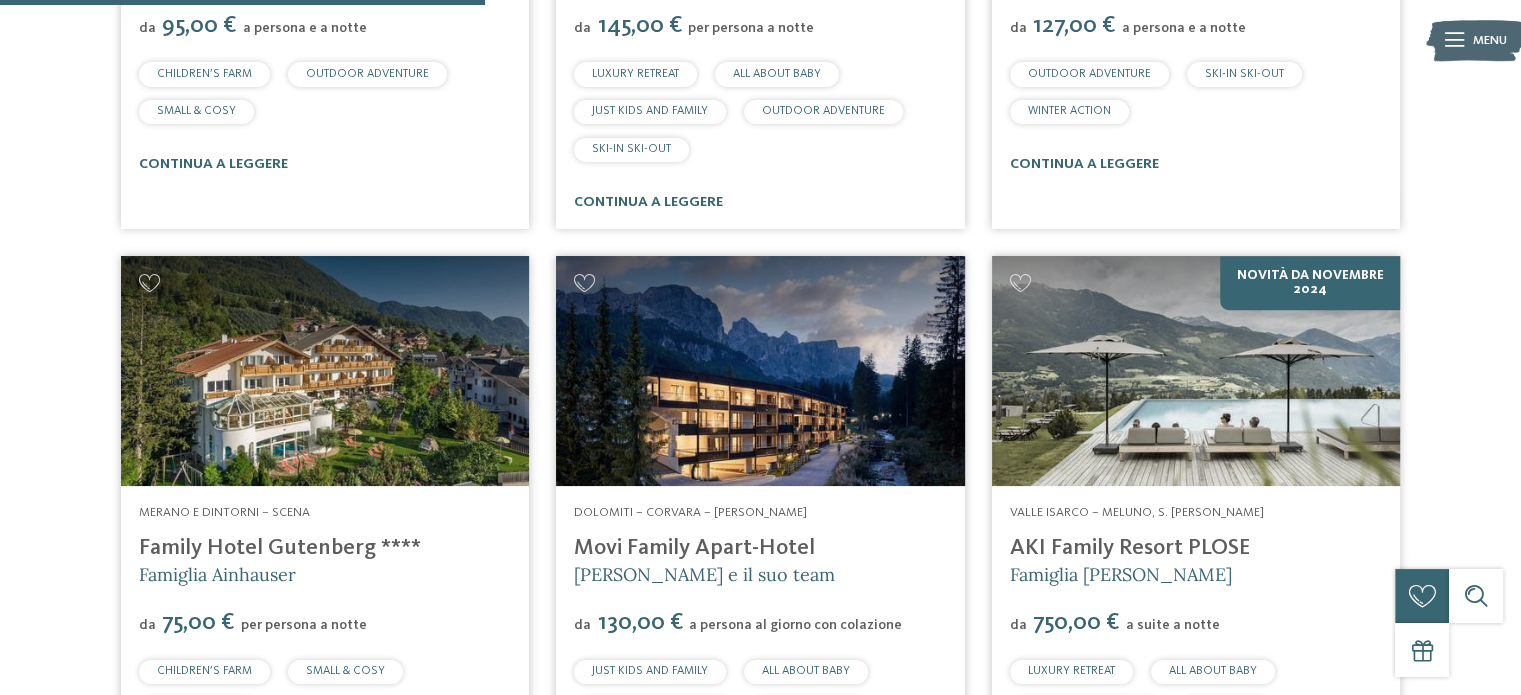 click on "Family Hotel Gutenberg ****" at bounding box center [280, 548] 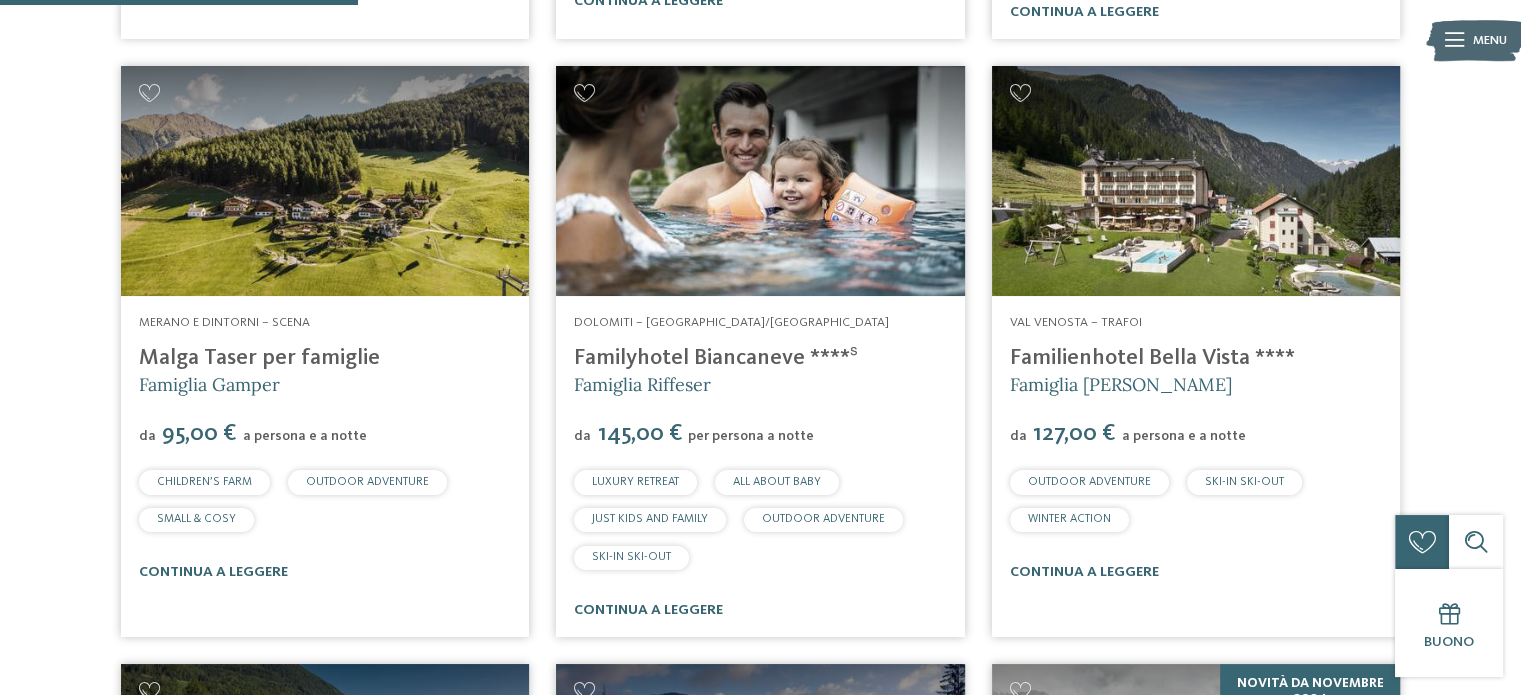 scroll, scrollTop: 1231, scrollLeft: 0, axis: vertical 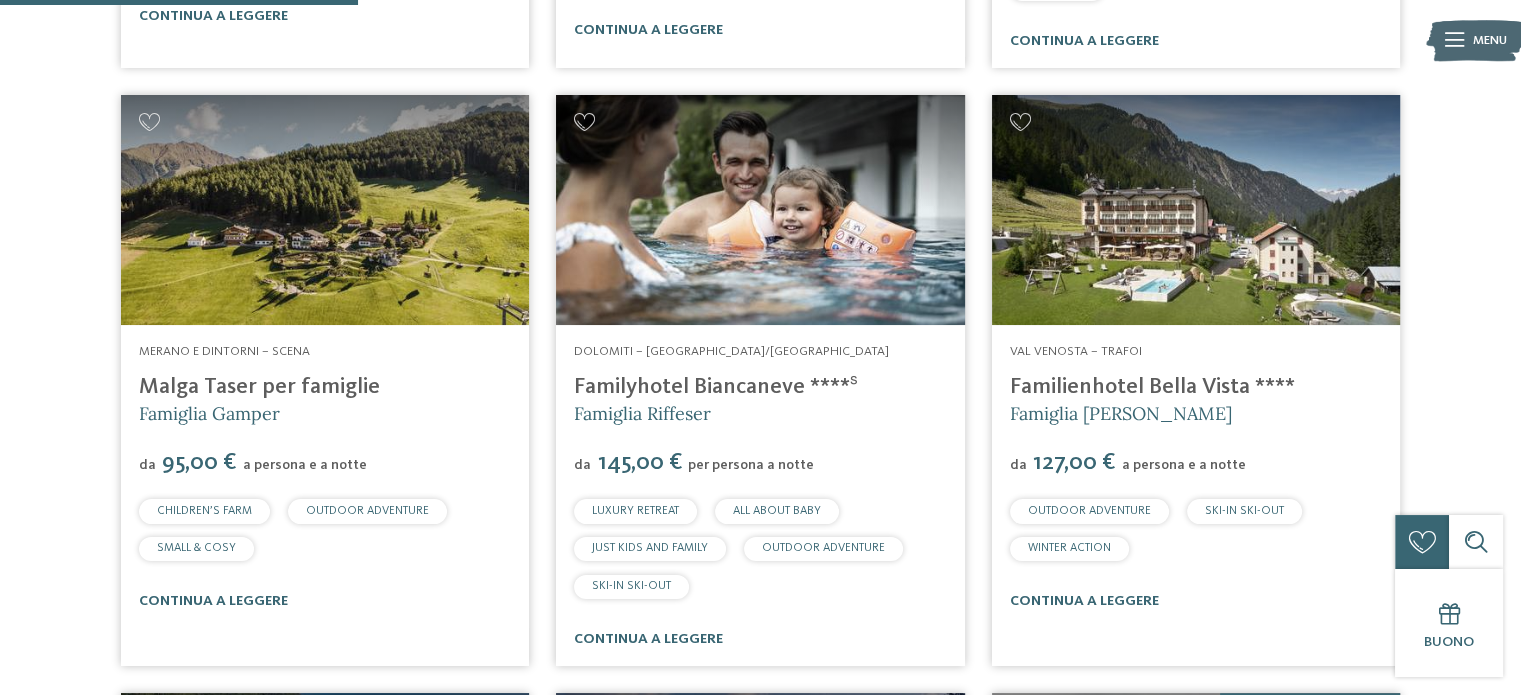 click on "Malga Taser per famiglie" at bounding box center (325, 387) 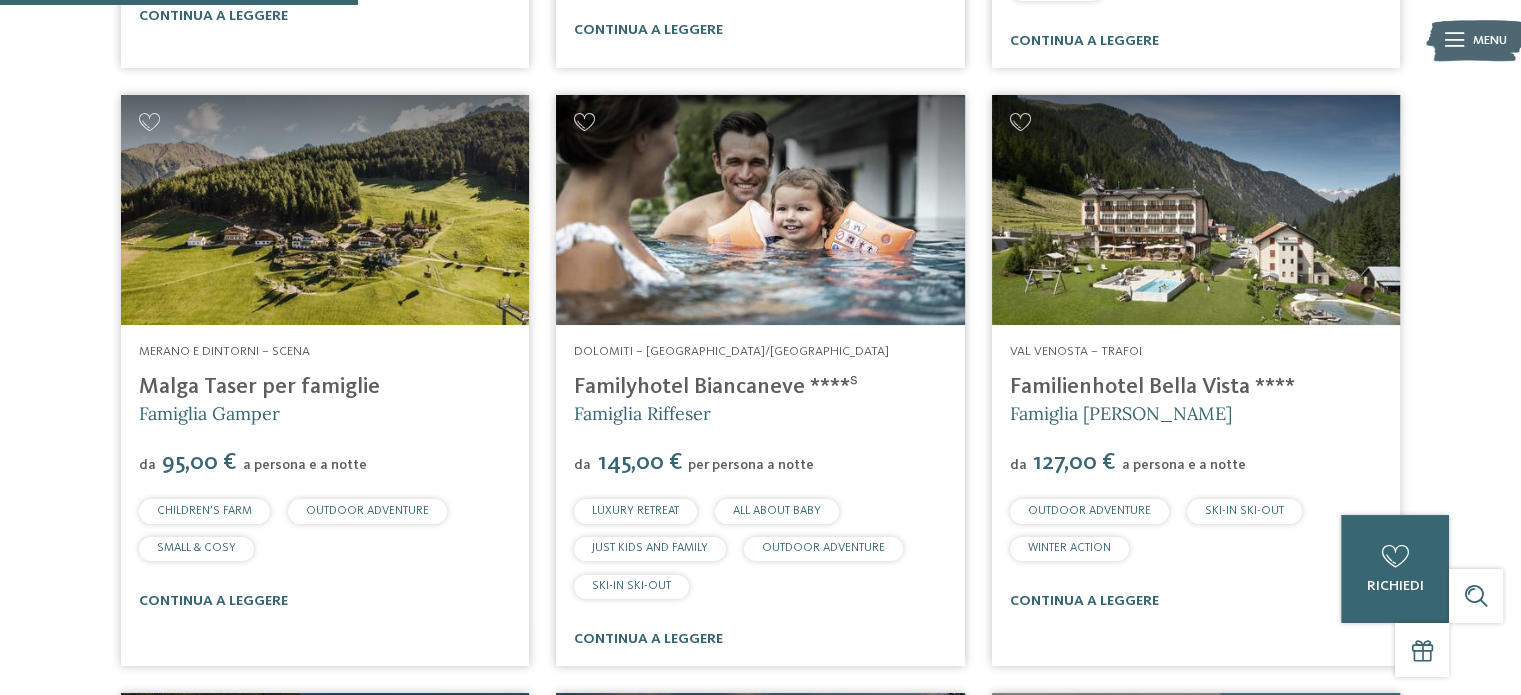 click on "Merano e dintorni – Scena
Malga Taser per famiglie
Famiglia Gamper
da
95,00 €
a persona e a notte
CHILDREN’S FARM
SMALL & COSY" at bounding box center (325, 476) 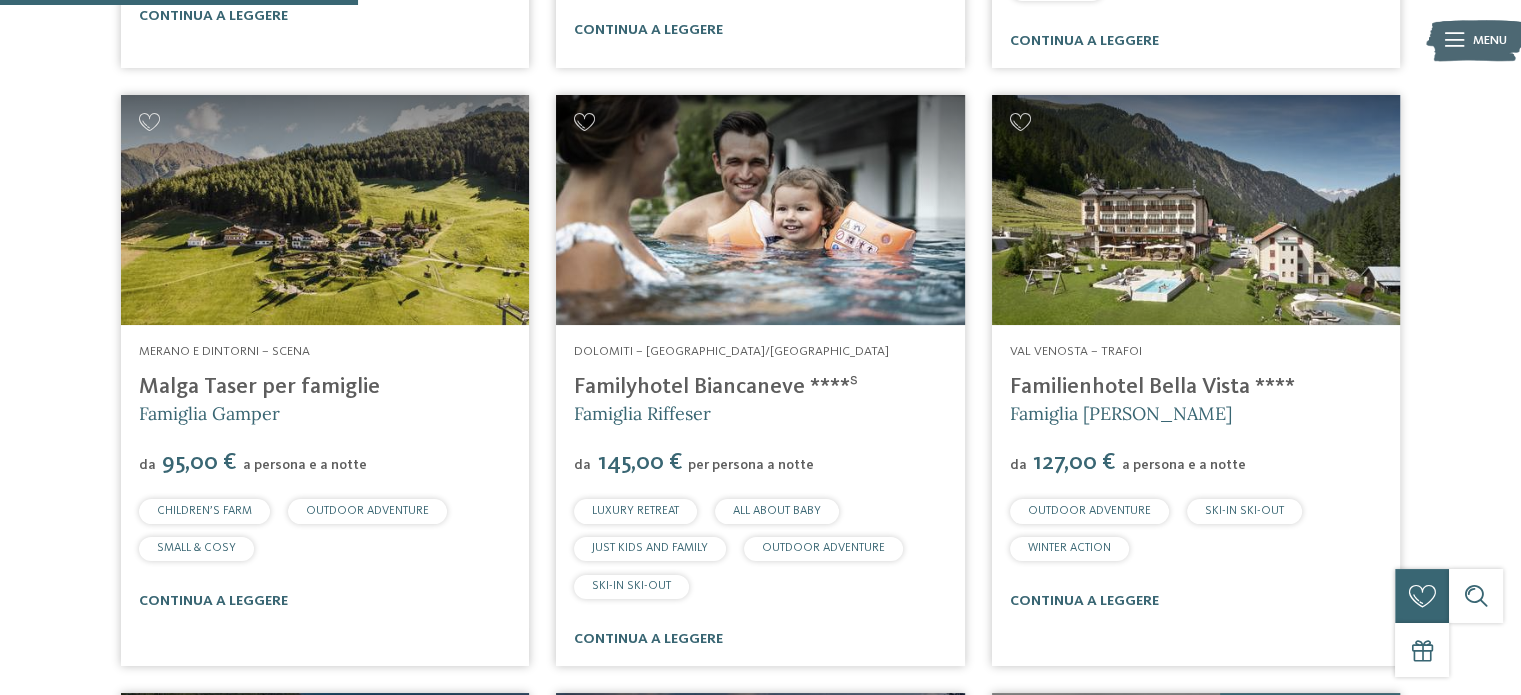 click on "Malga Taser per famiglie" at bounding box center (259, 387) 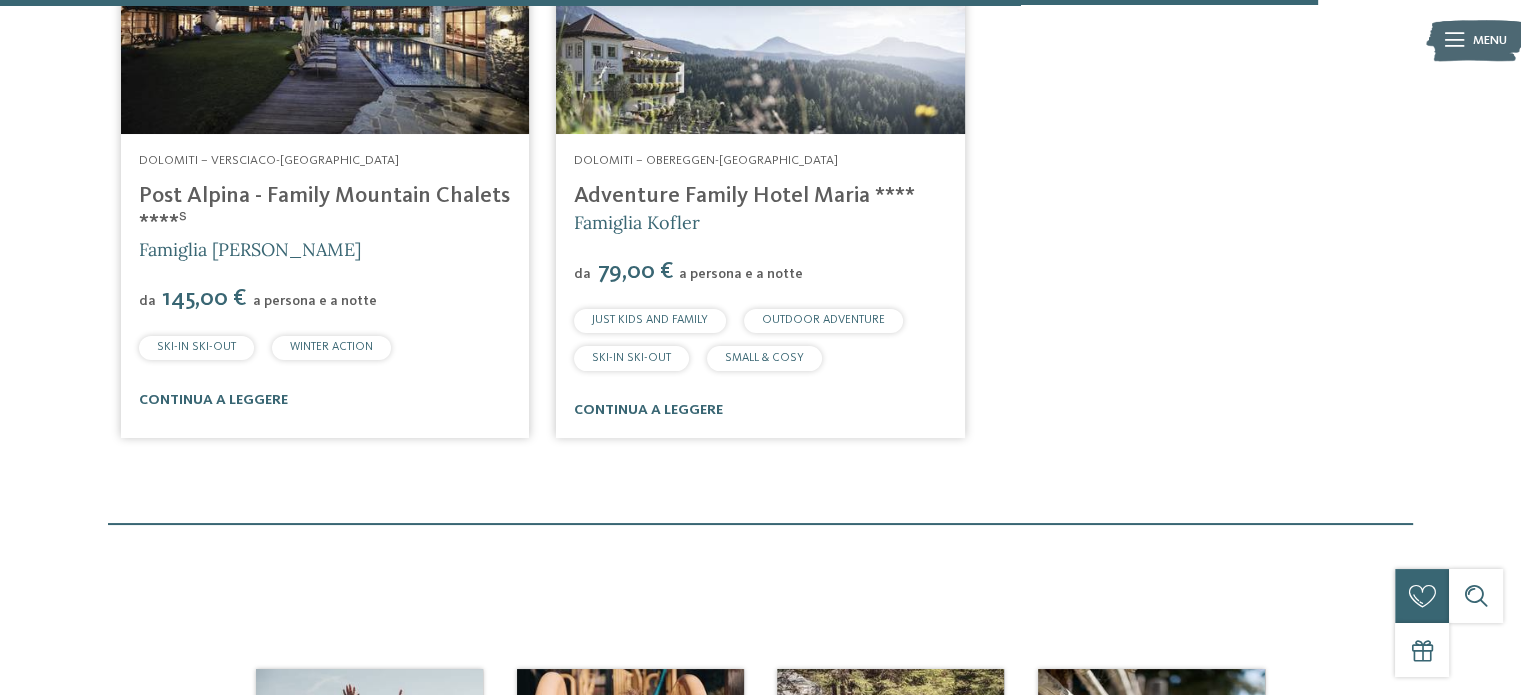 scroll, scrollTop: 4747, scrollLeft: 0, axis: vertical 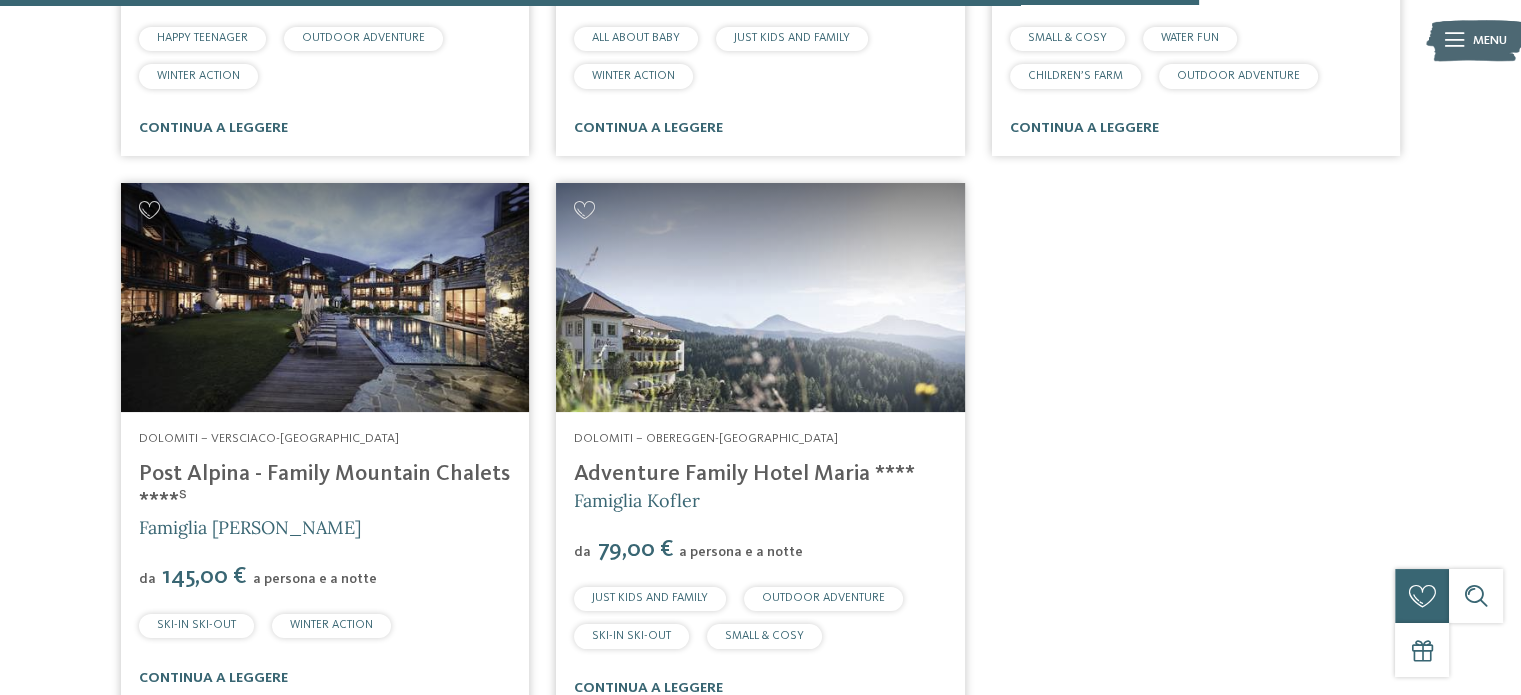 click on "Adventure Family Hotel Maria ****" at bounding box center [744, 474] 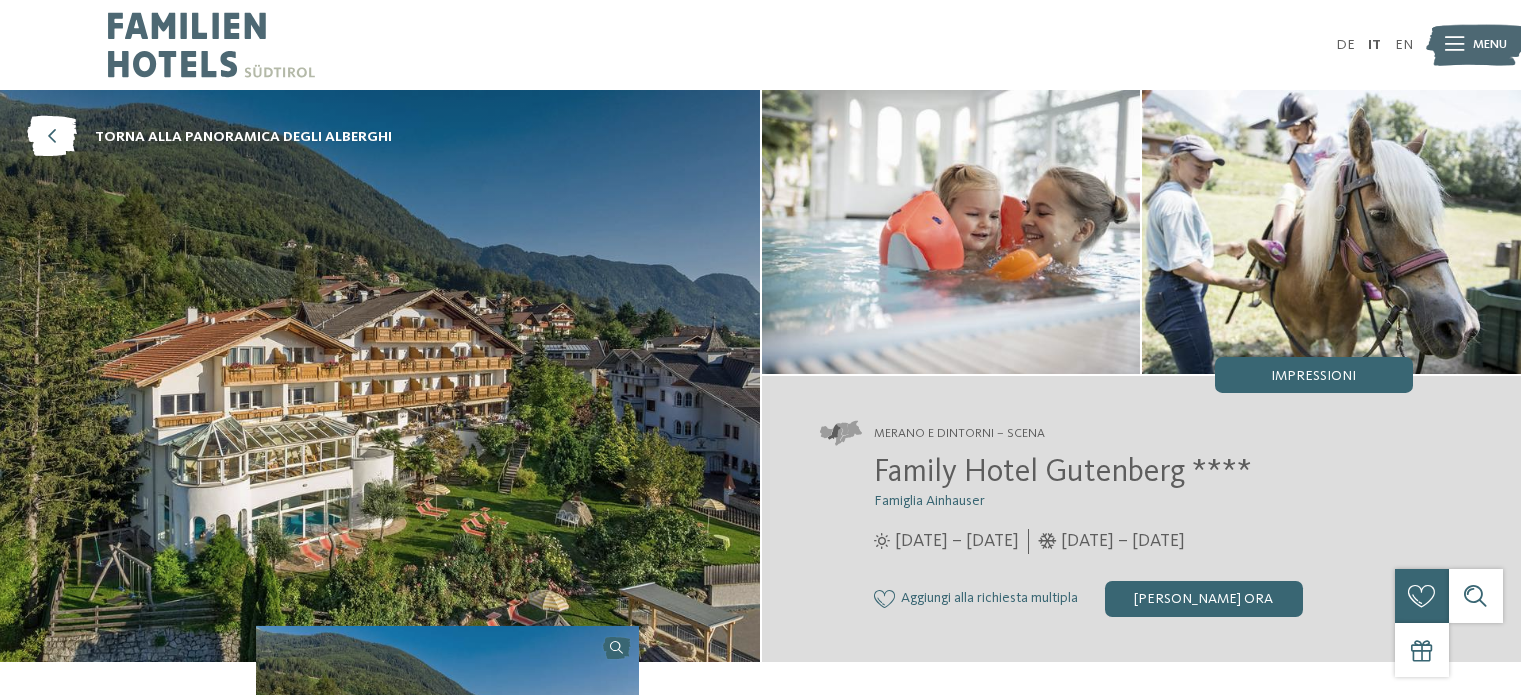 scroll, scrollTop: 0, scrollLeft: 0, axis: both 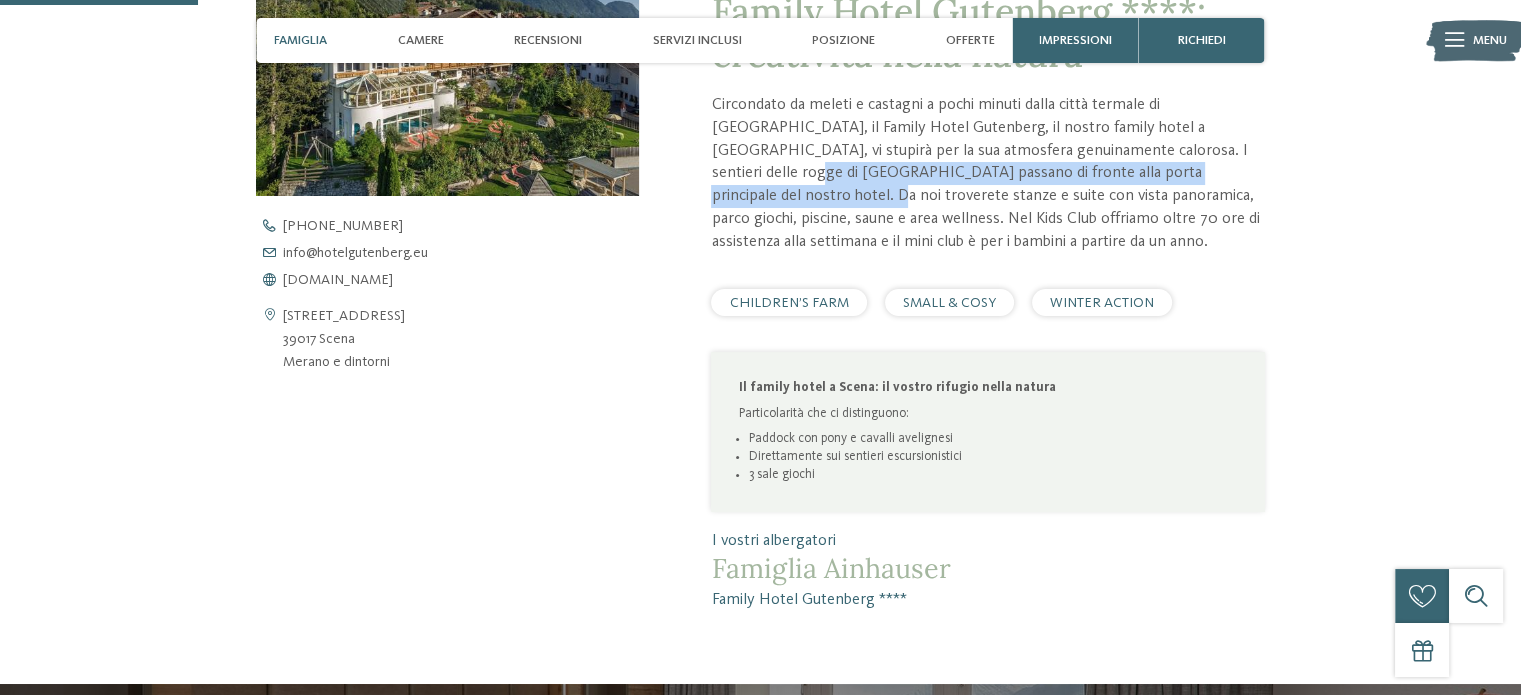 drag, startPoint x: 1515, startPoint y: 143, endPoint x: 1534, endPoint y: 162, distance: 26.870058 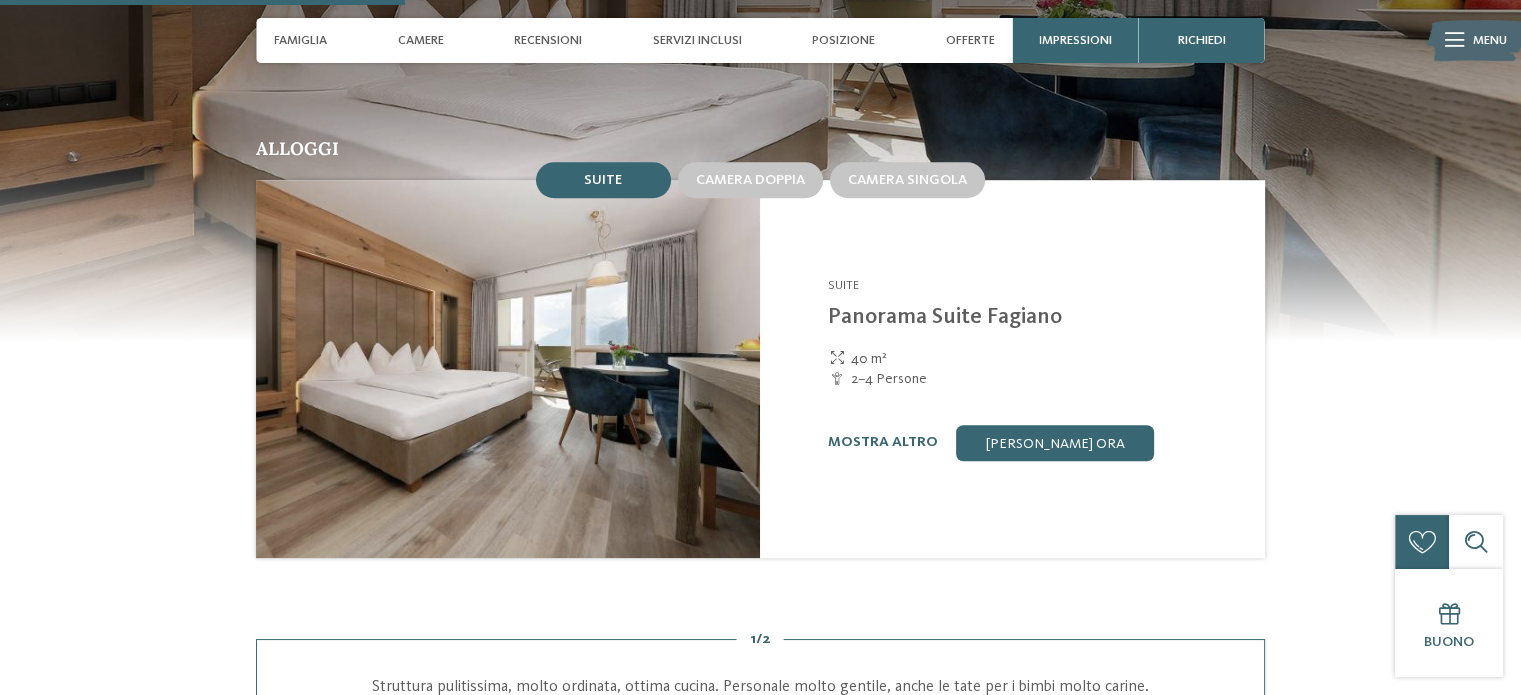 scroll, scrollTop: 1434, scrollLeft: 0, axis: vertical 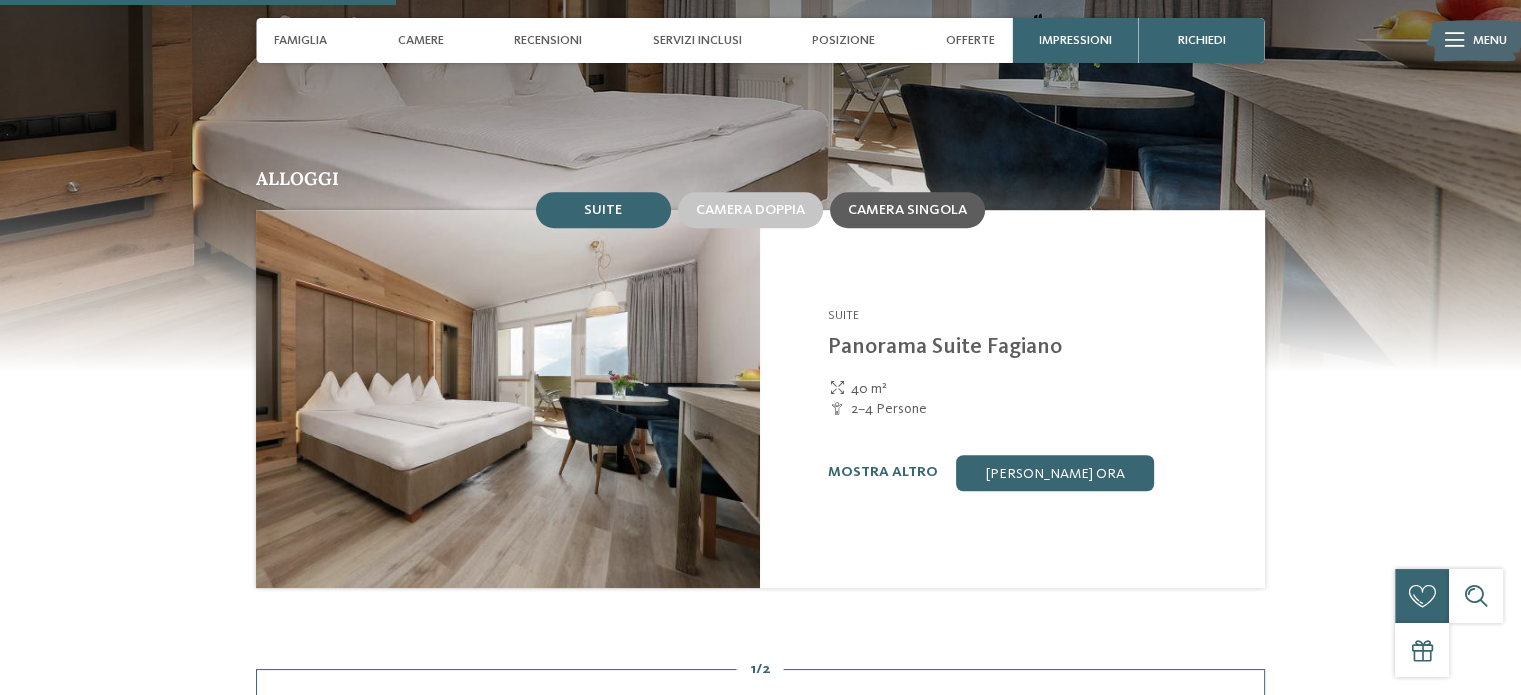 click on "Camera singola" at bounding box center [907, 210] 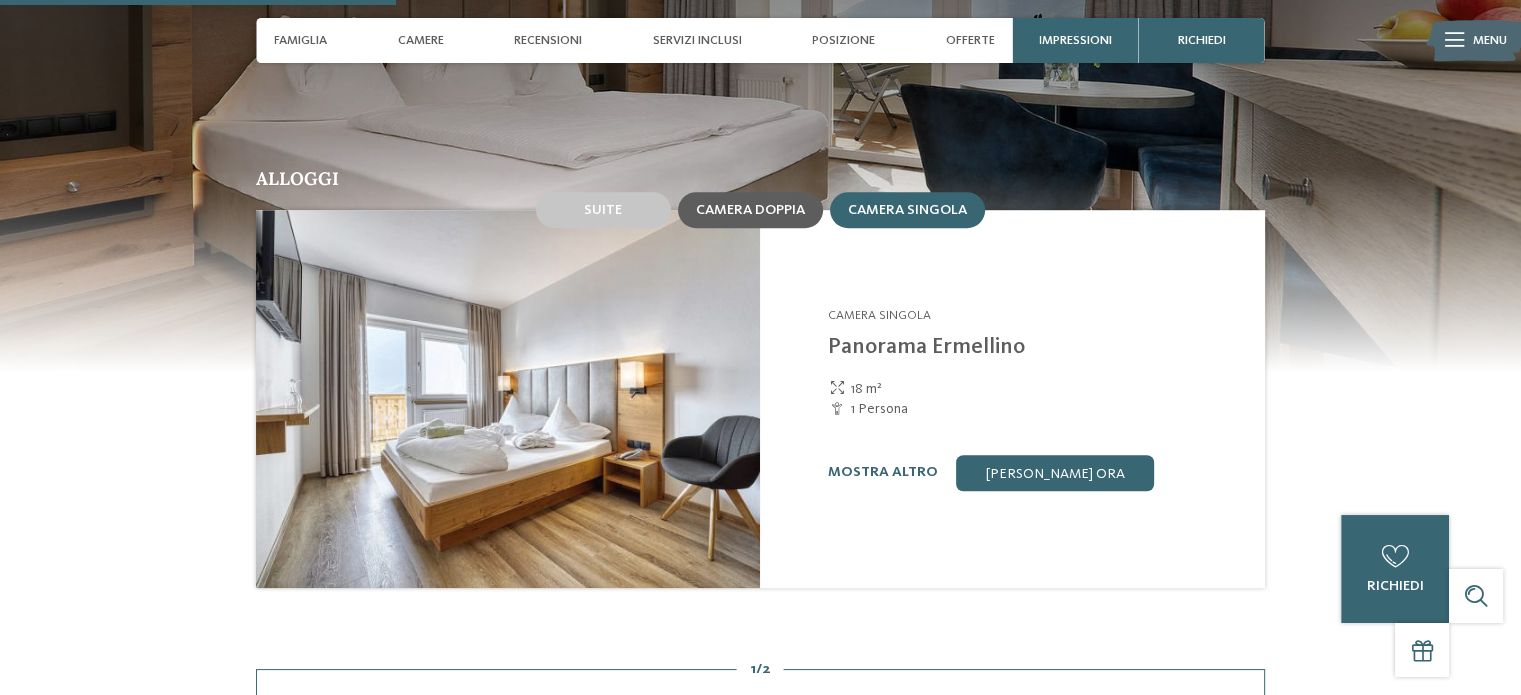 click on "Camera doppia" at bounding box center (750, 209) 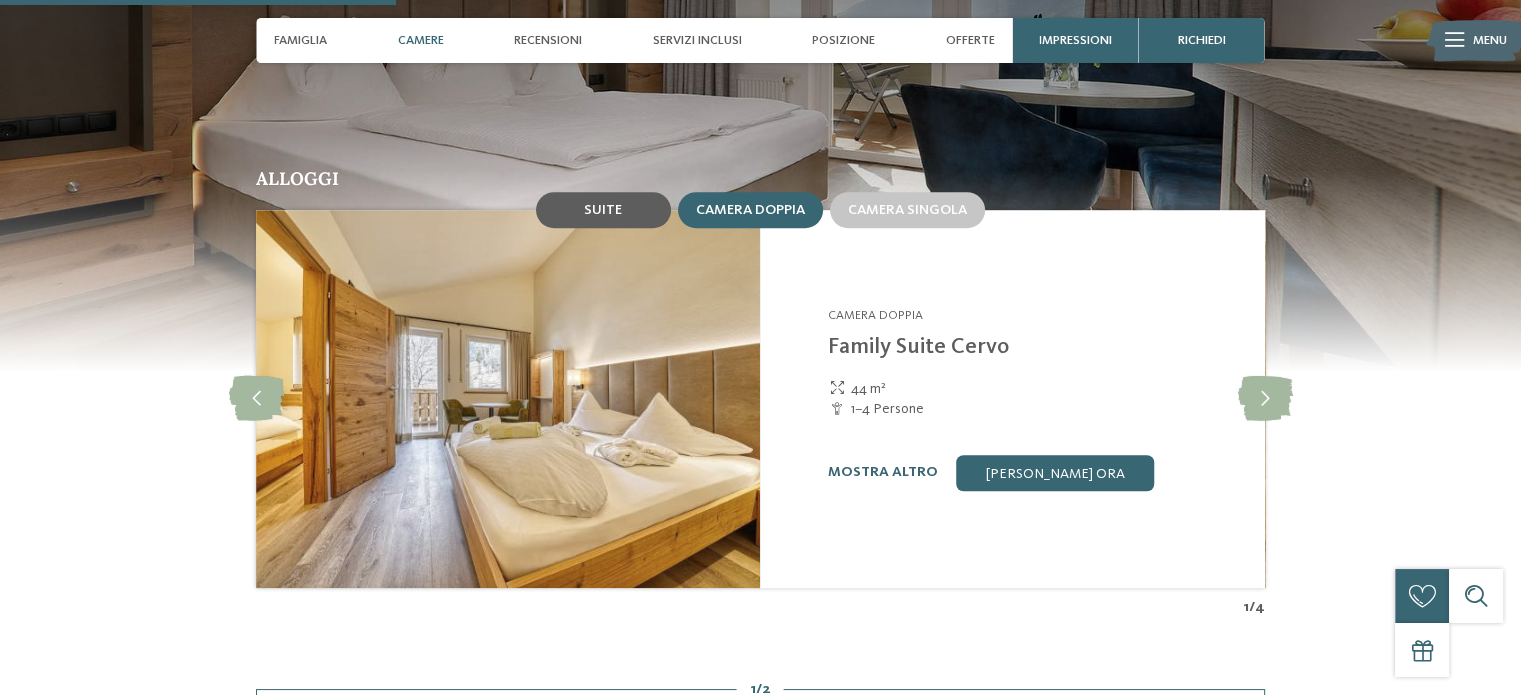 click on "Suite" at bounding box center [603, 210] 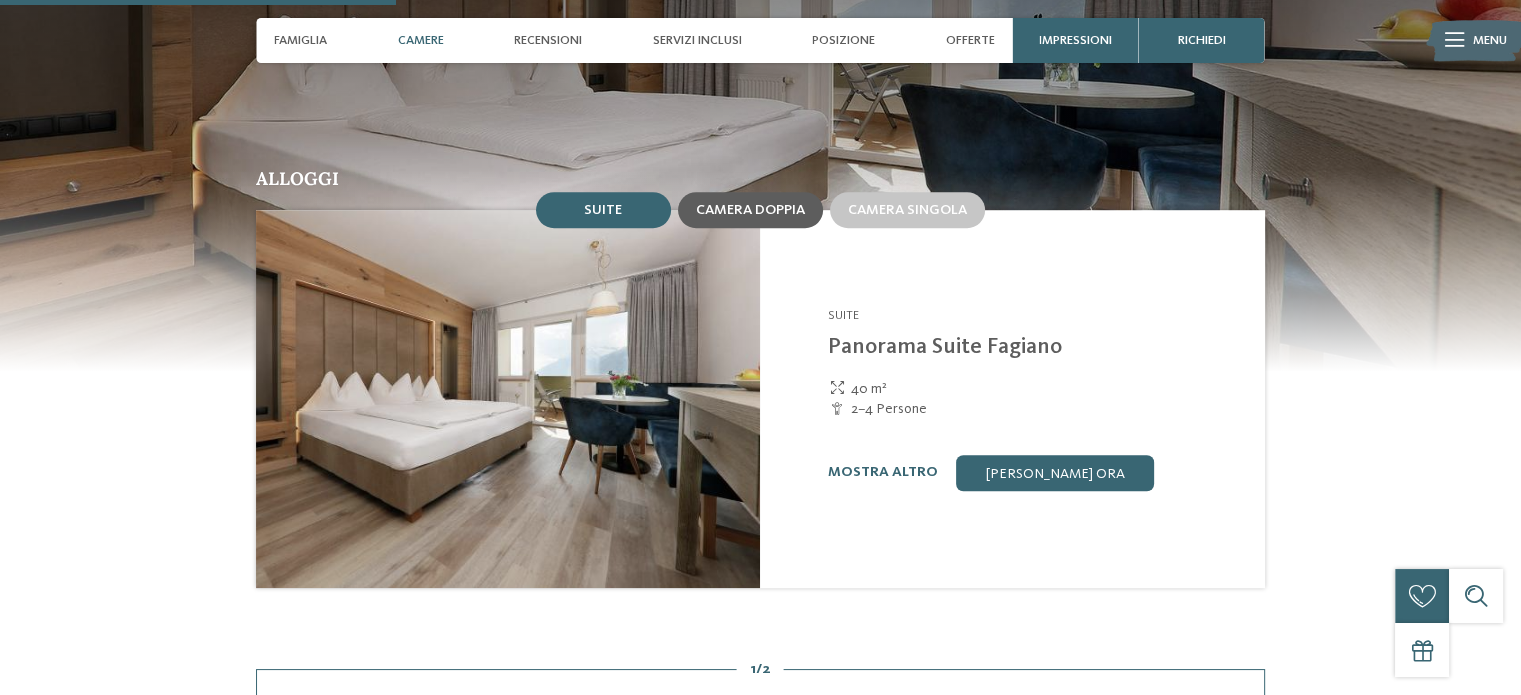 click on "Camera doppia" at bounding box center (750, 210) 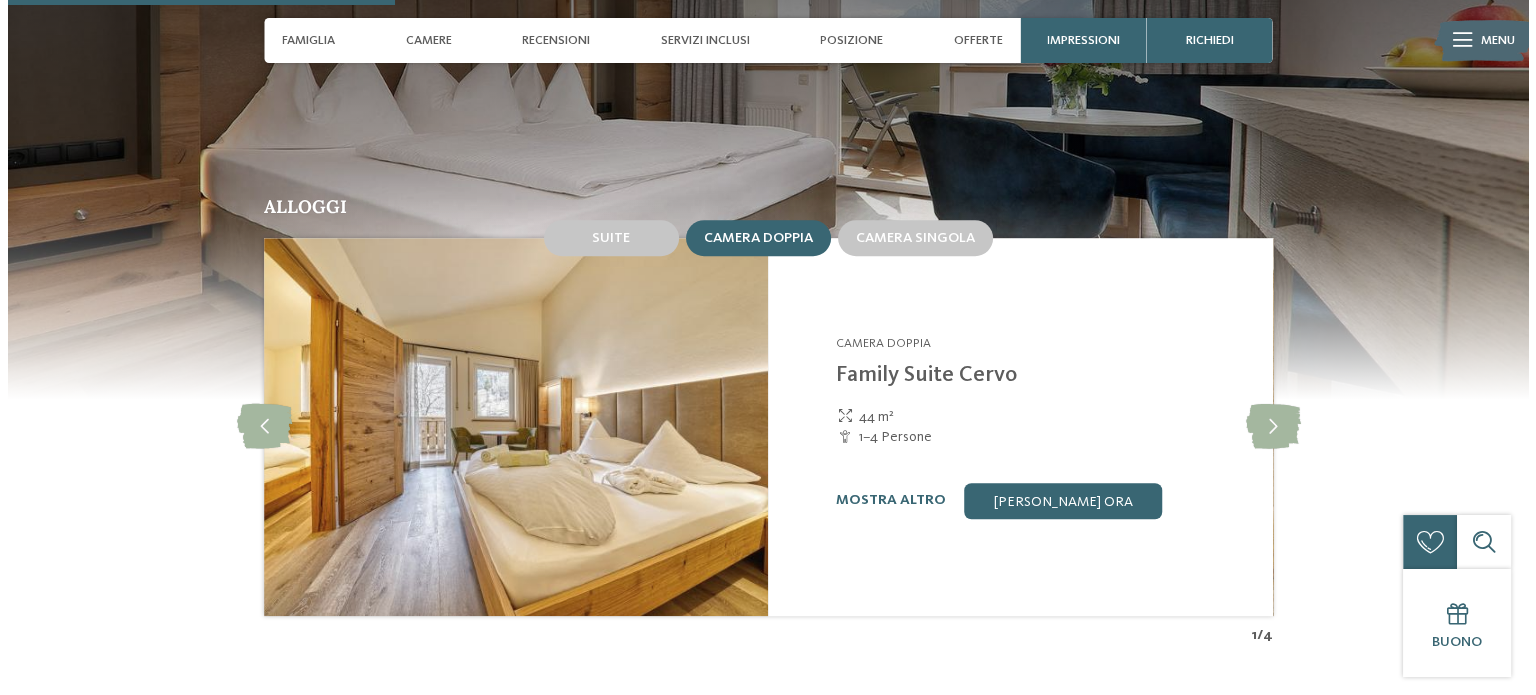 scroll, scrollTop: 1391, scrollLeft: 0, axis: vertical 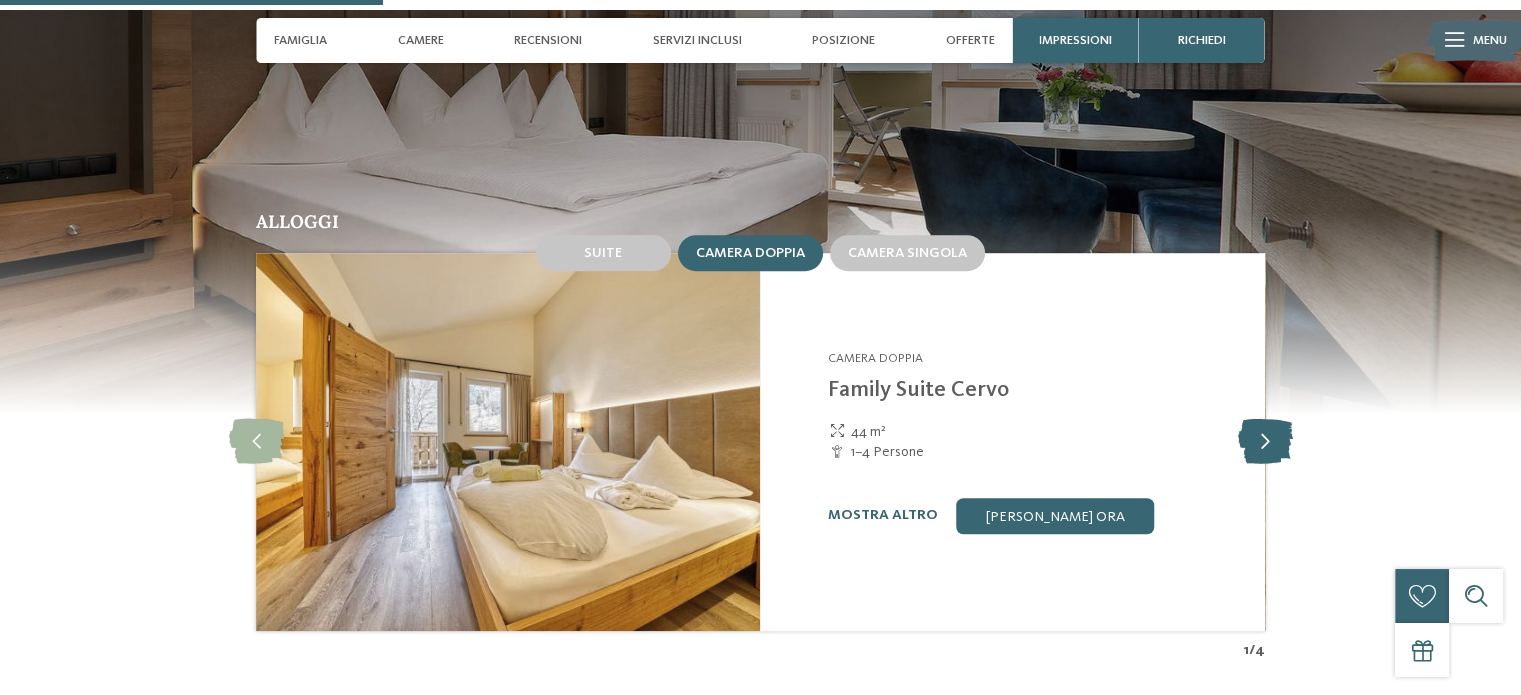 click at bounding box center (1264, 441) 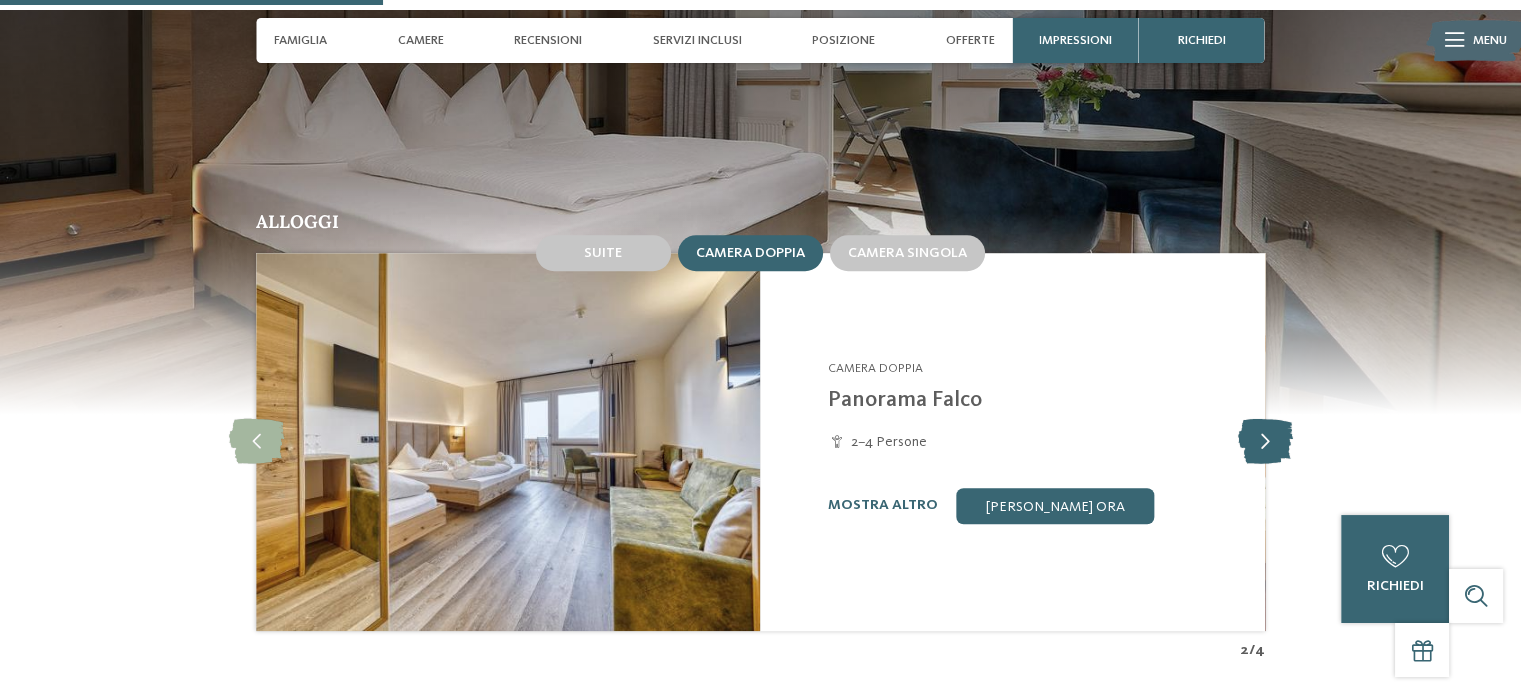click at bounding box center [1264, 441] 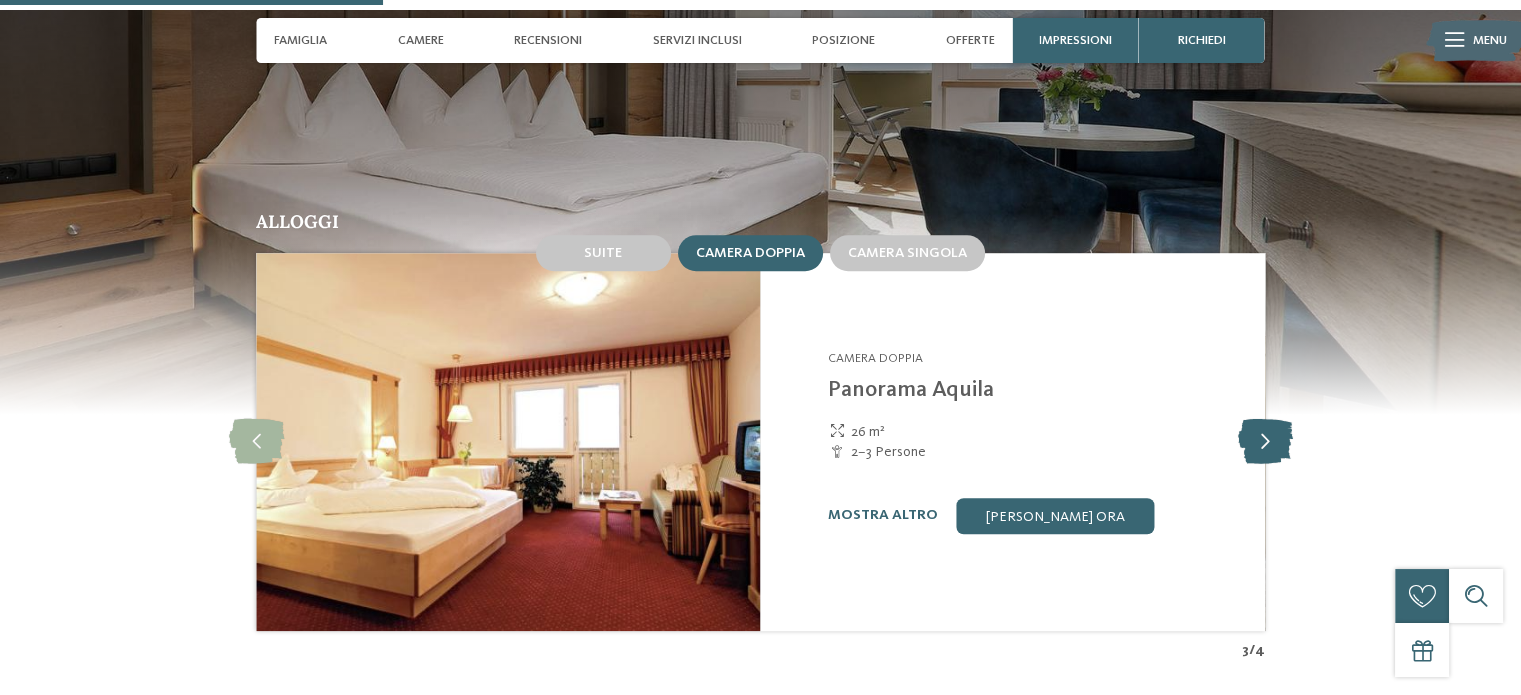 click at bounding box center (1264, 441) 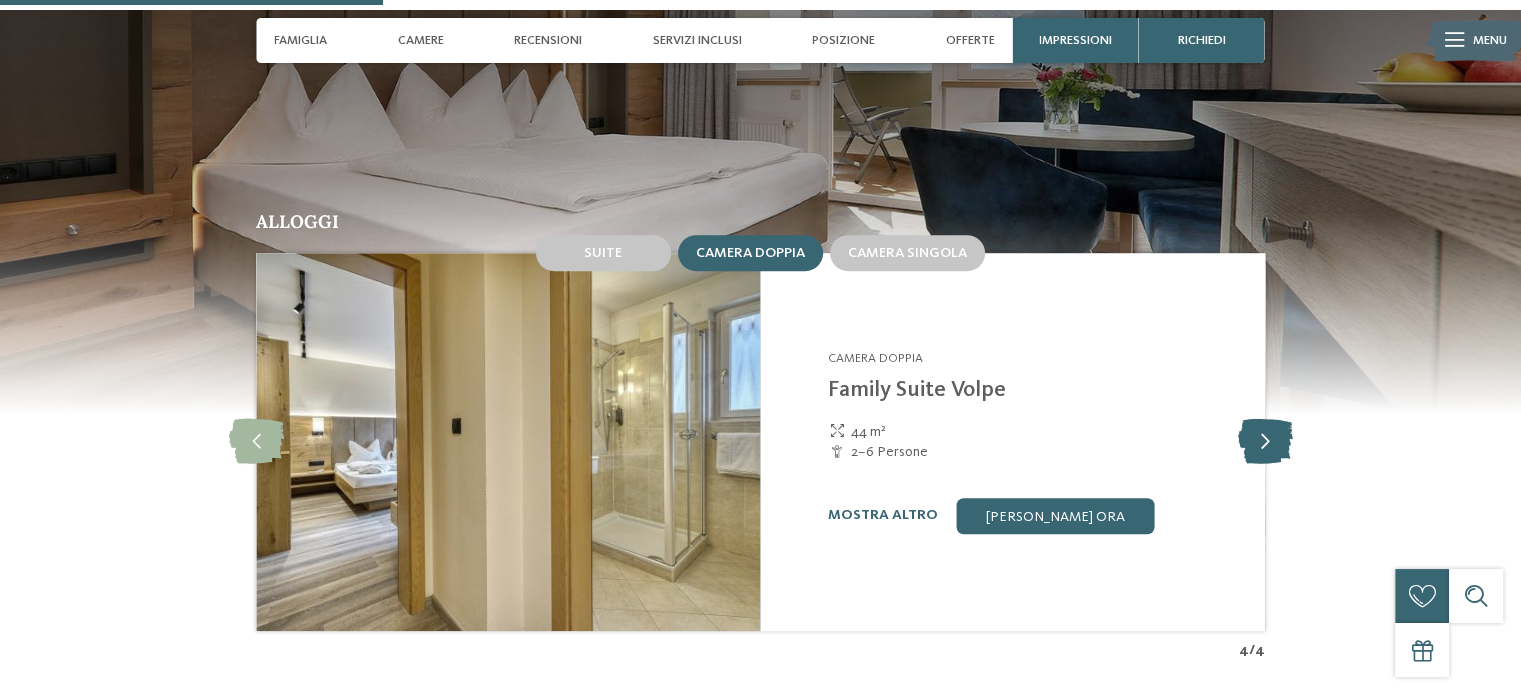 click at bounding box center [1264, 441] 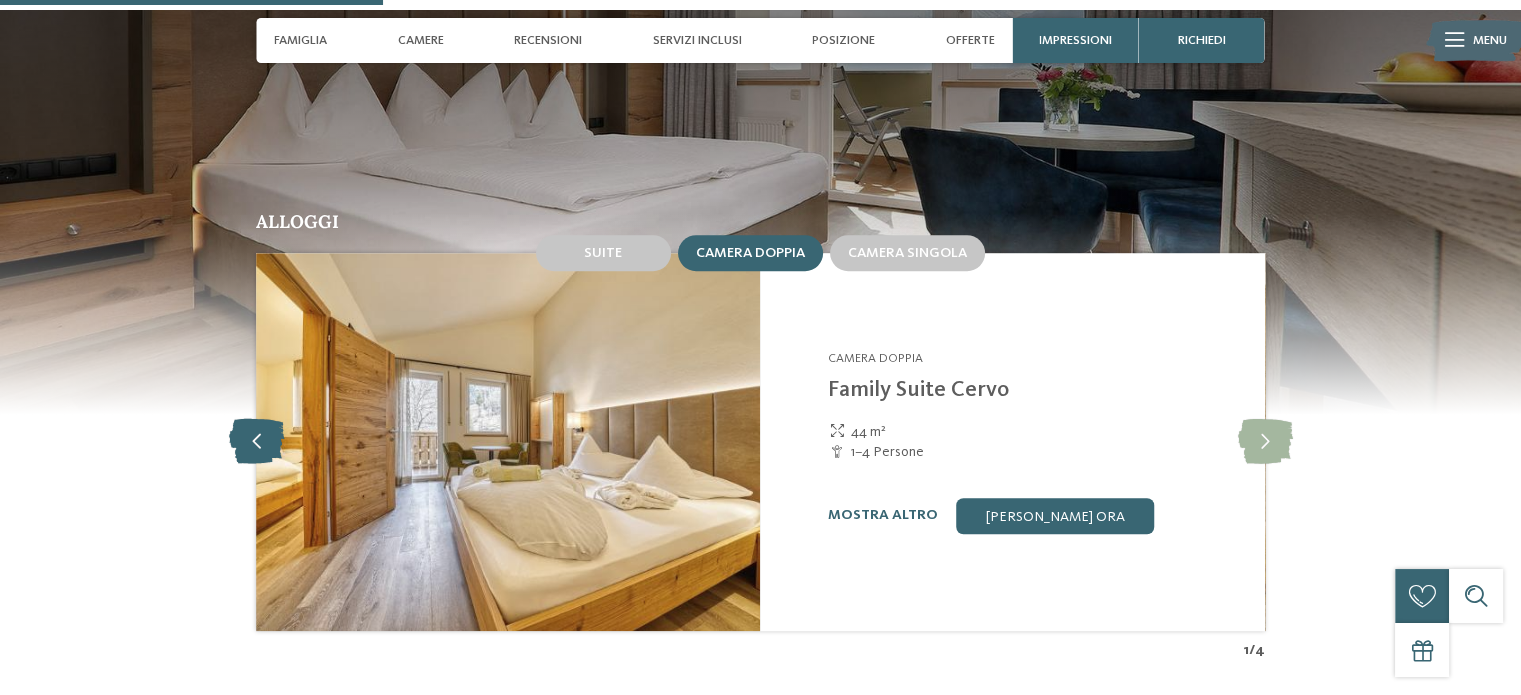click at bounding box center (256, 441) 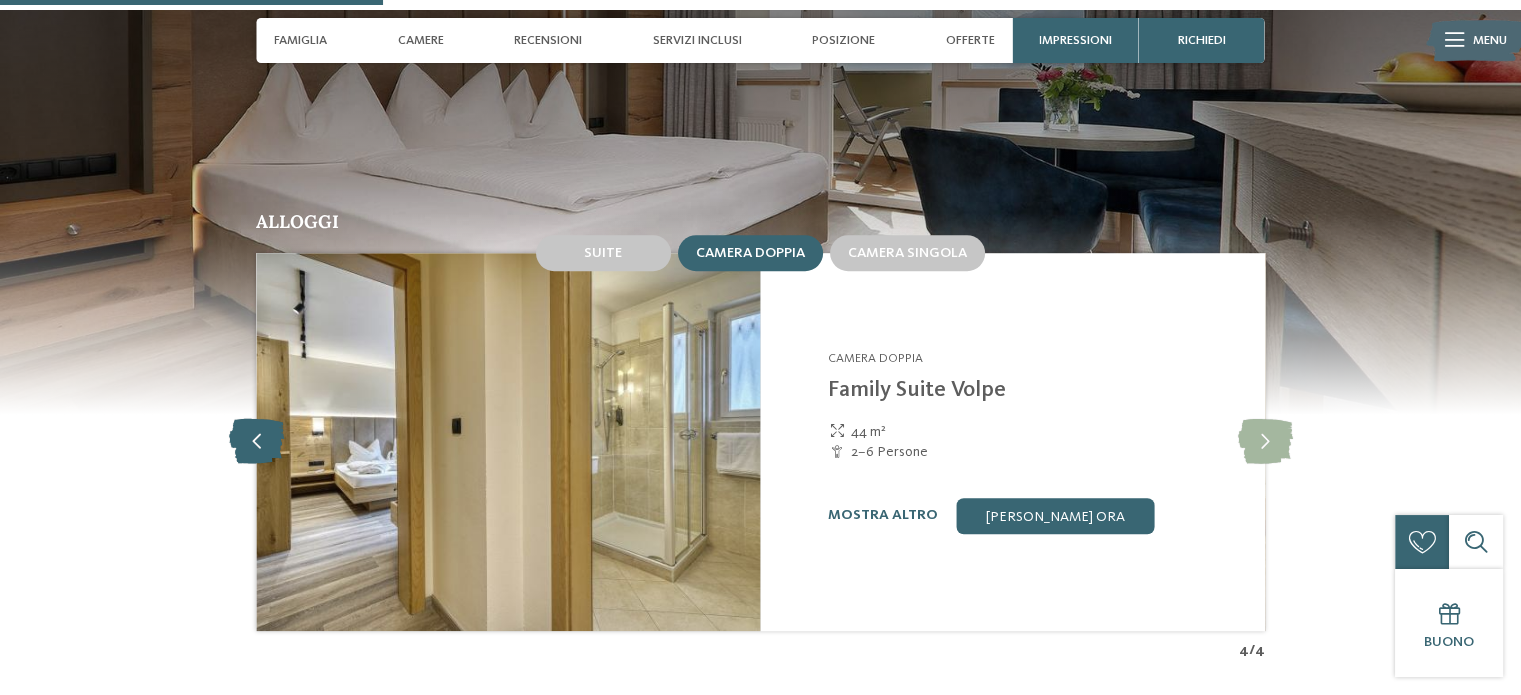 click at bounding box center (256, 441) 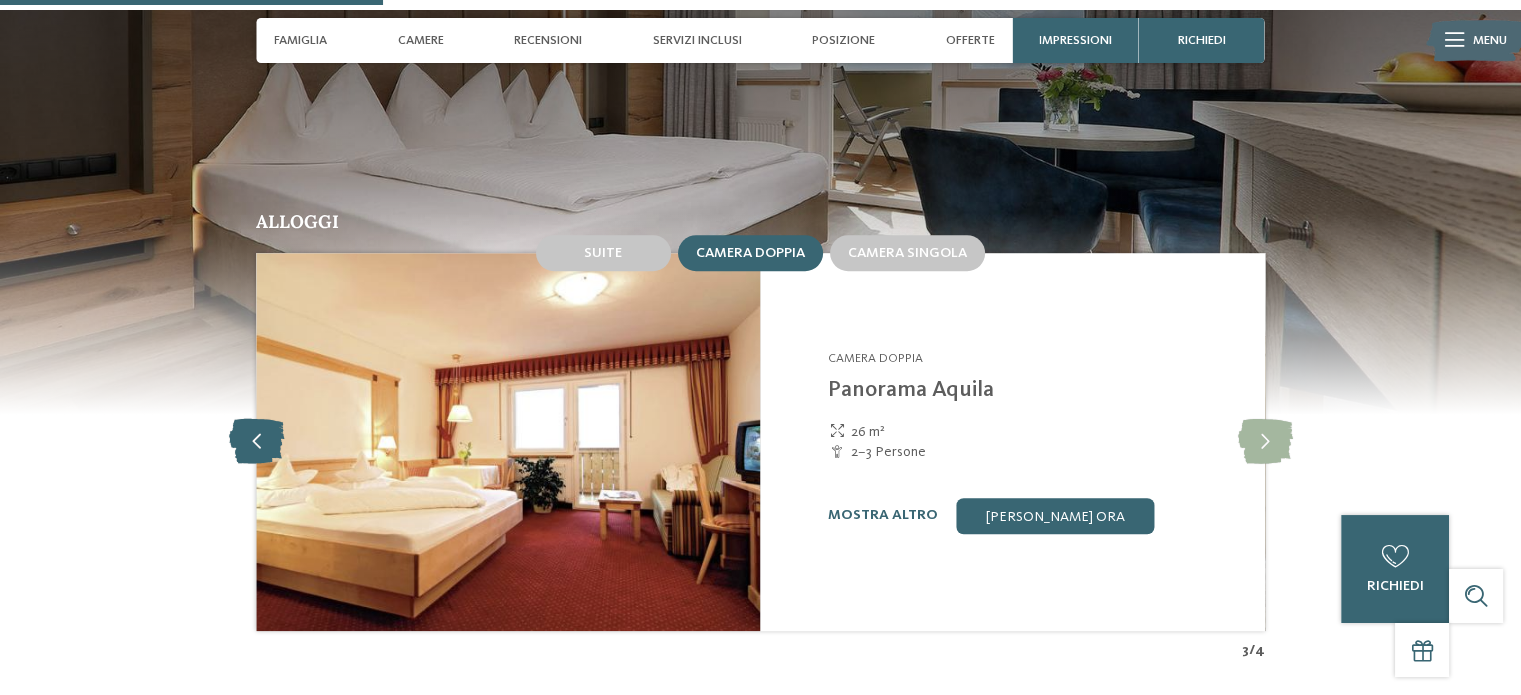 click at bounding box center (256, 441) 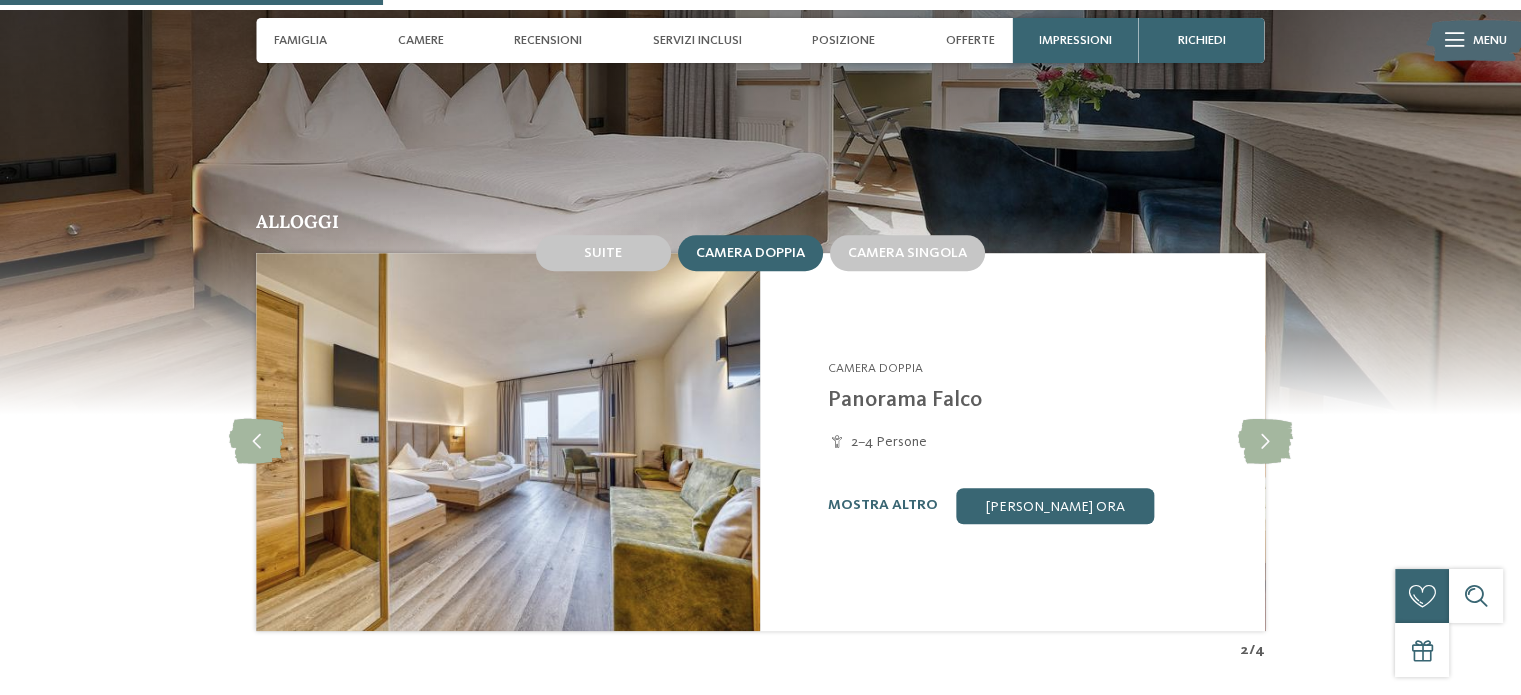 click at bounding box center [508, 442] 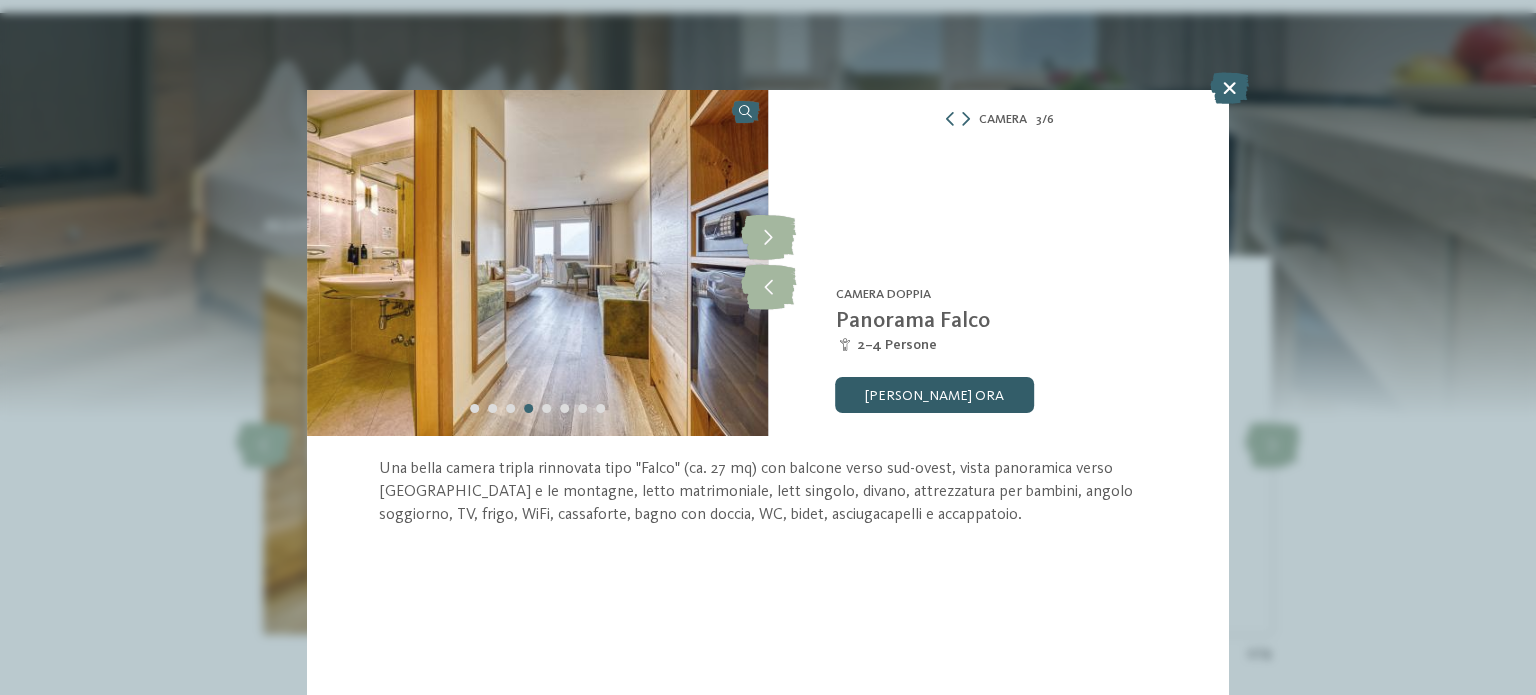 click on "[PERSON_NAME] ora" at bounding box center [935, 395] 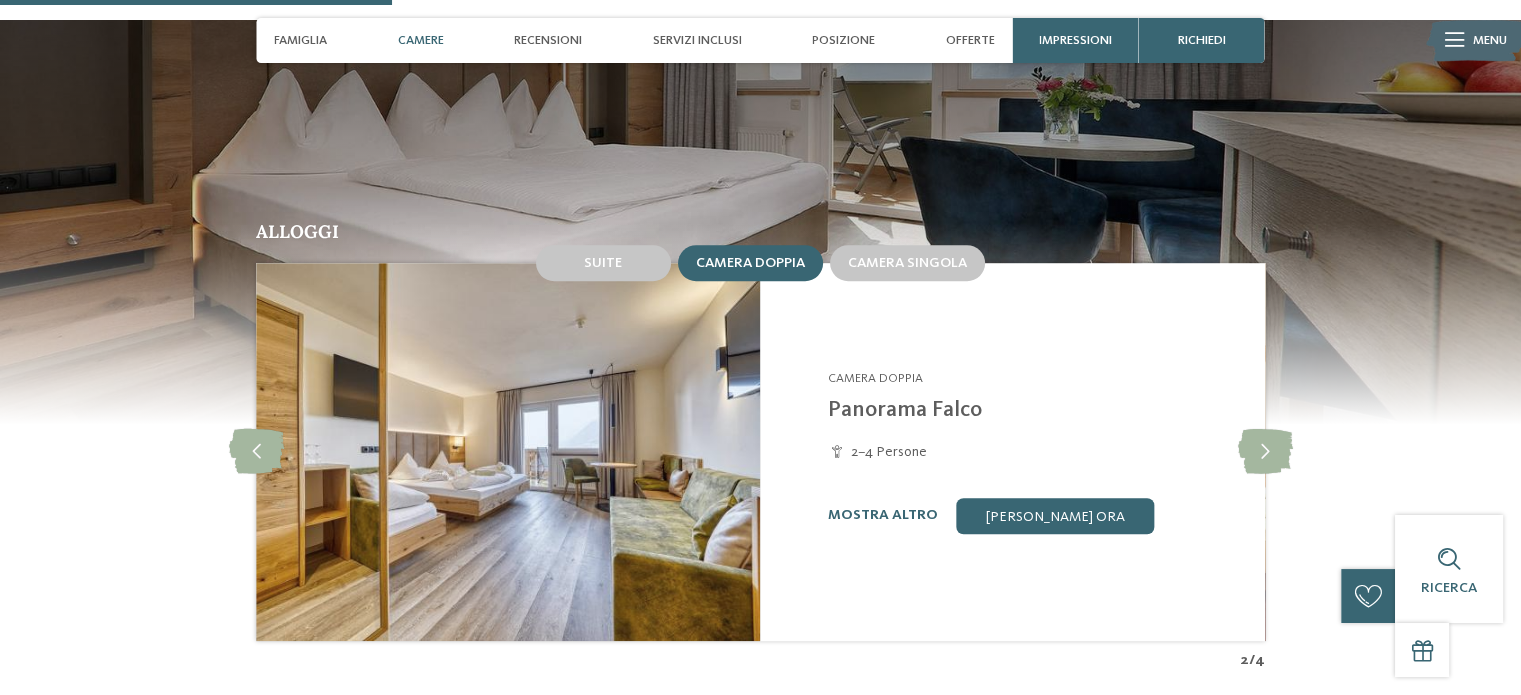 scroll, scrollTop: 1507, scrollLeft: 0, axis: vertical 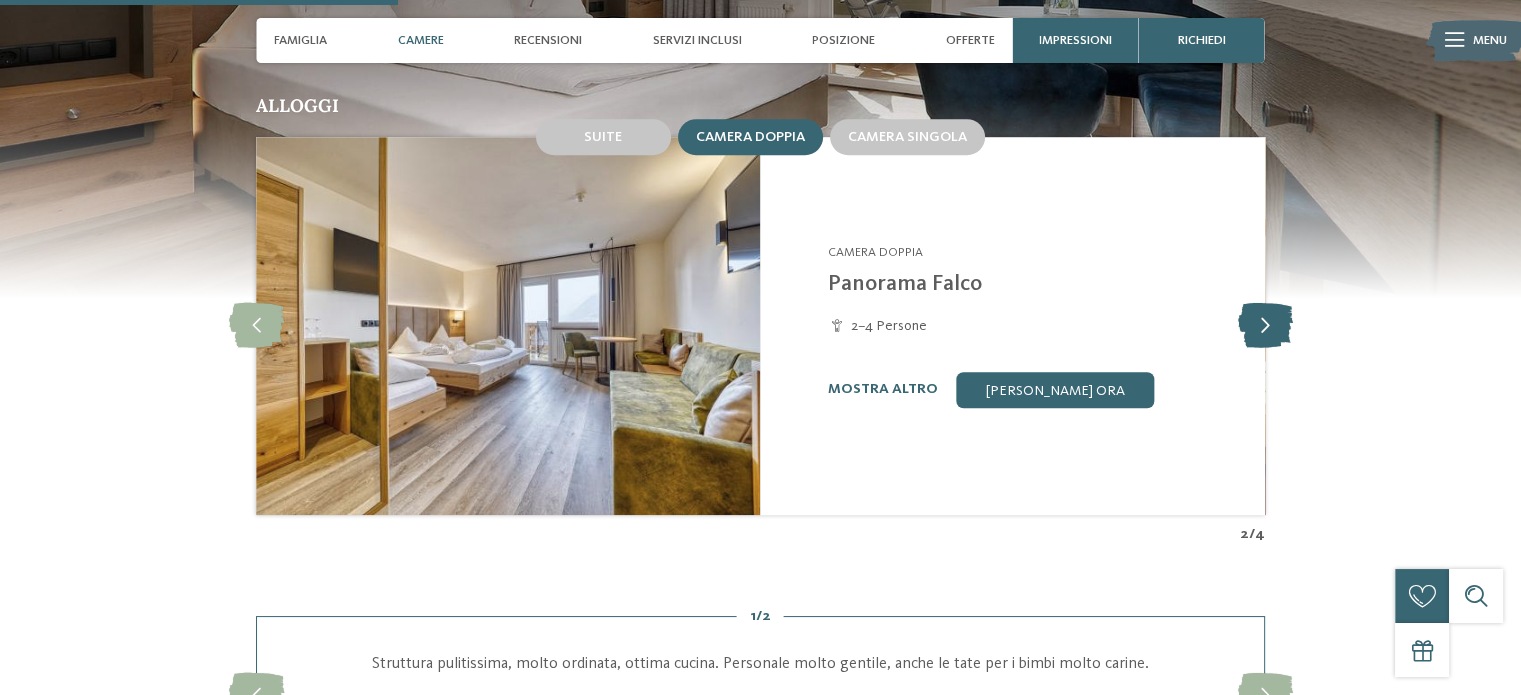 click at bounding box center (1264, 325) 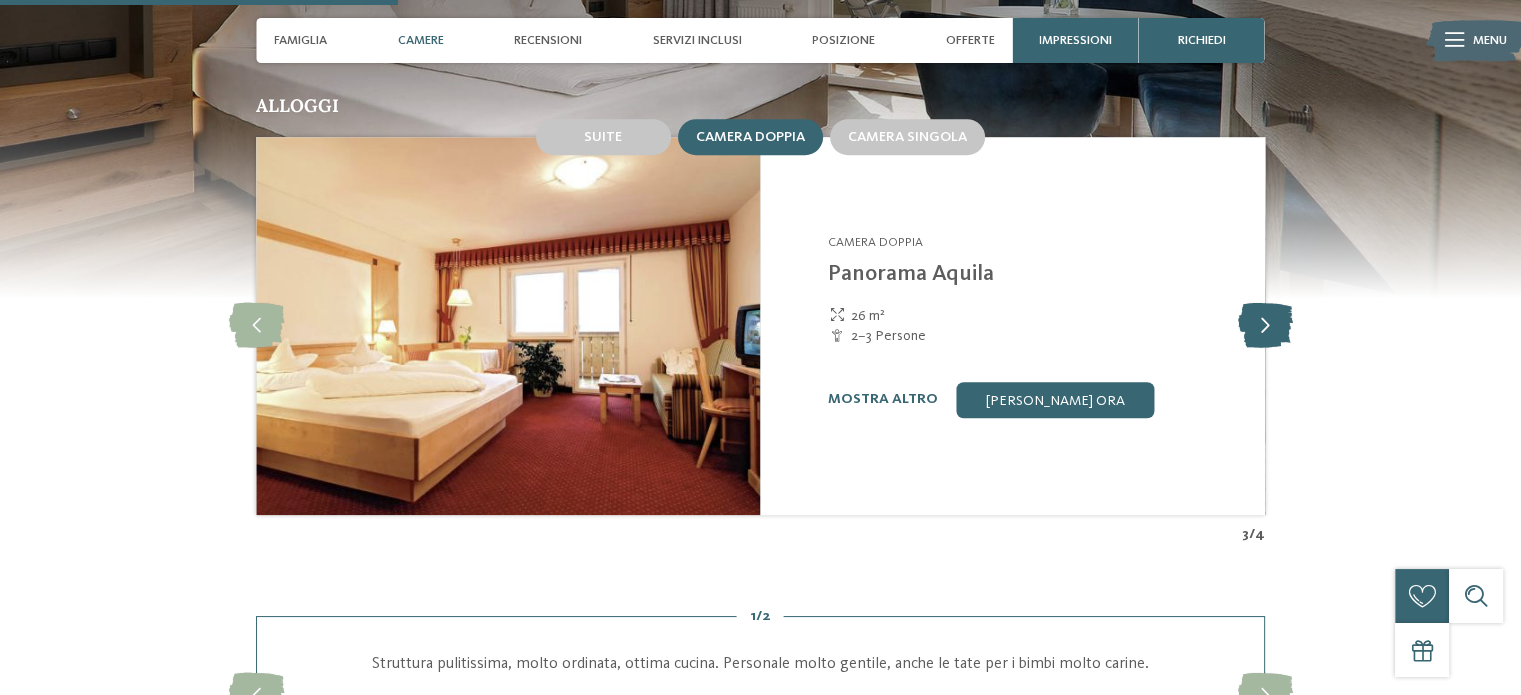 click at bounding box center [1264, 325] 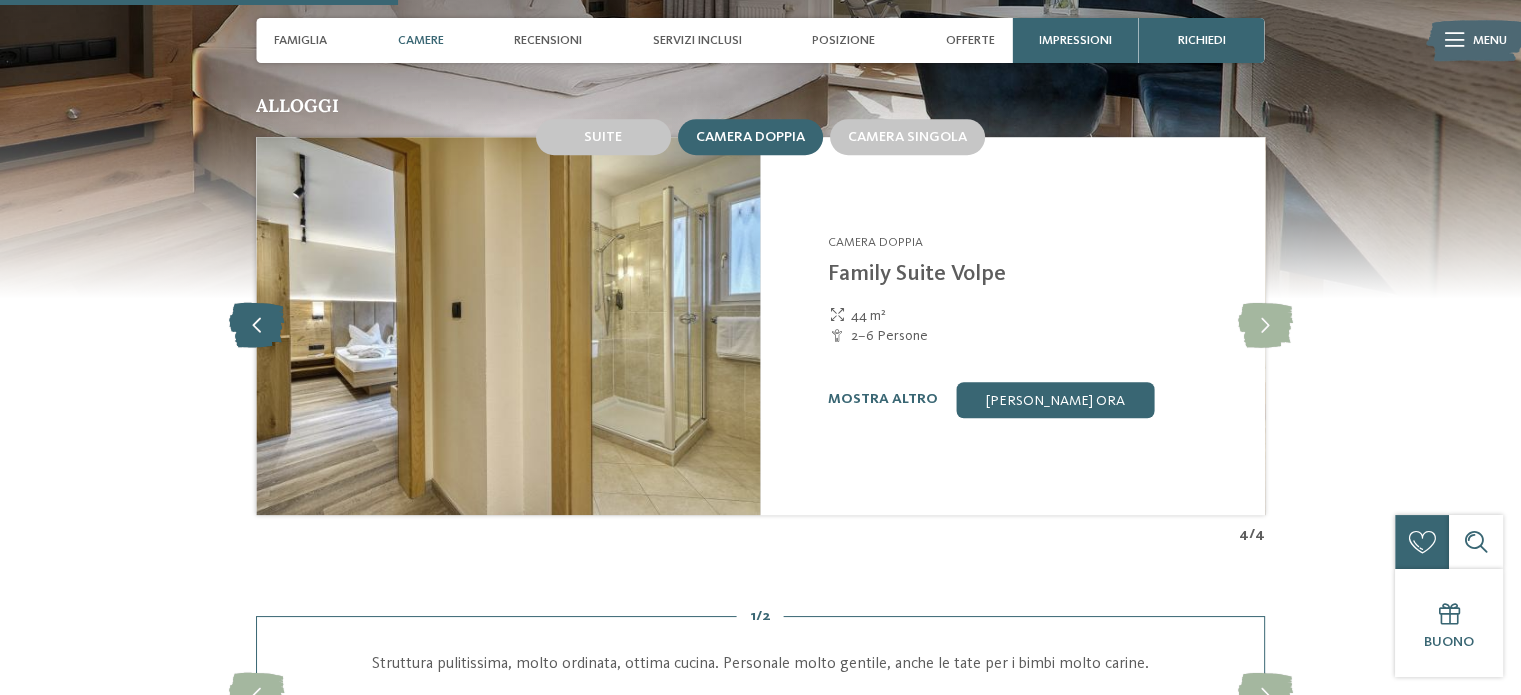 click at bounding box center (256, 325) 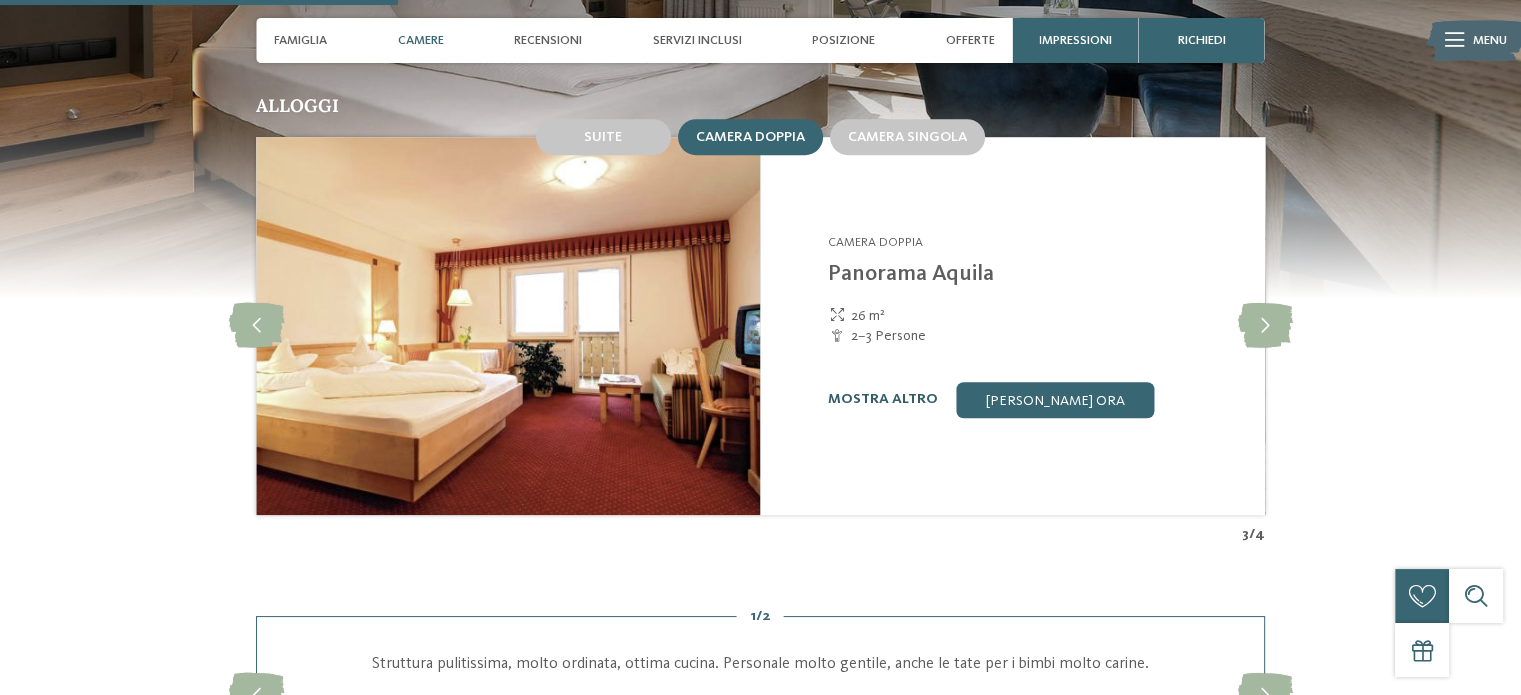 click on "mostra altro" at bounding box center (883, 399) 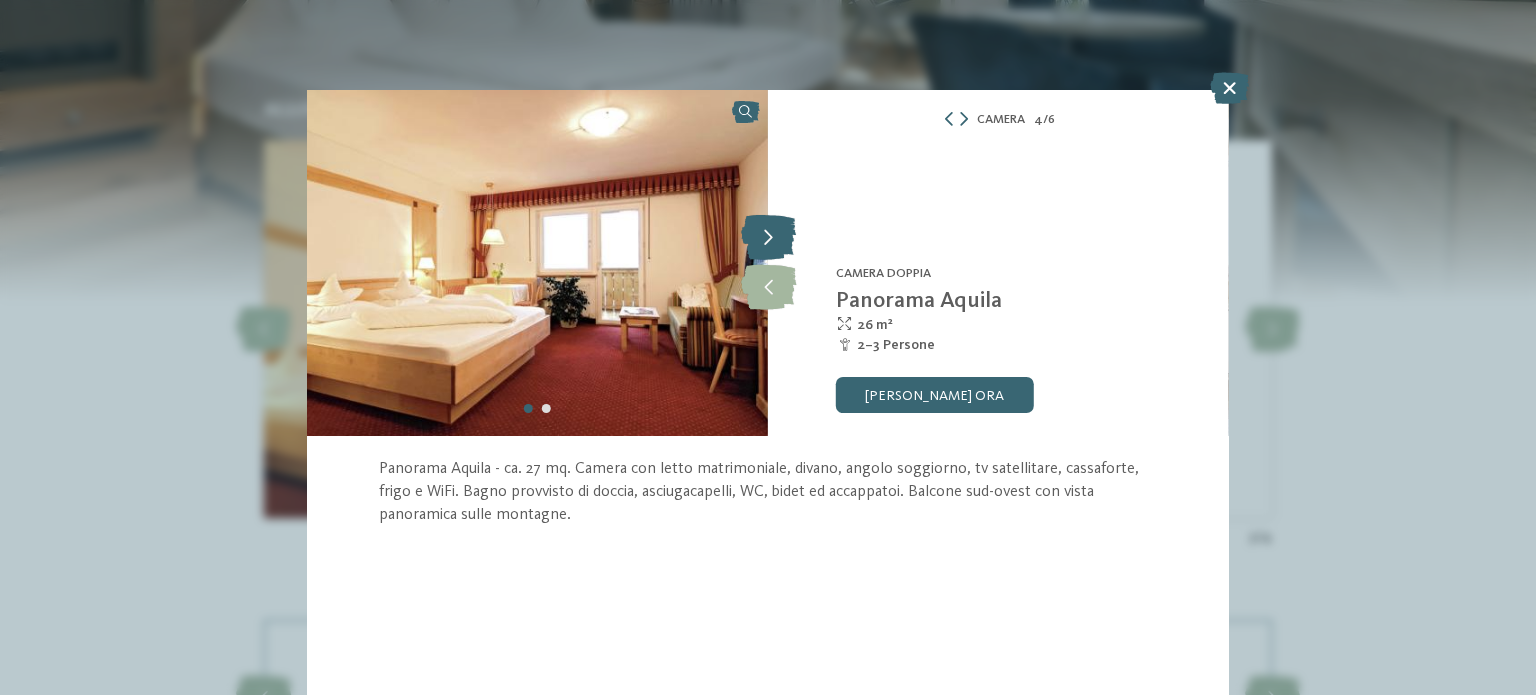 click at bounding box center [768, 238] 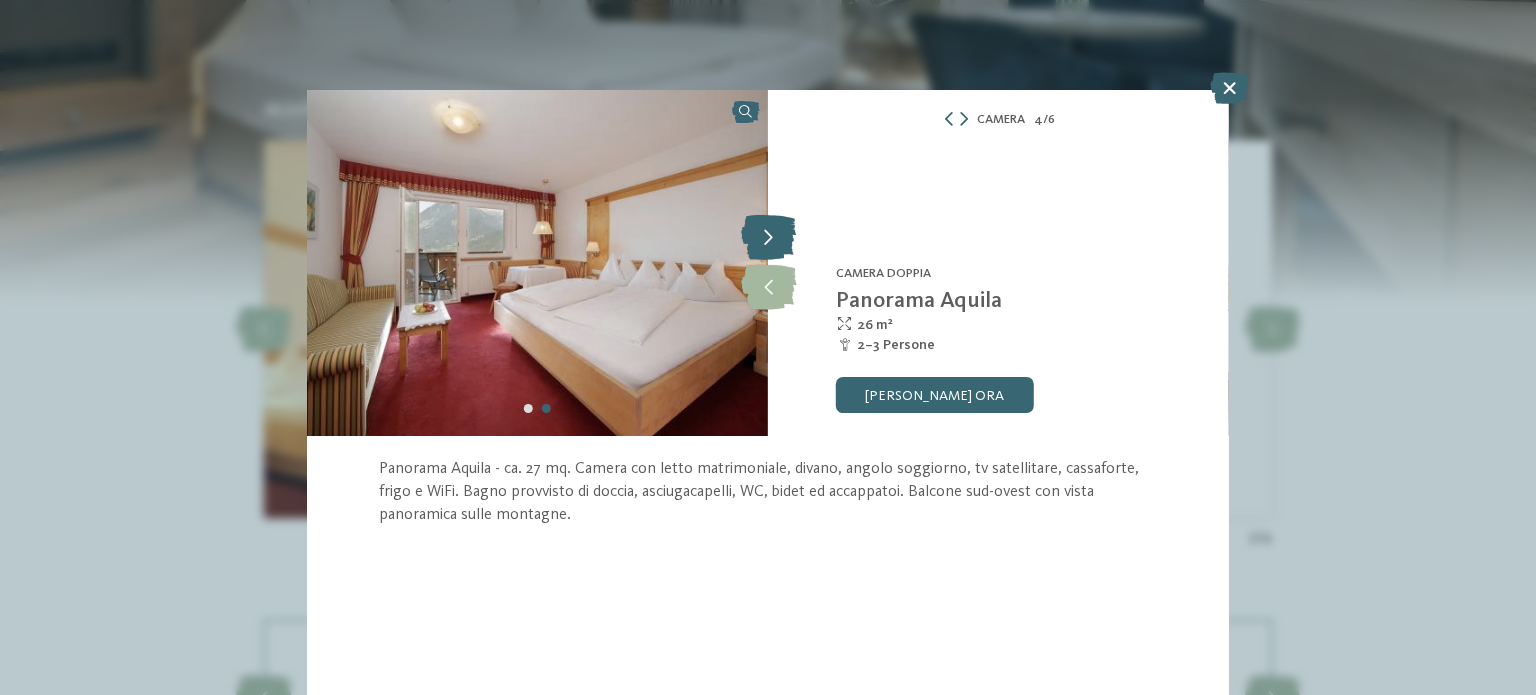 click at bounding box center (768, 238) 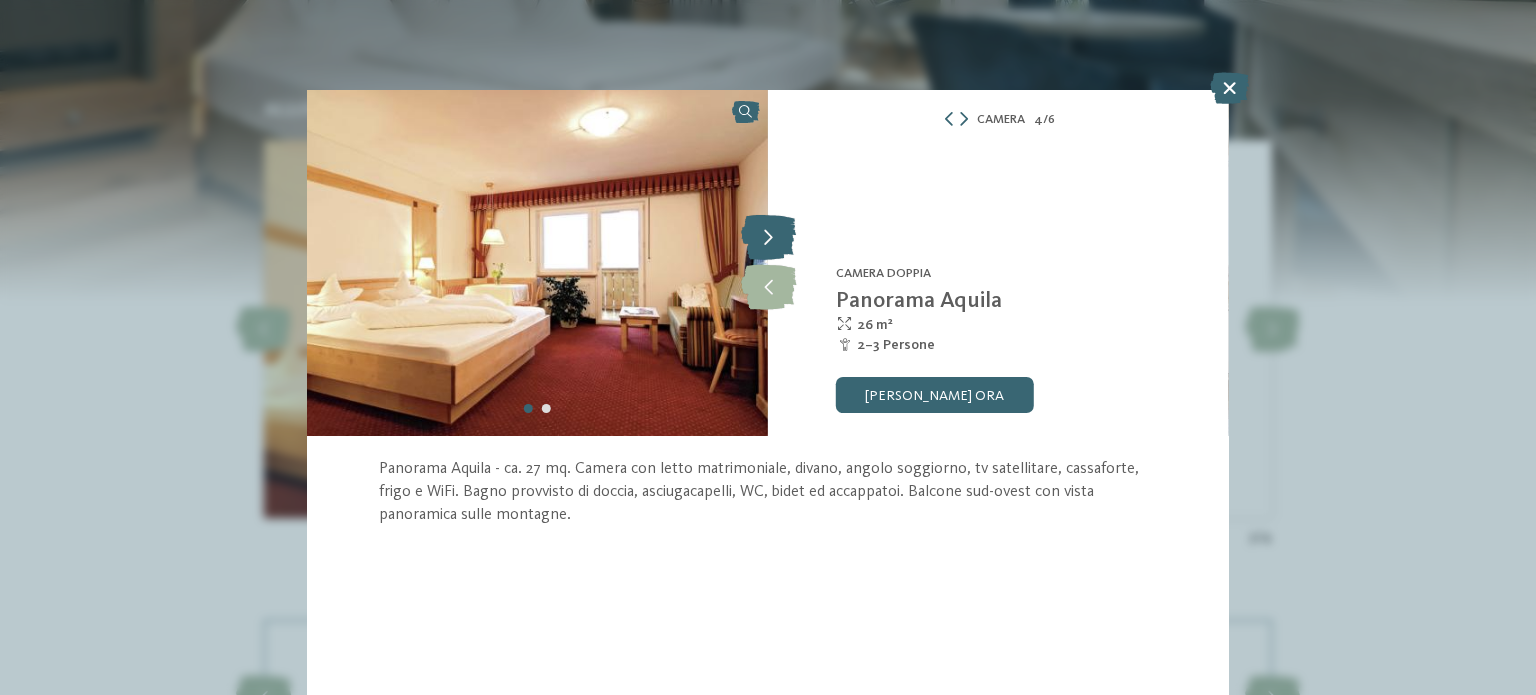 click at bounding box center (768, 238) 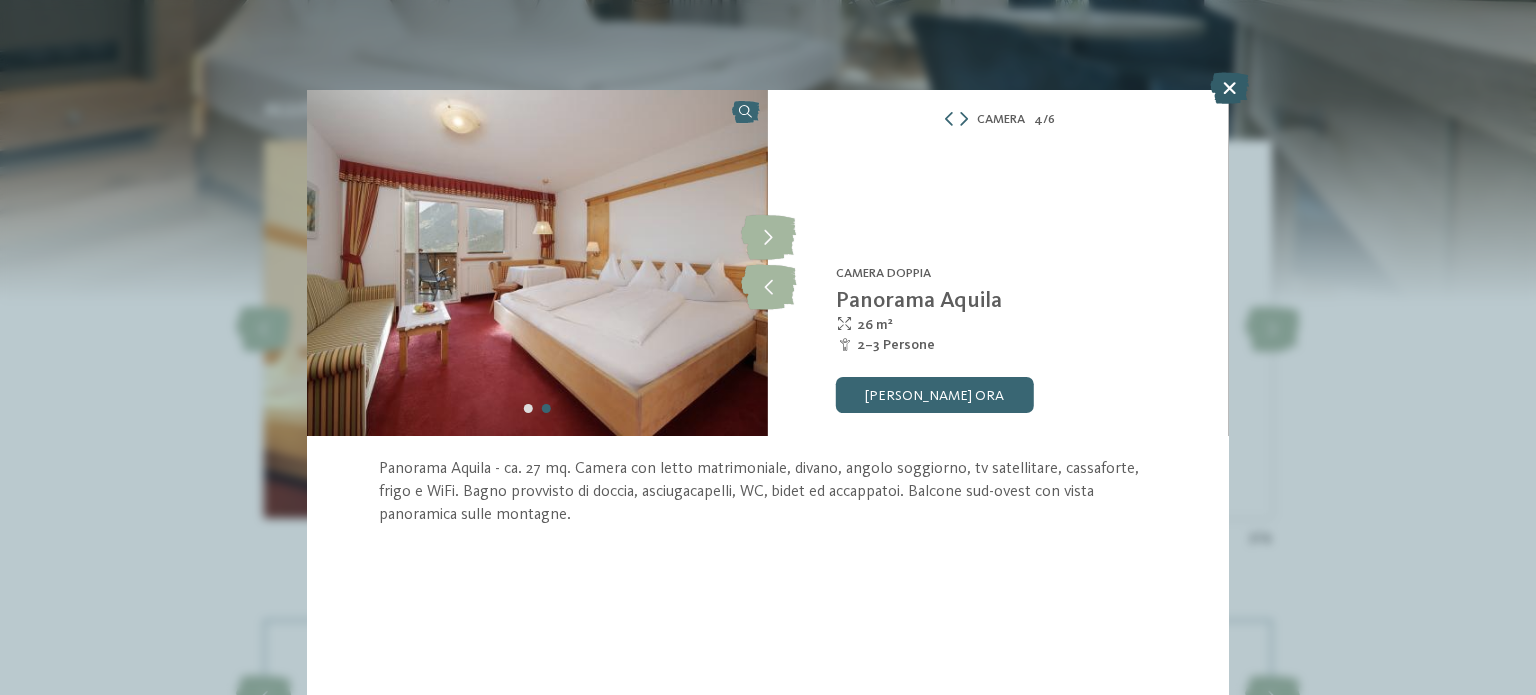 click at bounding box center [1229, 88] 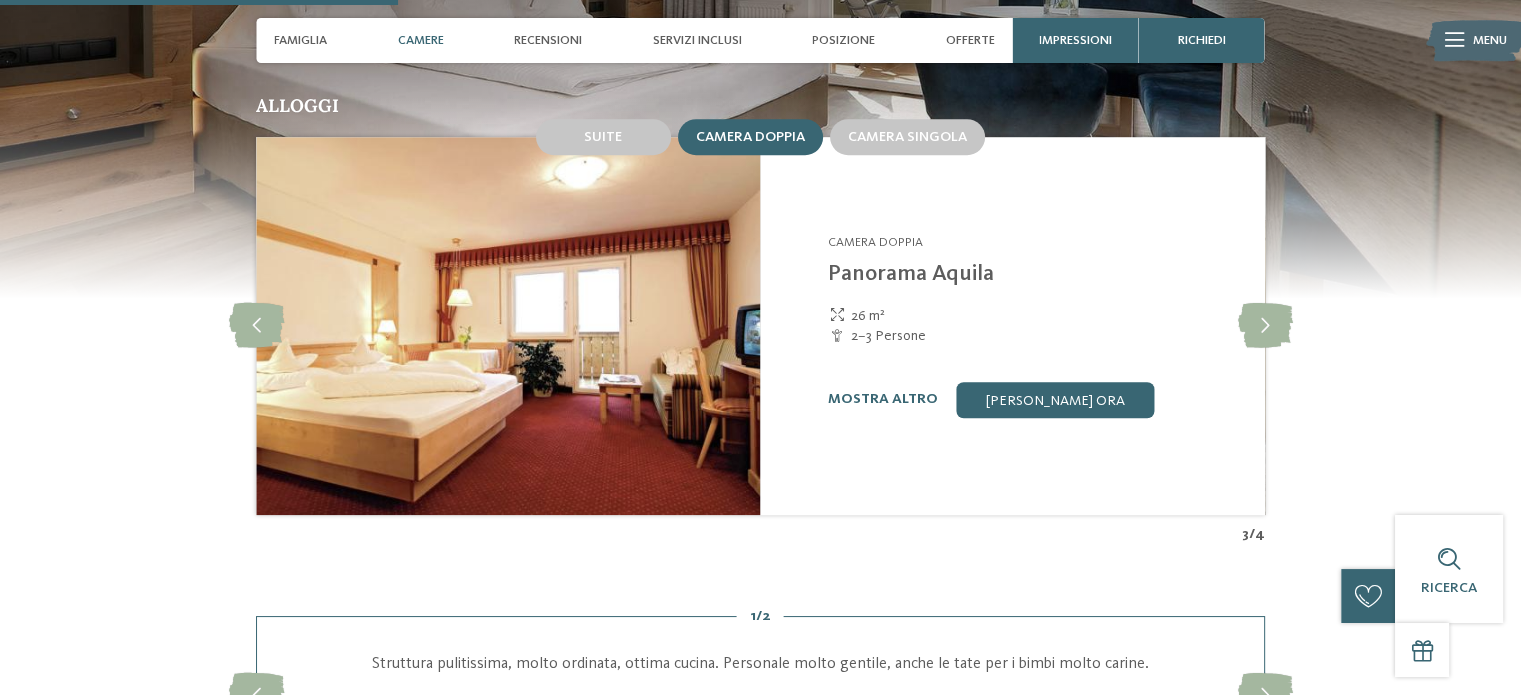 click at bounding box center [760, 95] 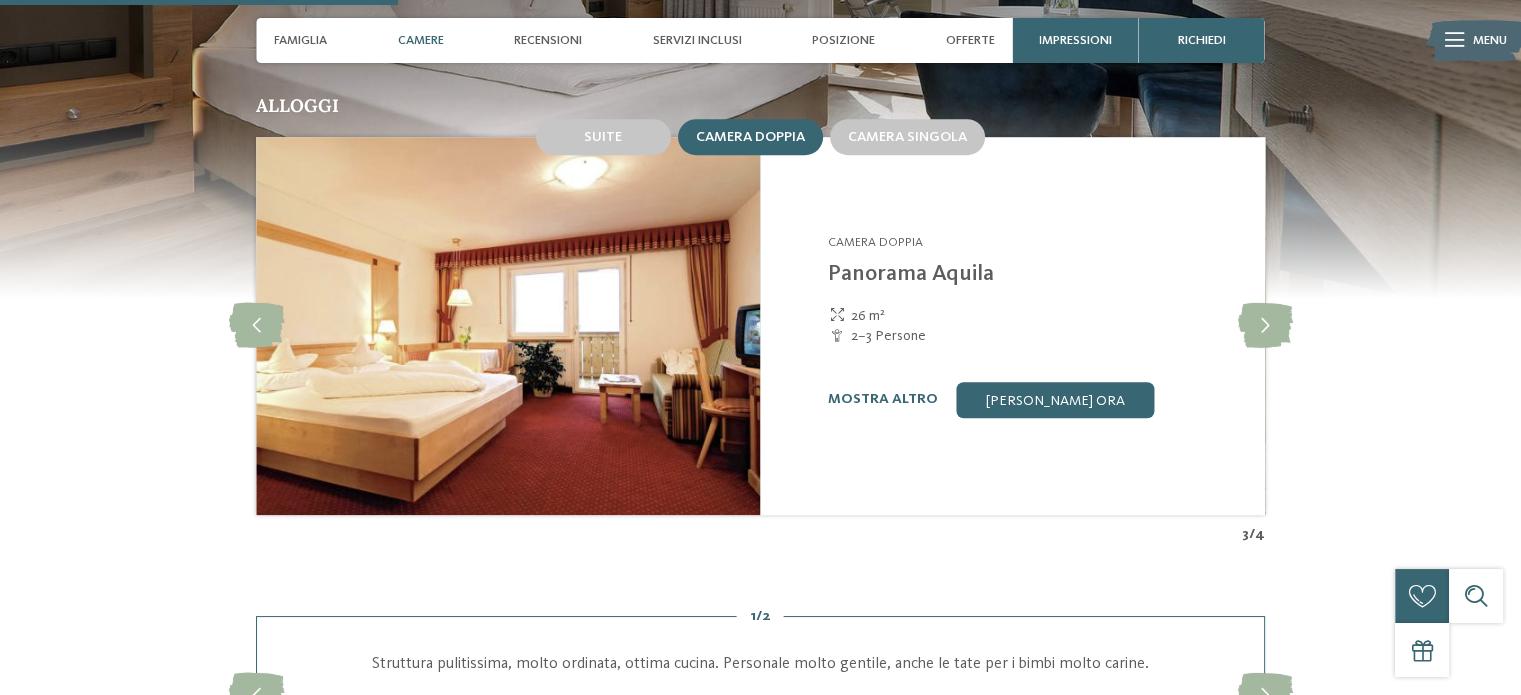 click at bounding box center [760, 95] 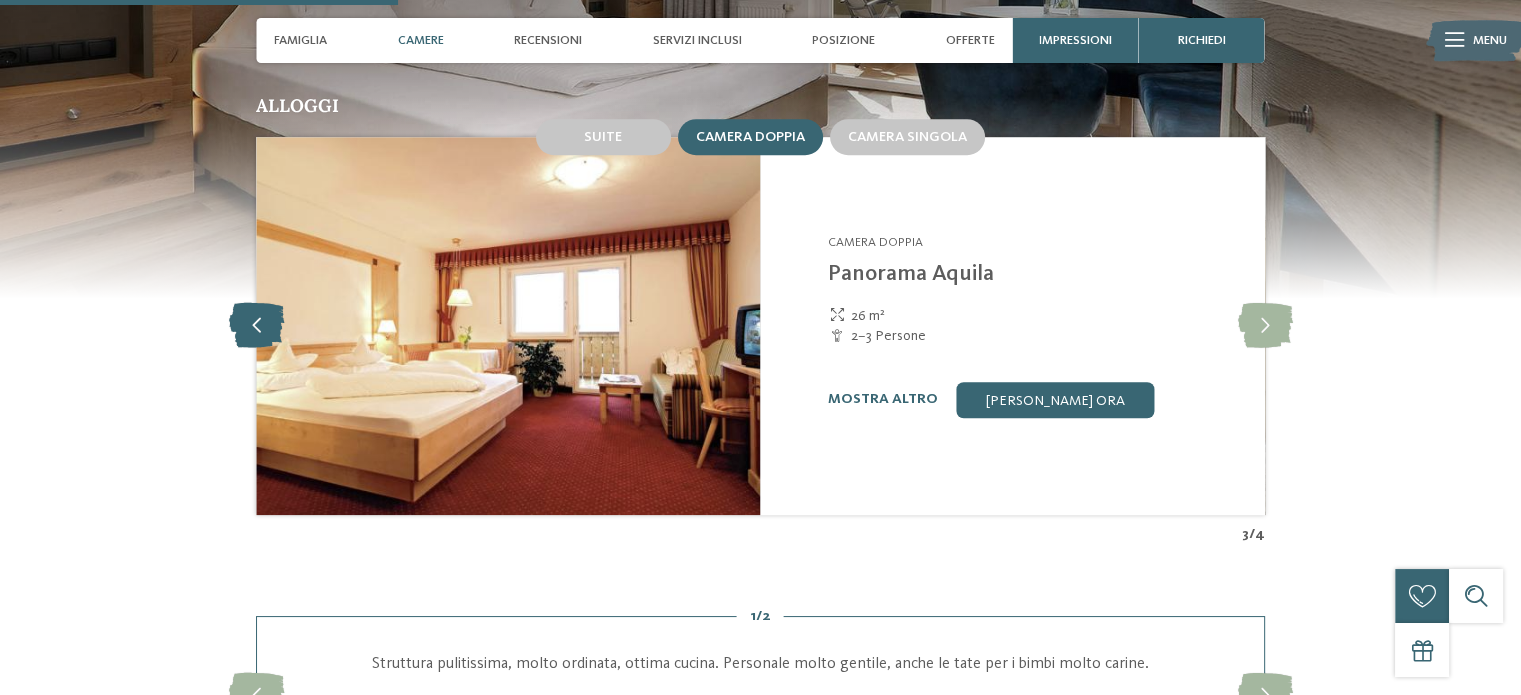 click at bounding box center (256, 325) 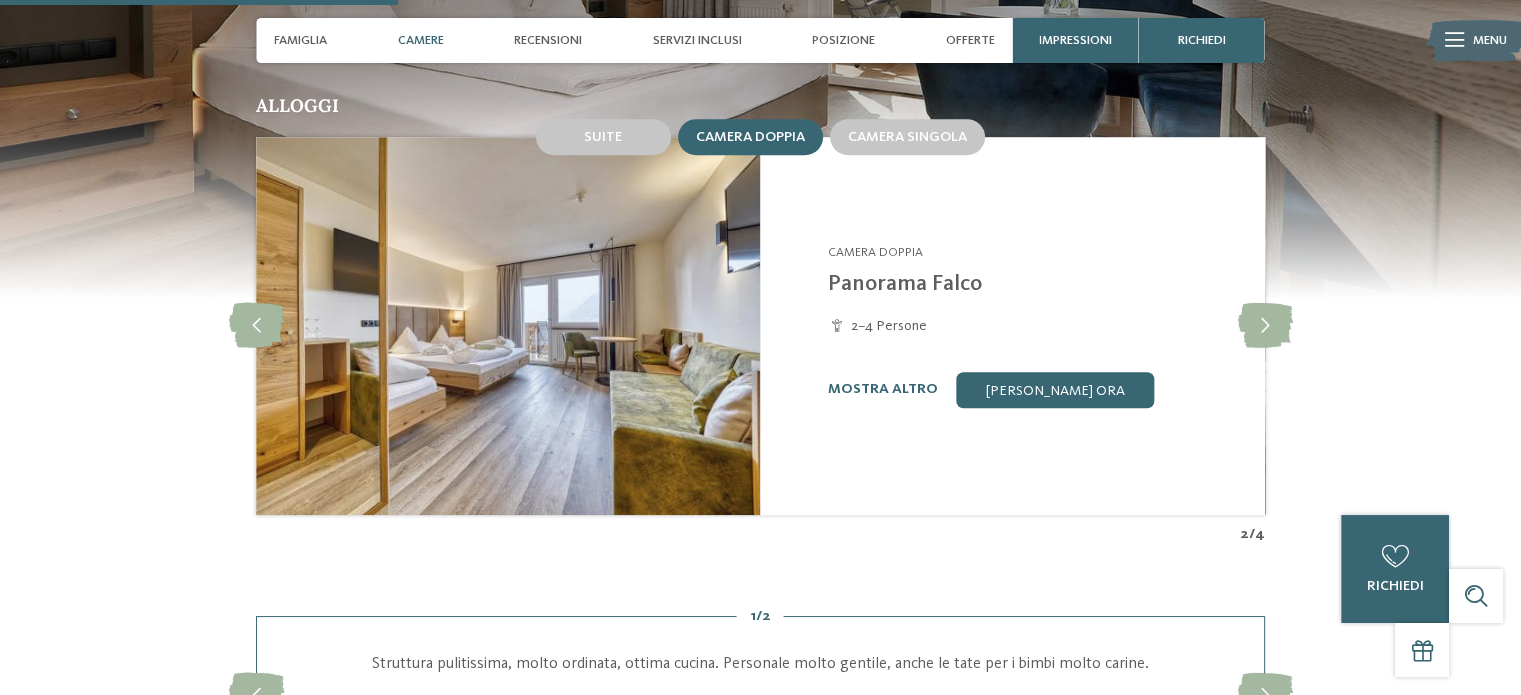 click on "Camere" at bounding box center [421, 40] 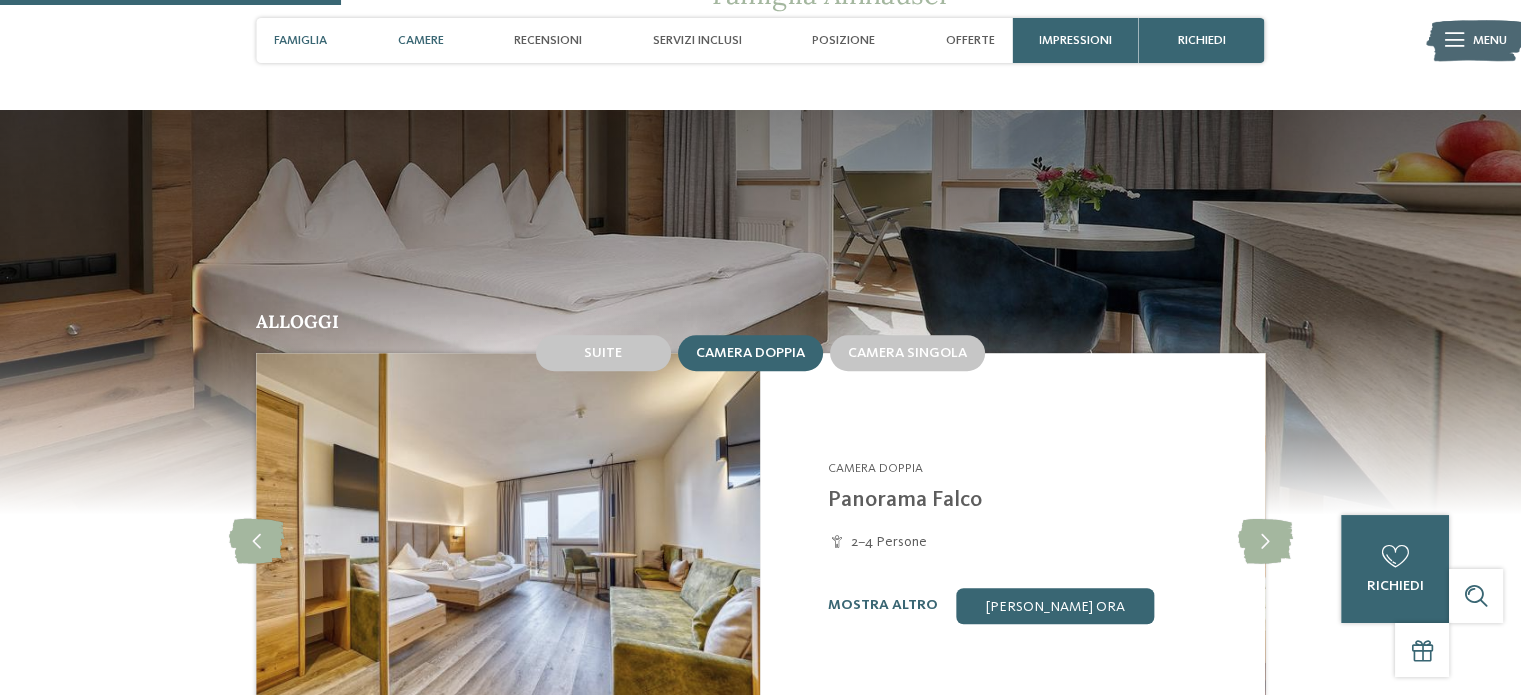 scroll, scrollTop: 1290, scrollLeft: 0, axis: vertical 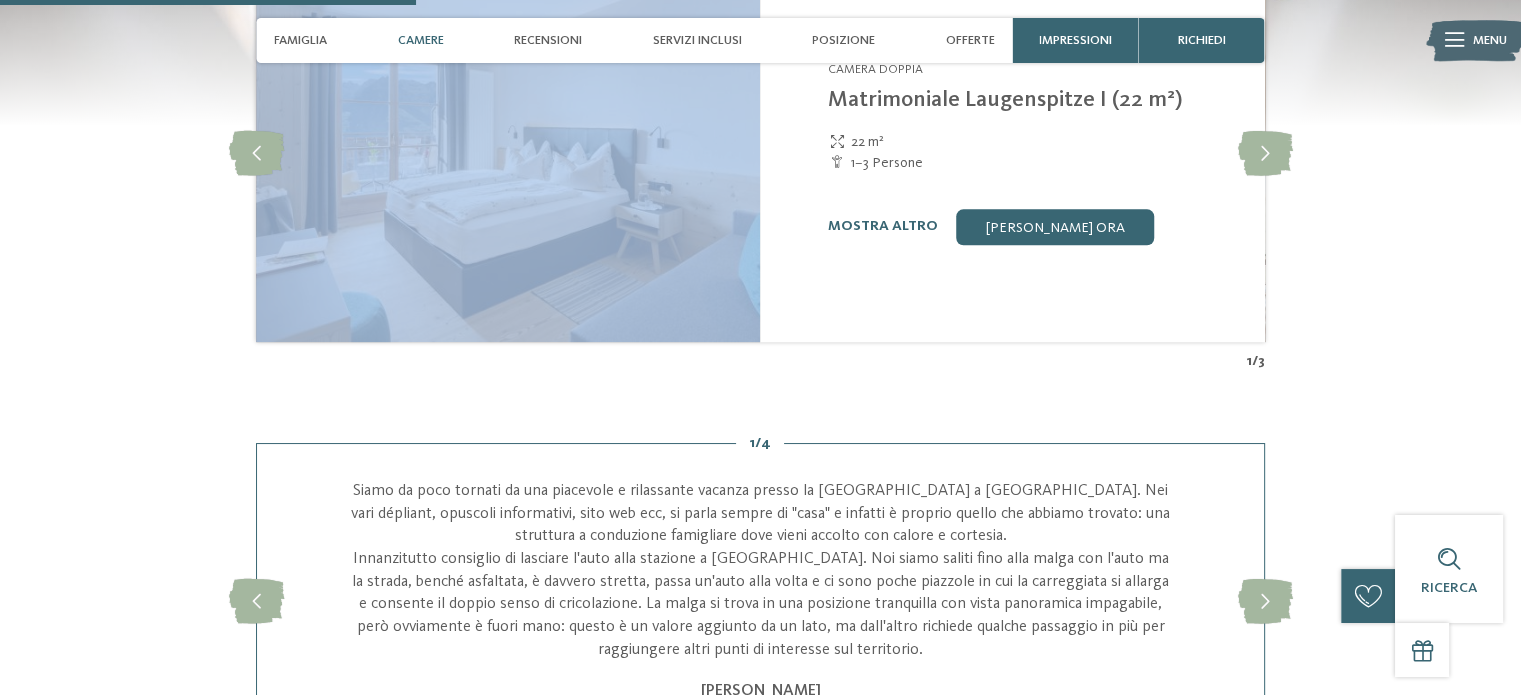 drag, startPoint x: 1516, startPoint y: 224, endPoint x: 1532, endPoint y: 162, distance: 64.03124 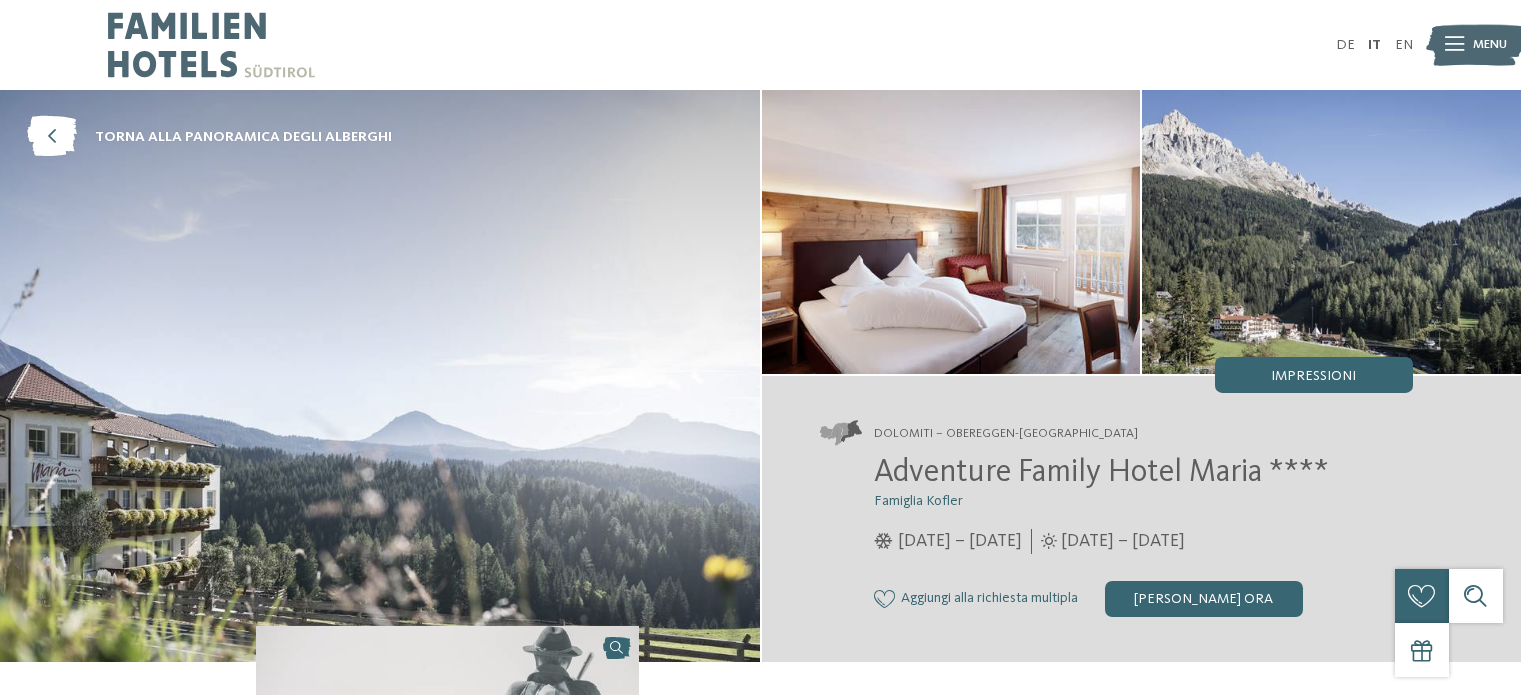 scroll, scrollTop: 0, scrollLeft: 0, axis: both 